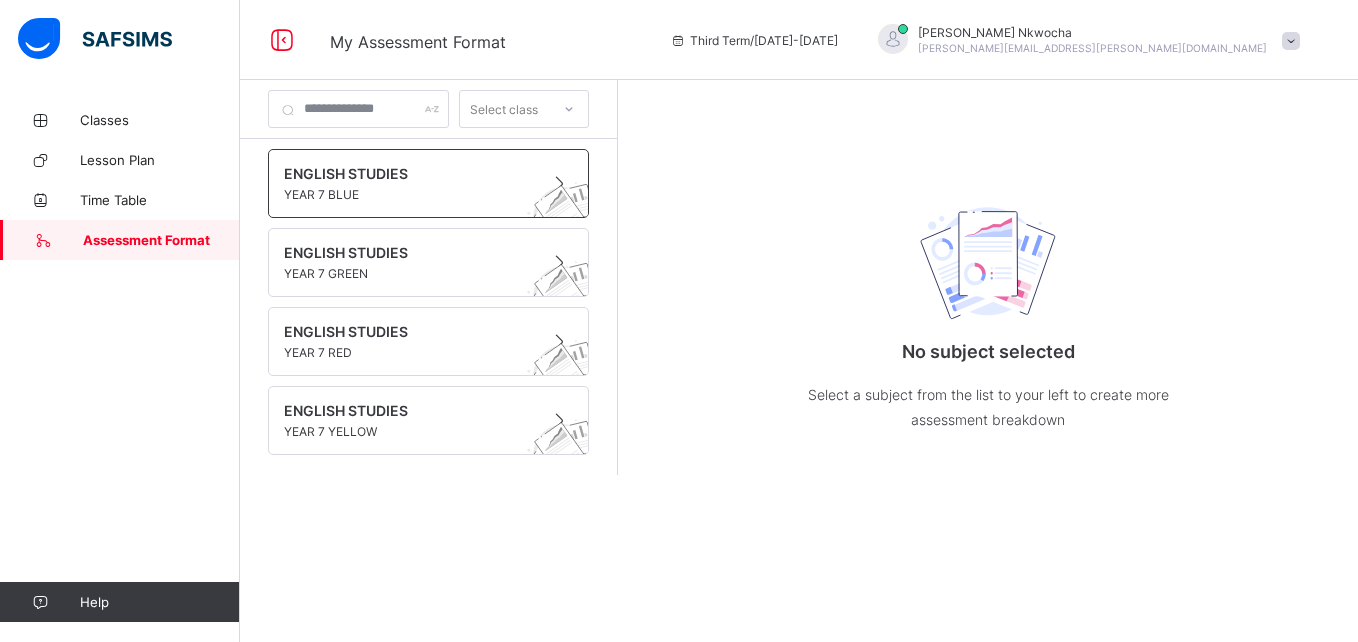 scroll, scrollTop: 0, scrollLeft: 0, axis: both 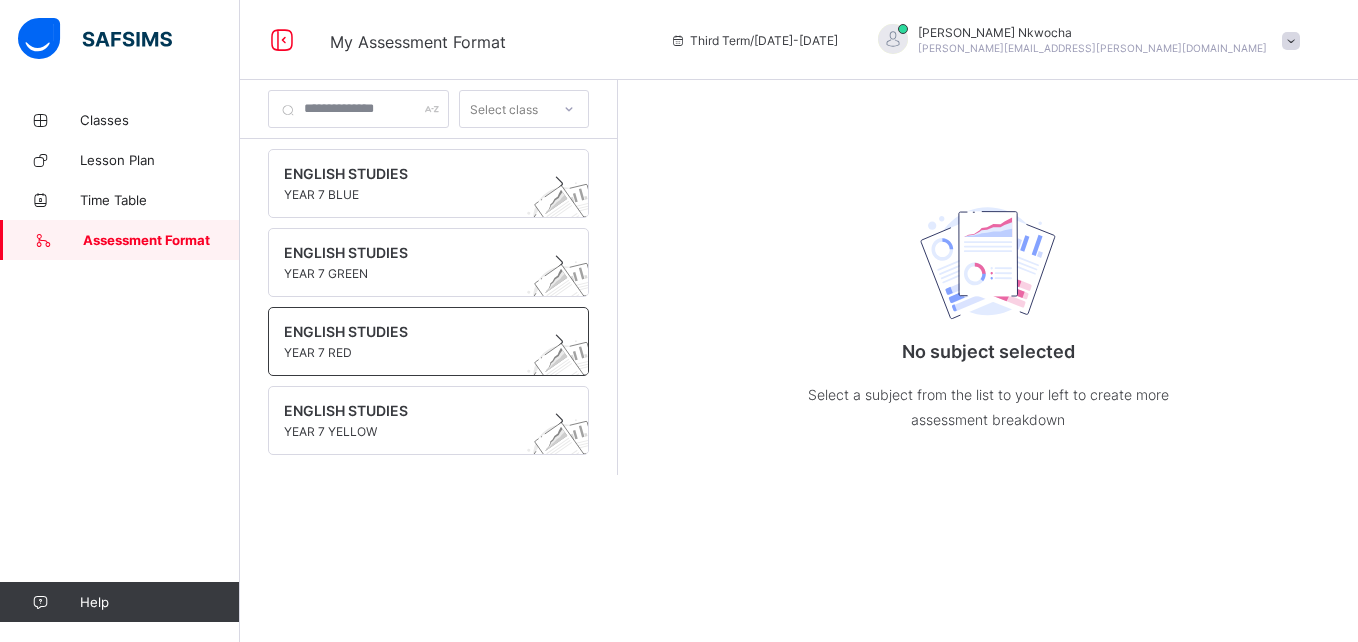 click on "ENGLISH STUDIES" at bounding box center [409, 331] 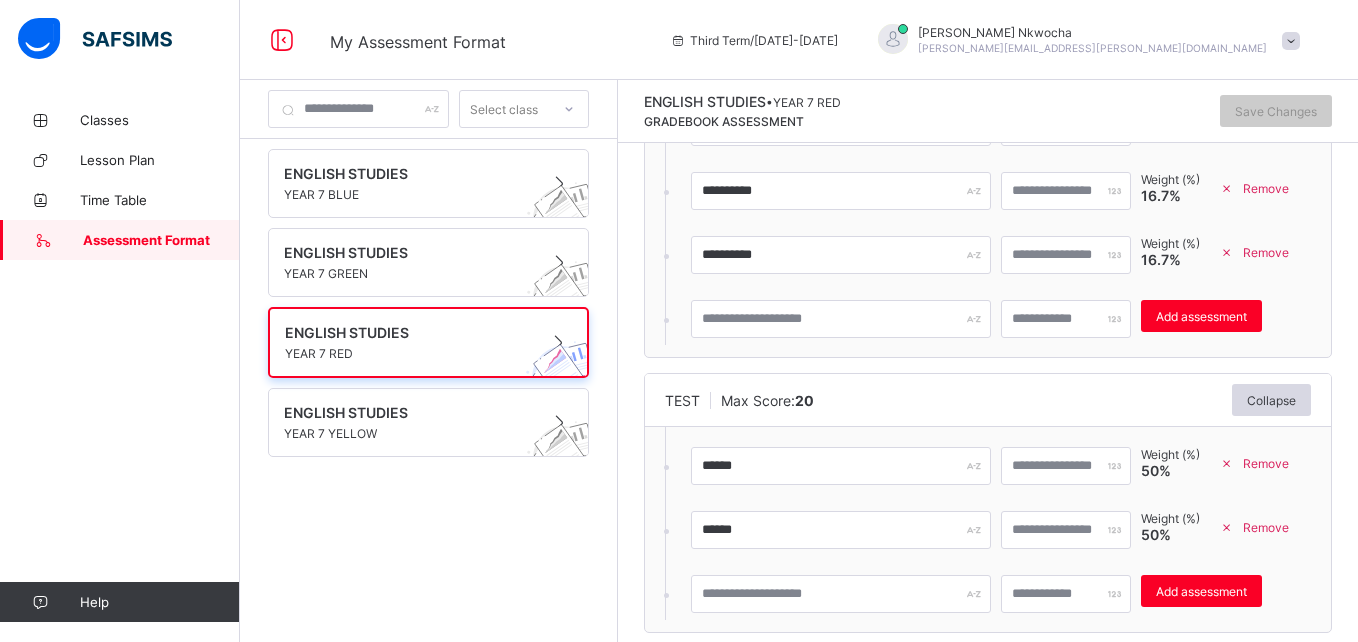 scroll, scrollTop: 964, scrollLeft: 0, axis: vertical 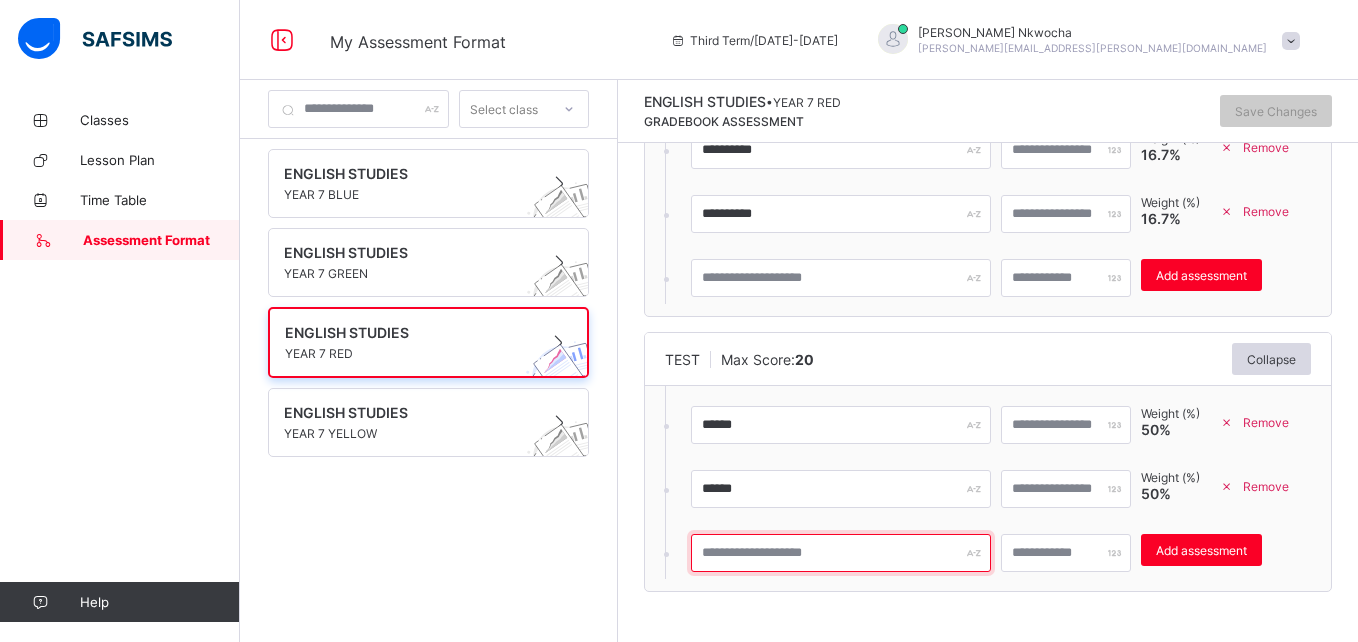 click at bounding box center (841, 553) 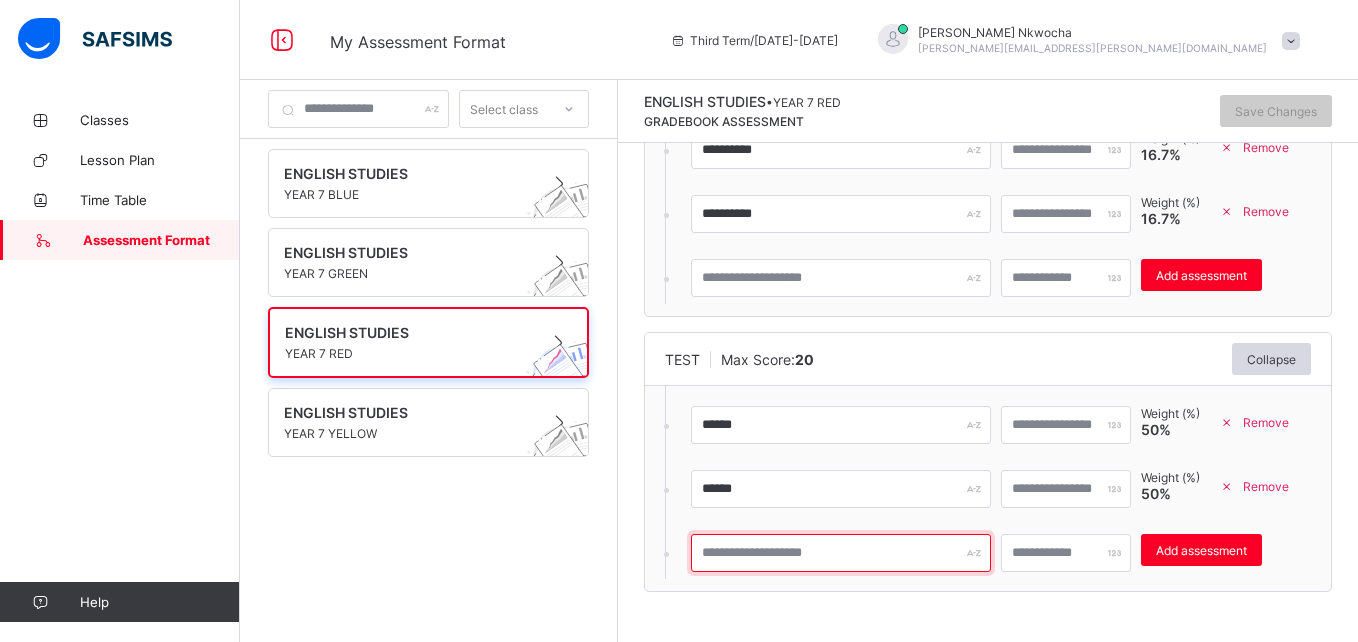 click at bounding box center [841, 553] 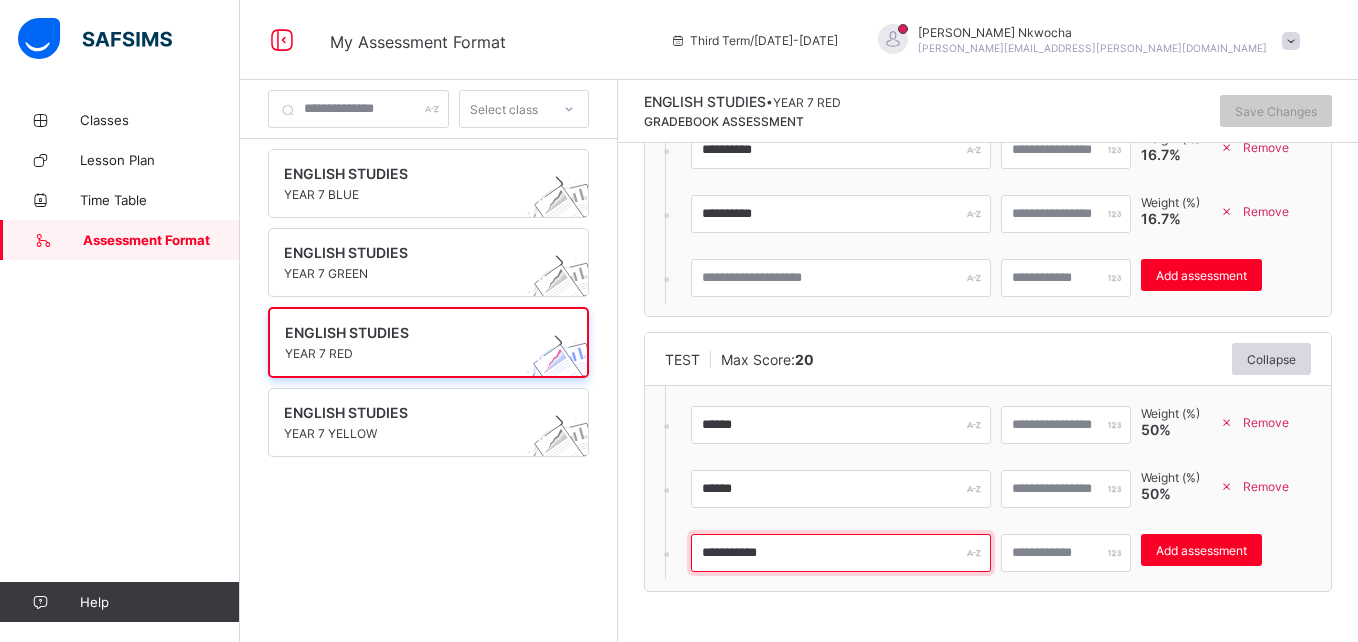 type on "**********" 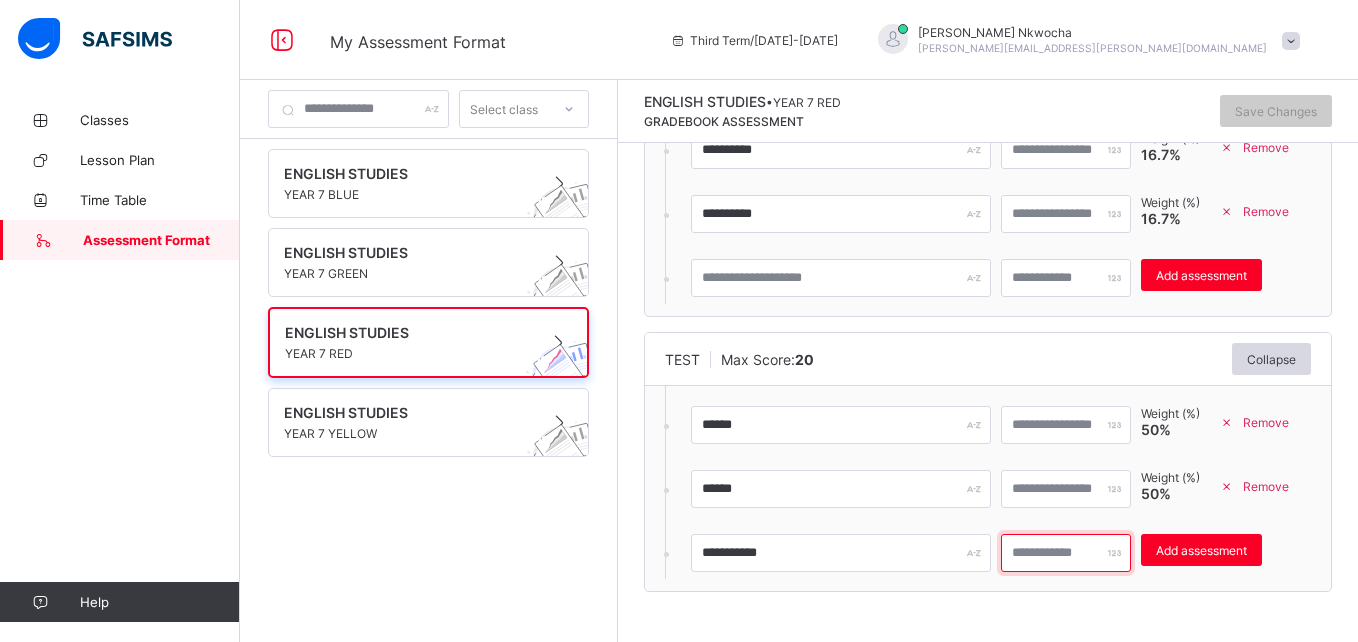 click at bounding box center [1066, 553] 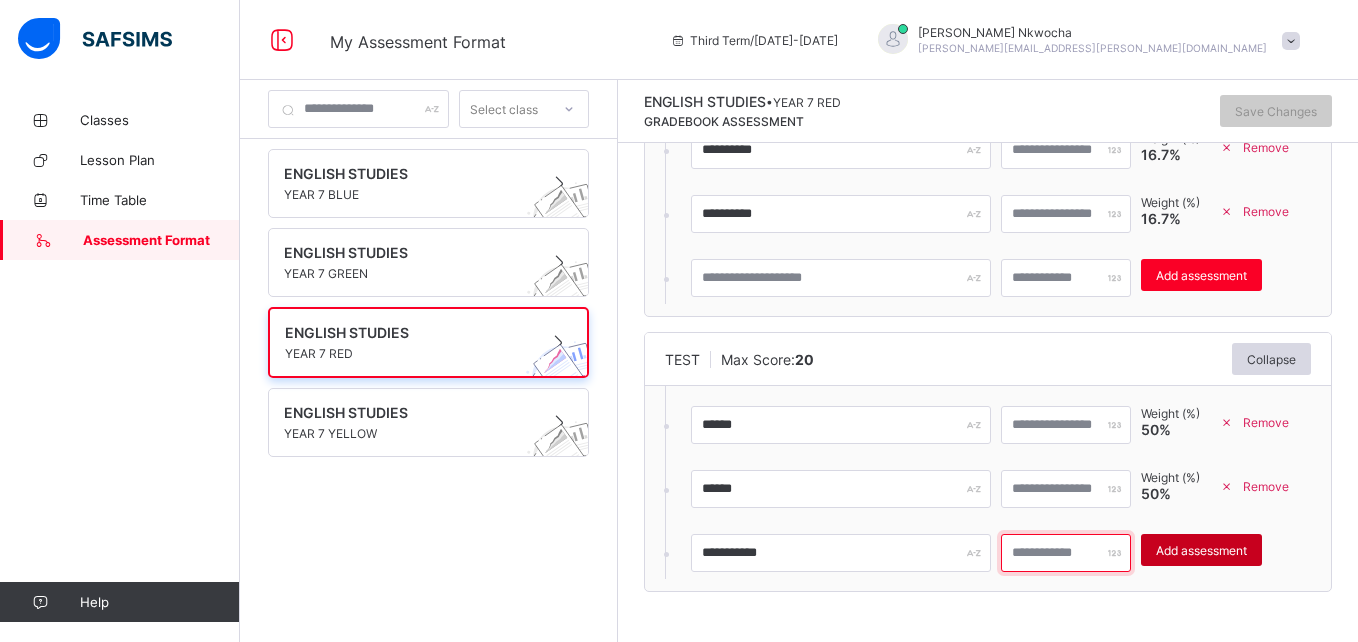 type on "**" 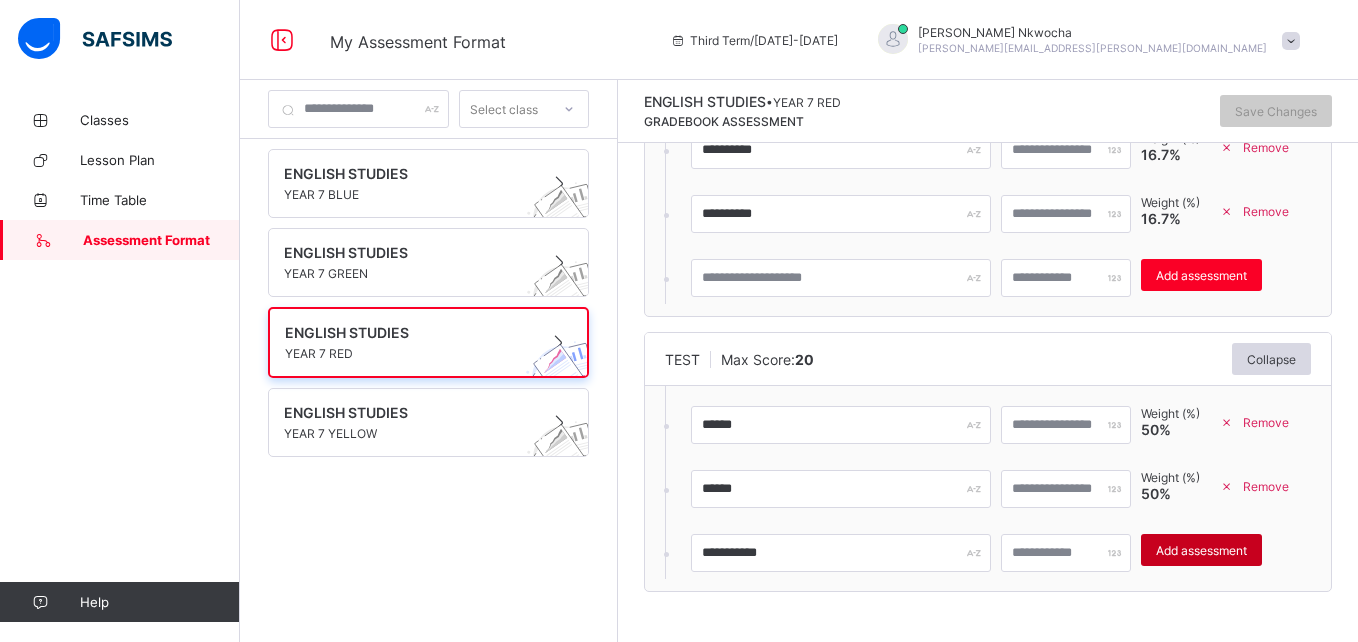click on "Add assessment" at bounding box center (1201, 550) 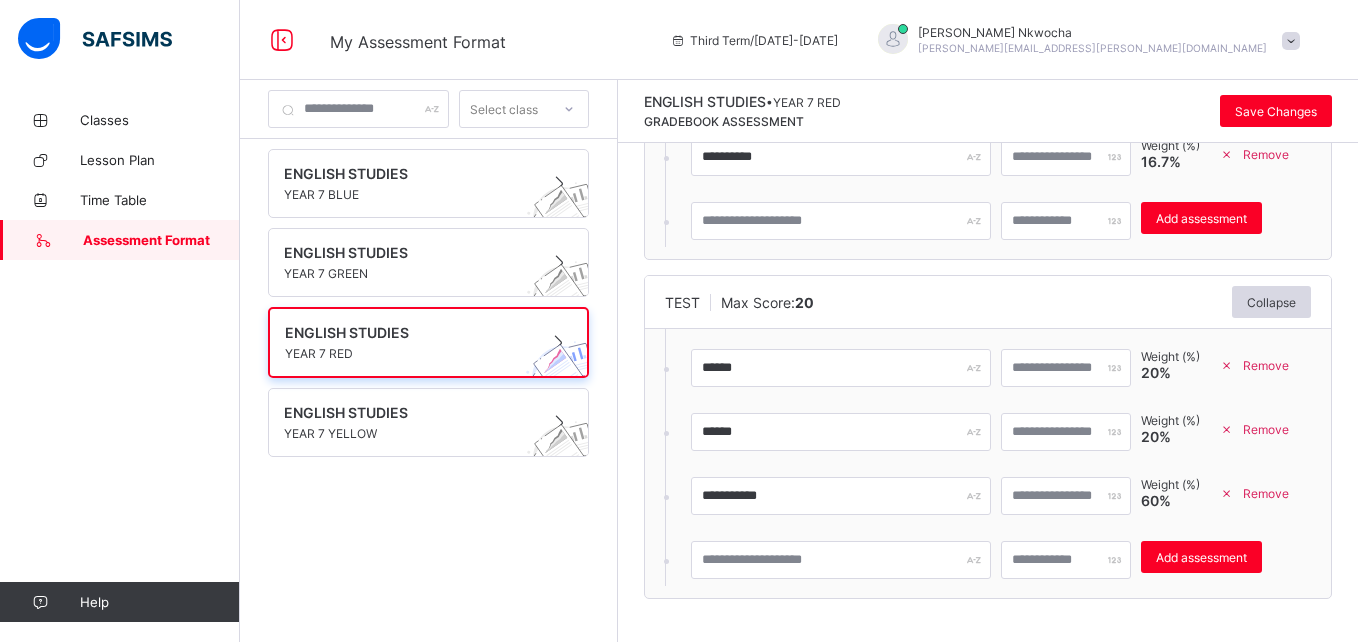 scroll, scrollTop: 1028, scrollLeft: 0, axis: vertical 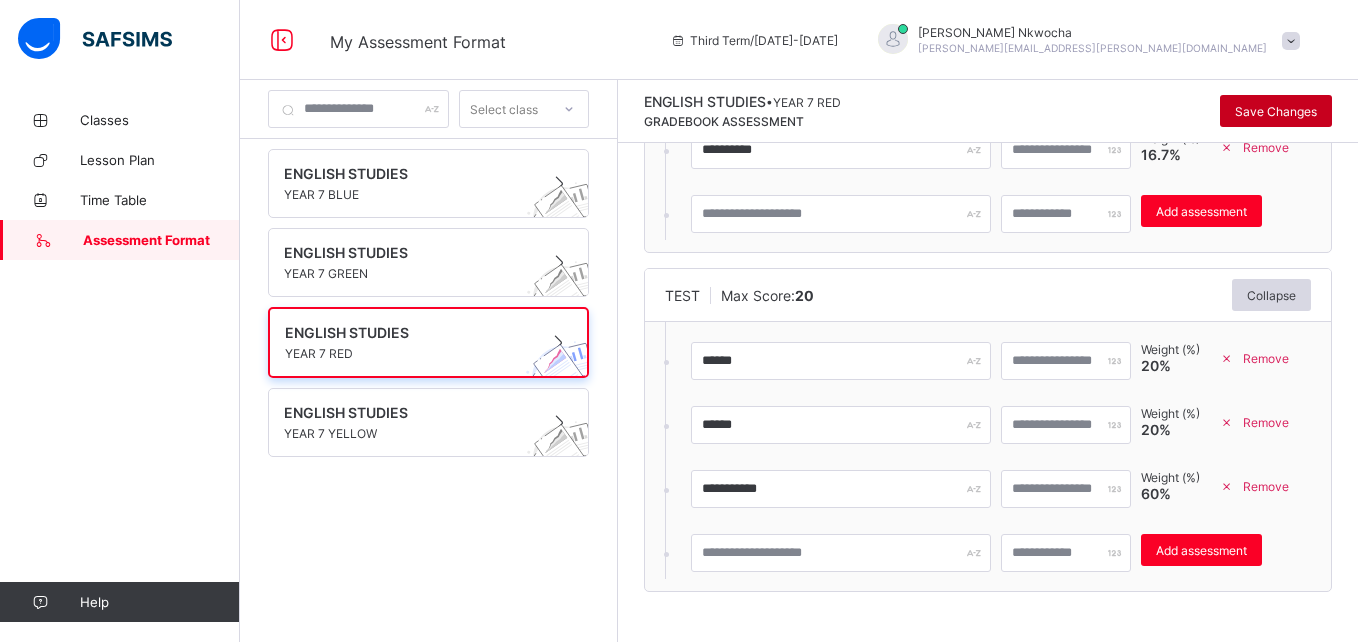 click on "Save Changes" at bounding box center (1276, 111) 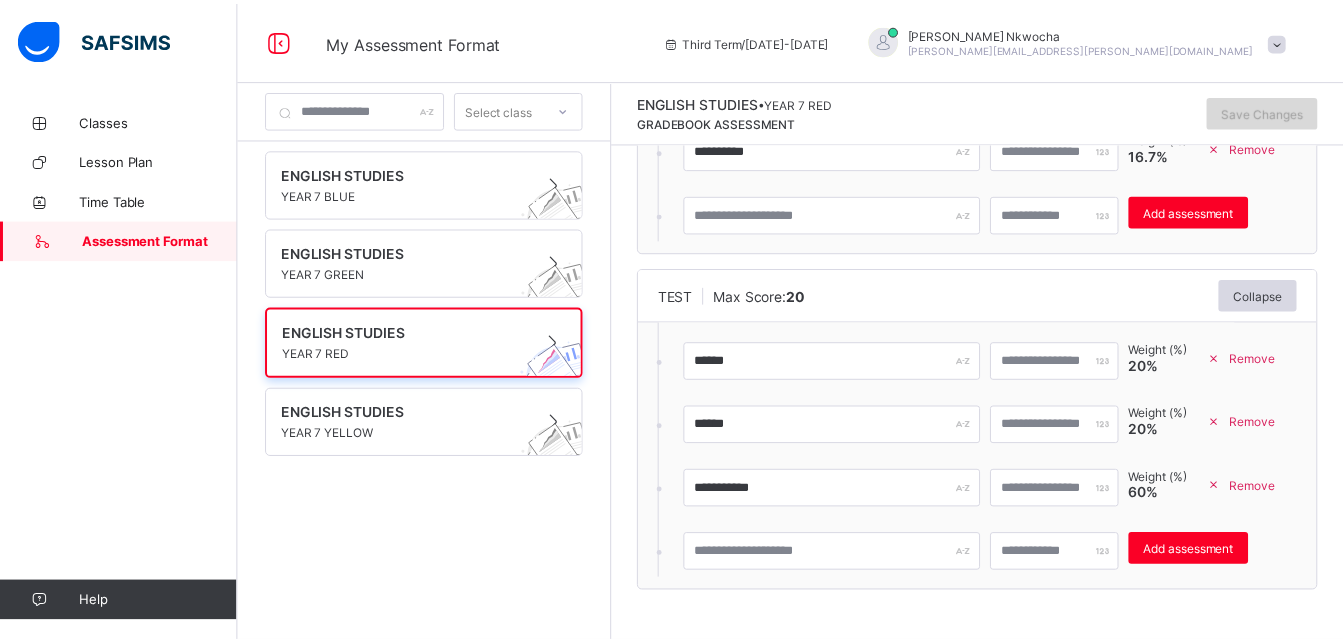 scroll, scrollTop: 0, scrollLeft: 0, axis: both 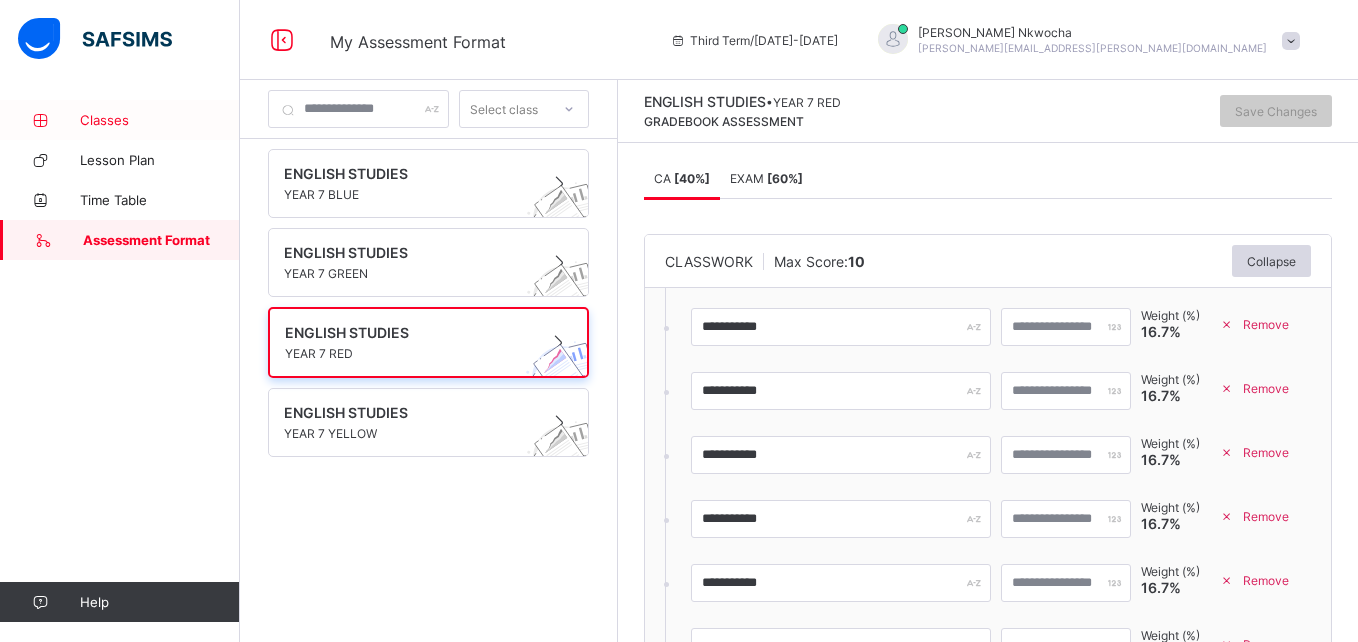 click on "Classes" at bounding box center [160, 120] 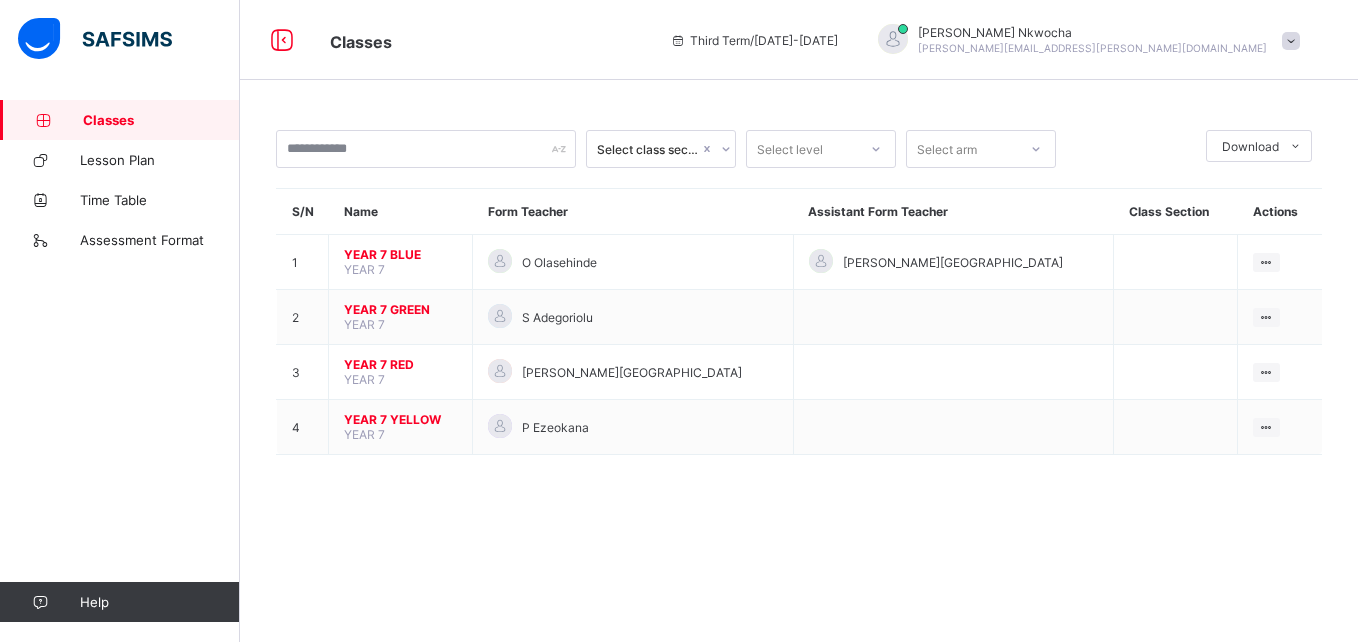 click on "YEAR 7   RED" at bounding box center [400, 364] 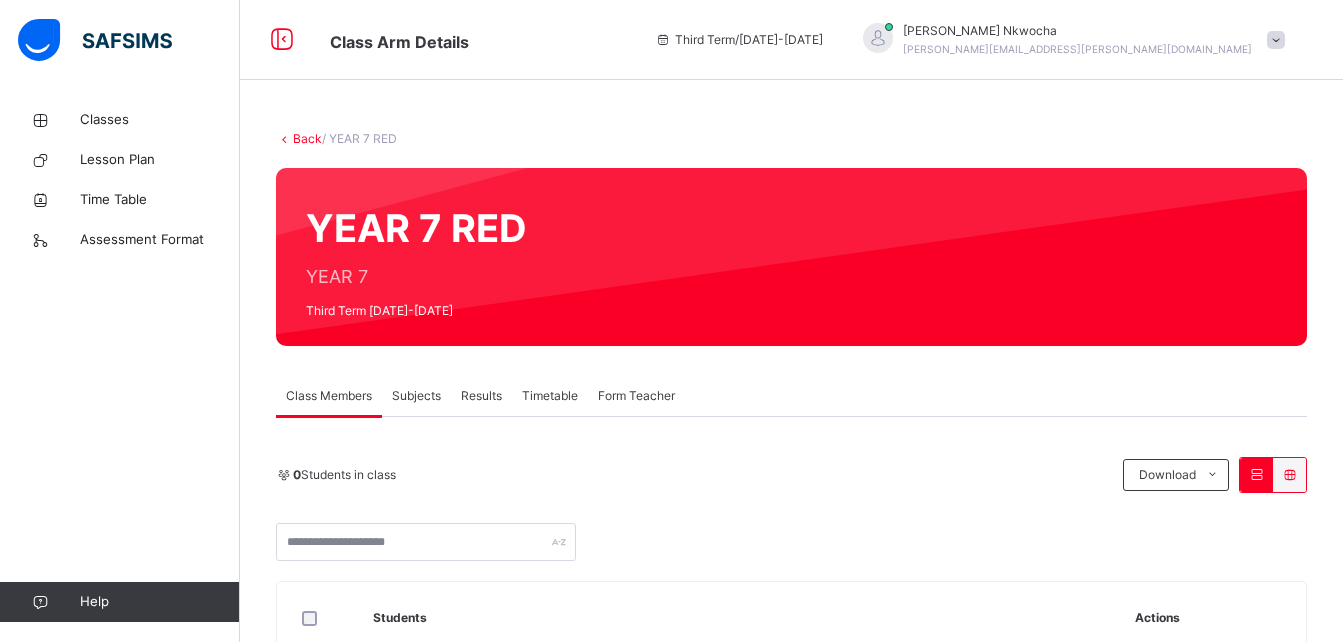 click on "Subjects" at bounding box center (416, 396) 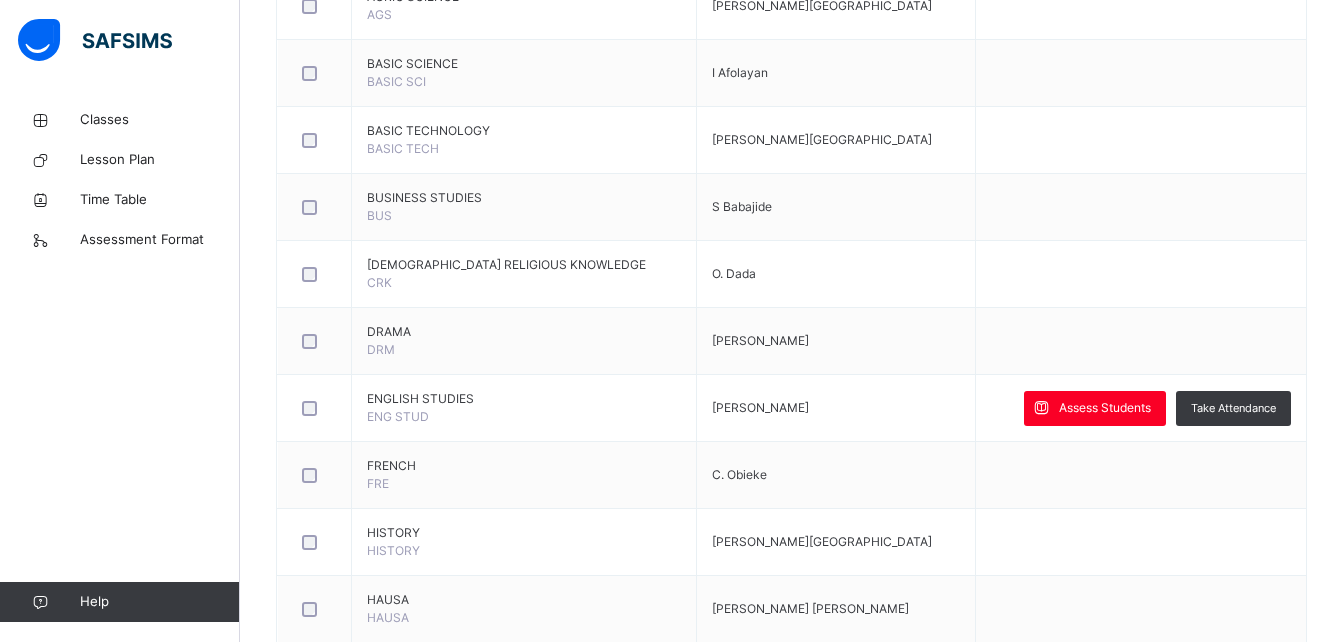 scroll, scrollTop: 601, scrollLeft: 0, axis: vertical 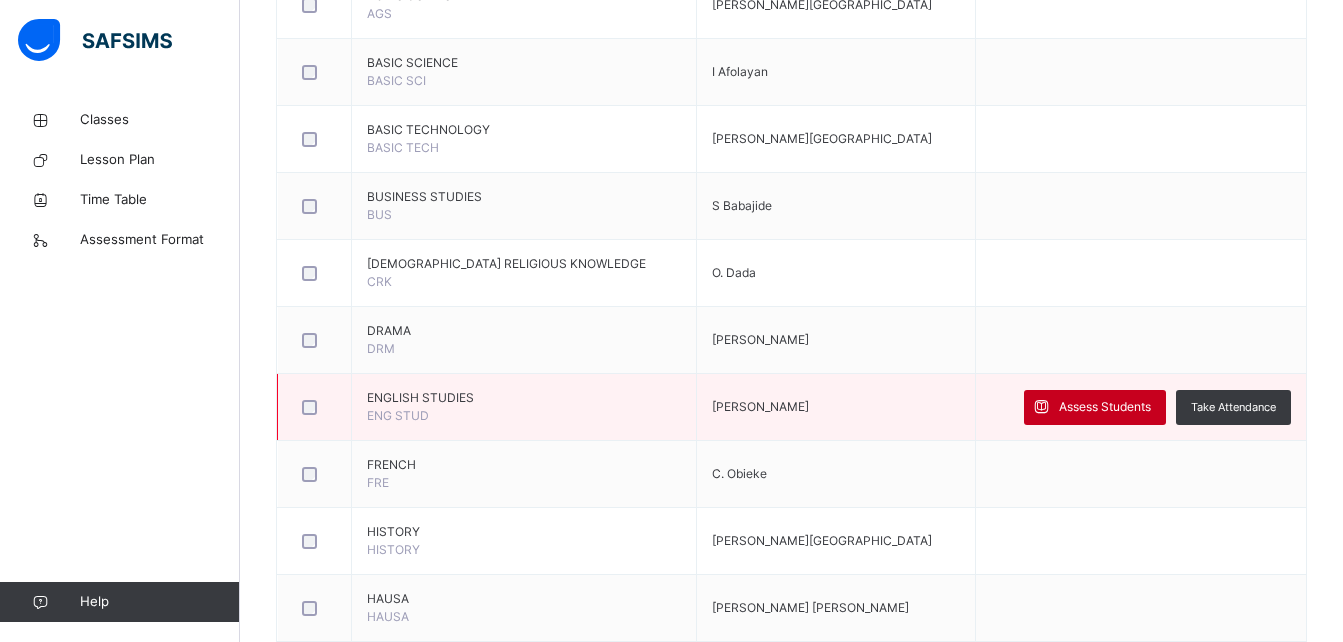 click on "Assess Students" at bounding box center (1105, 407) 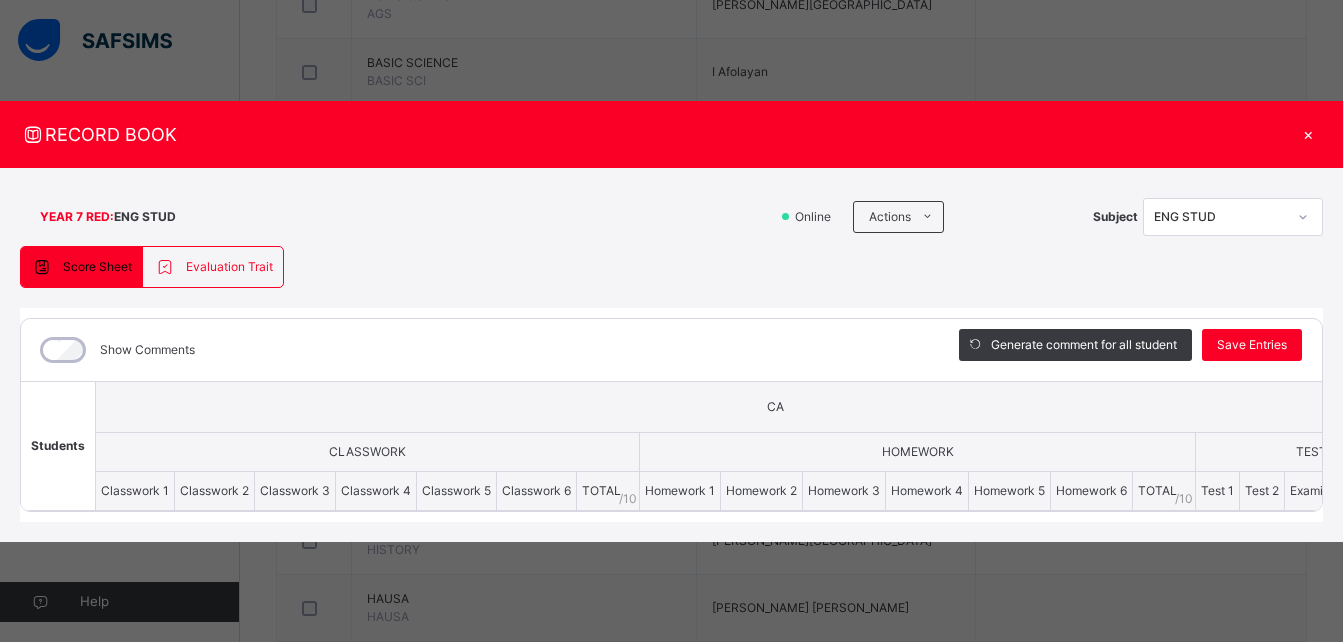 scroll, scrollTop: 0, scrollLeft: 0, axis: both 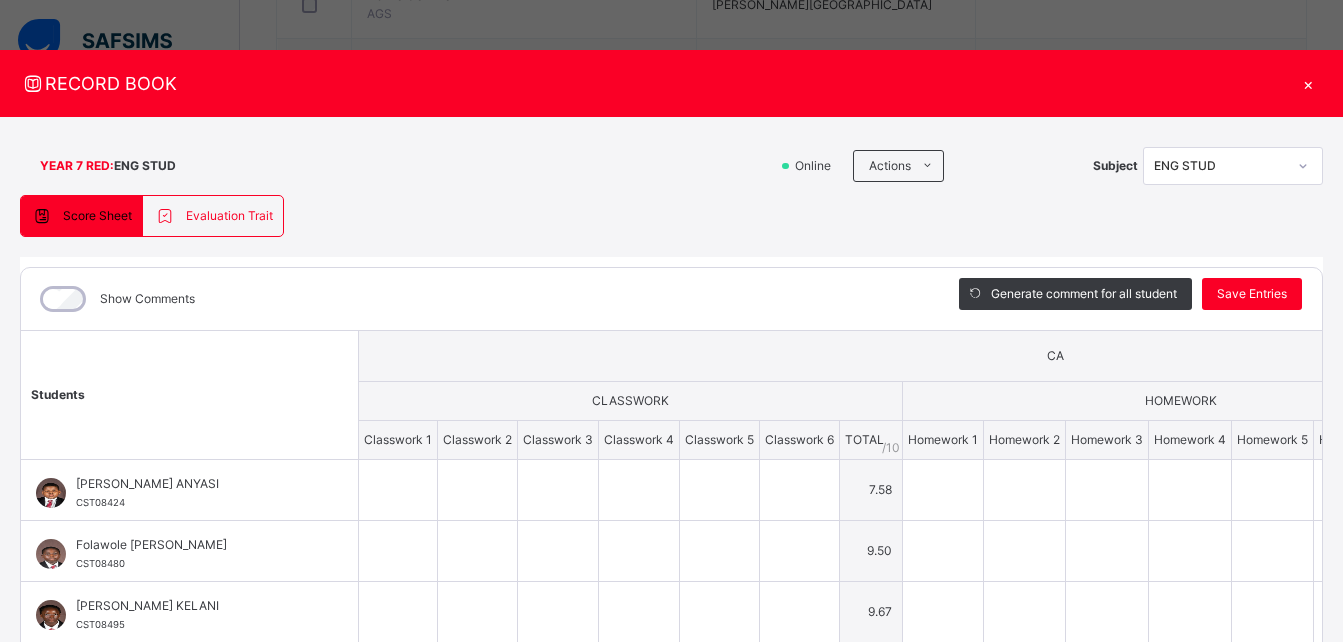type on "*" 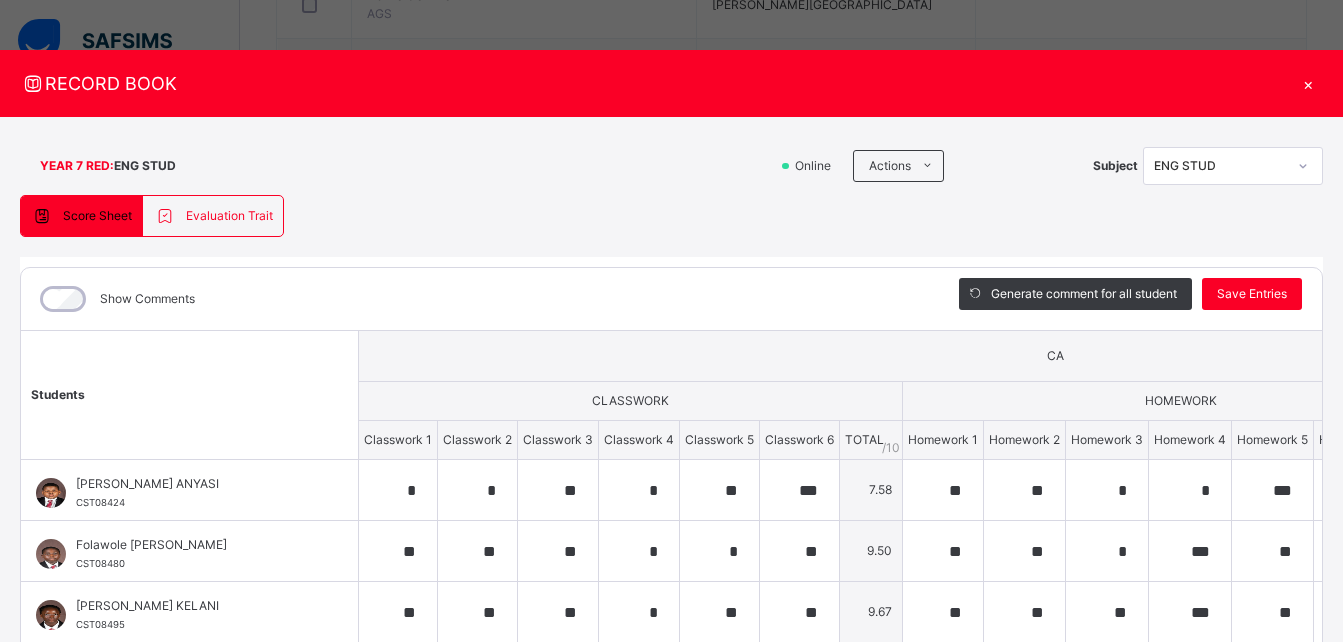 type on "**" 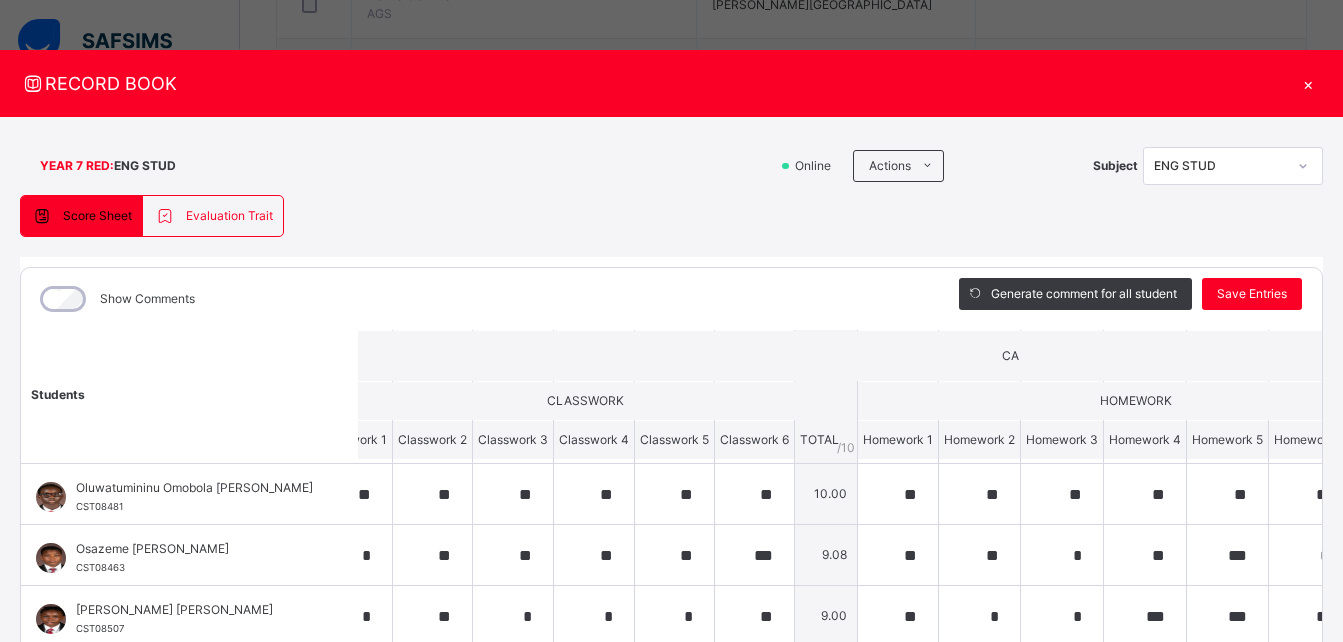 scroll, scrollTop: 743, scrollLeft: 45, axis: both 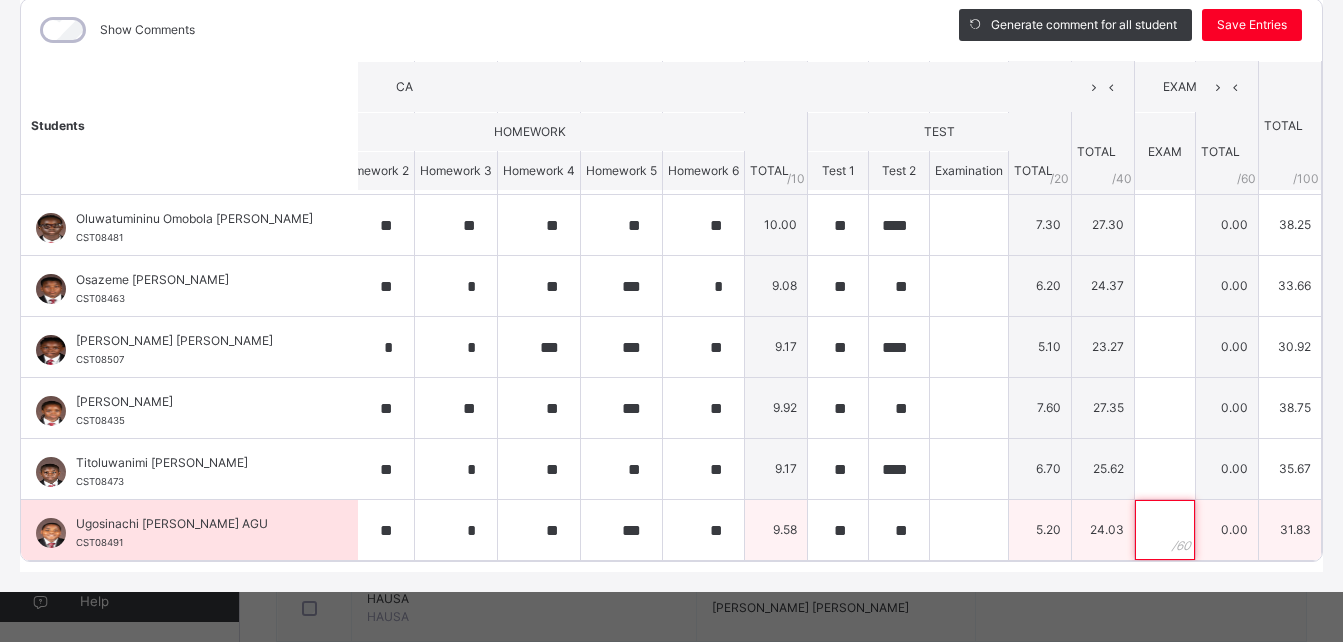 drag, startPoint x: 1197, startPoint y: 500, endPoint x: 1150, endPoint y: 512, distance: 48.507732 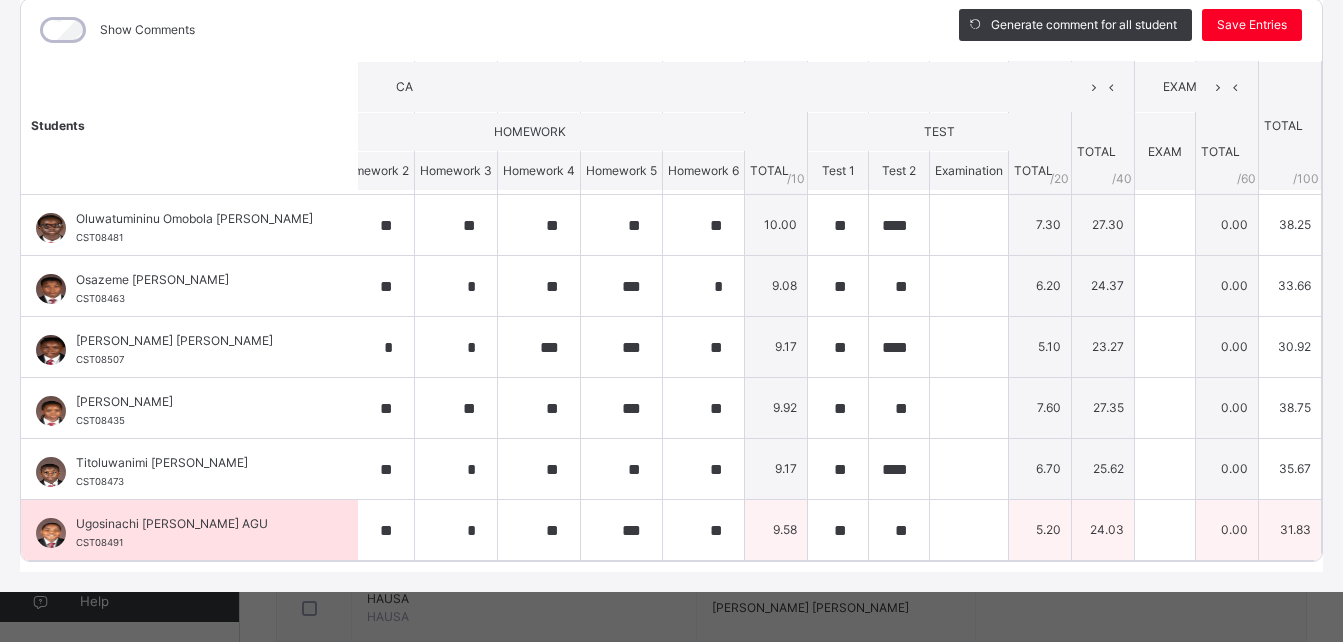 click on "24.03" at bounding box center [1103, 530] 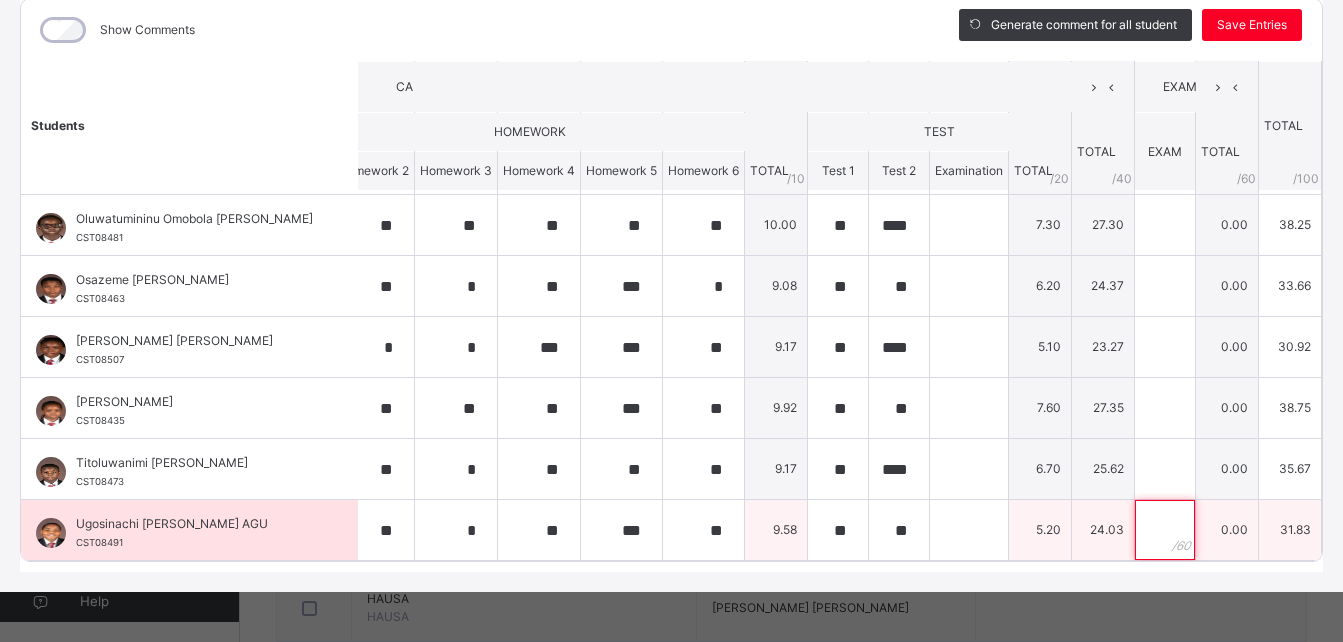 click at bounding box center [1165, 530] 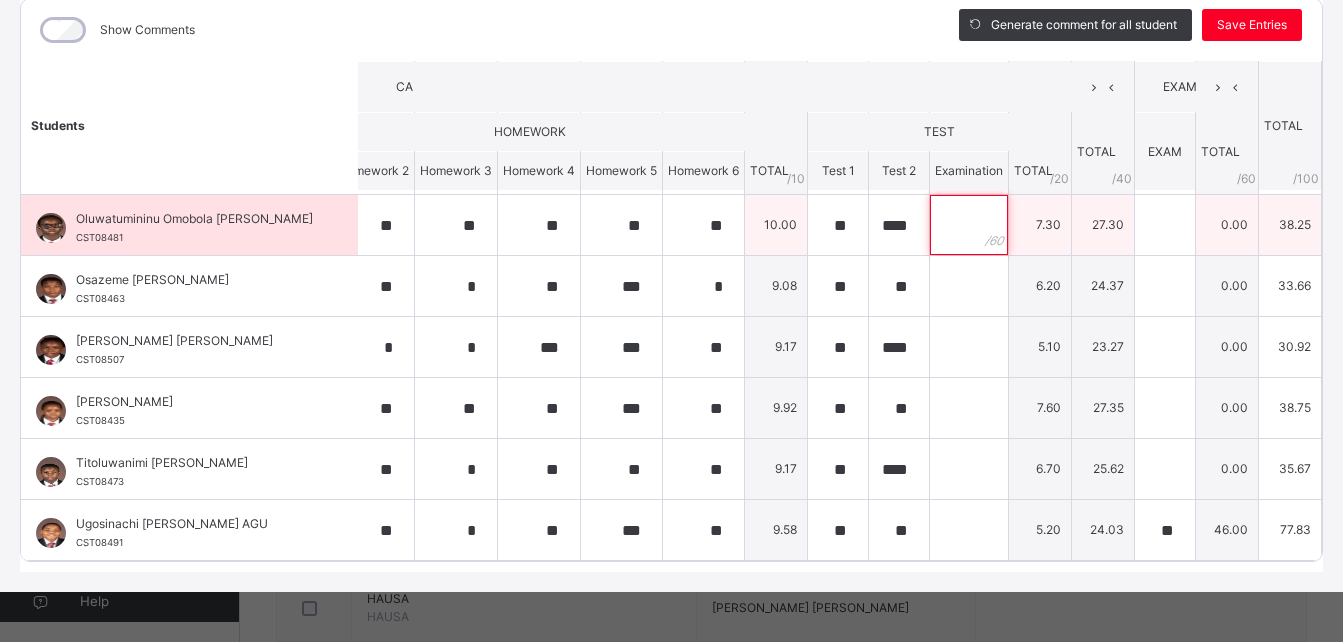 click at bounding box center (969, 225) 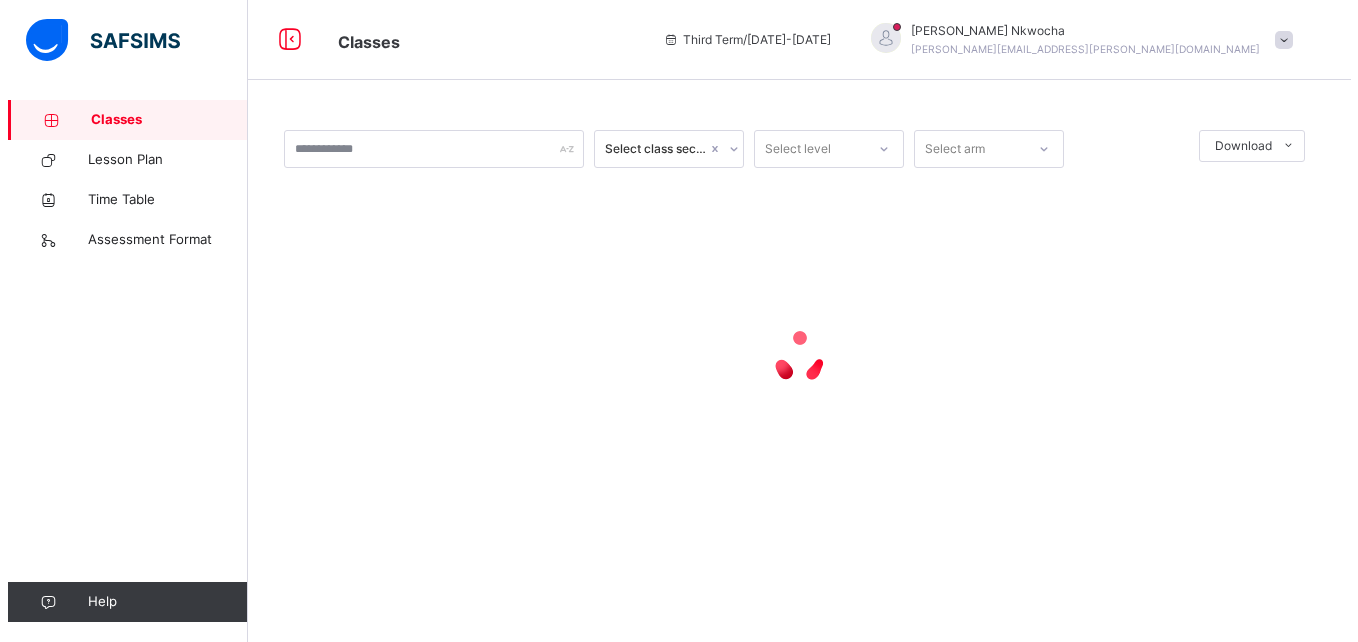 scroll, scrollTop: 0, scrollLeft: 0, axis: both 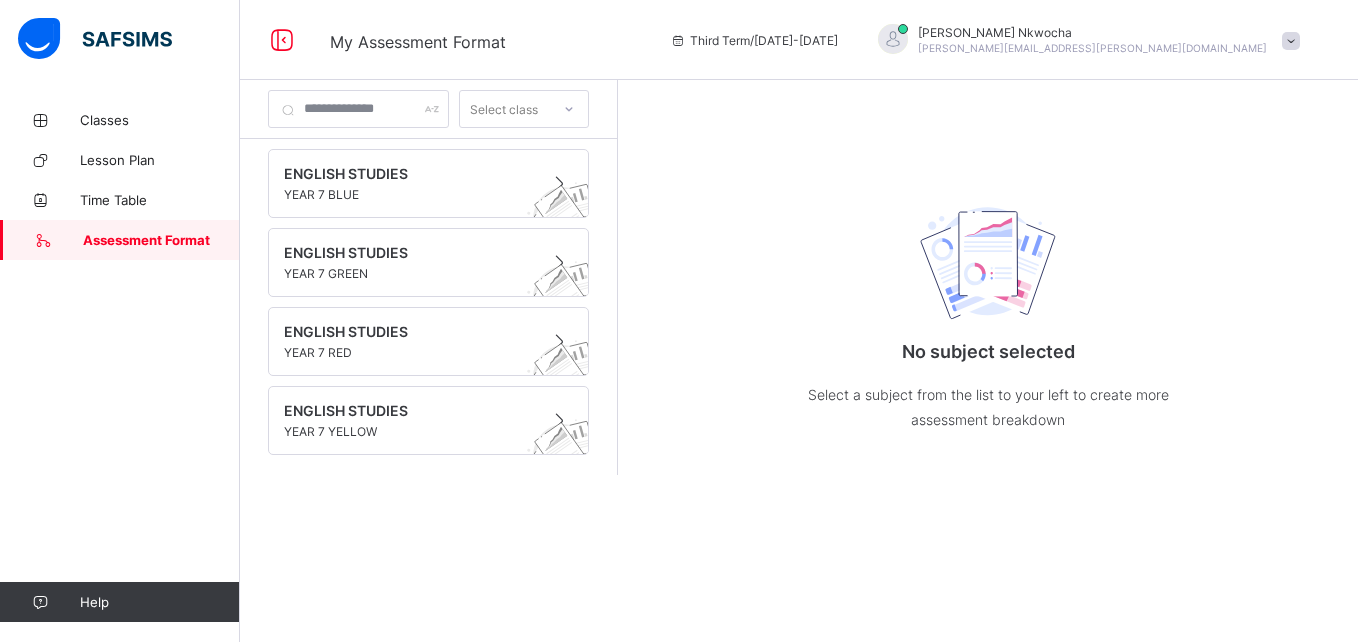click on "ENGLISH STUDIES" at bounding box center (409, 331) 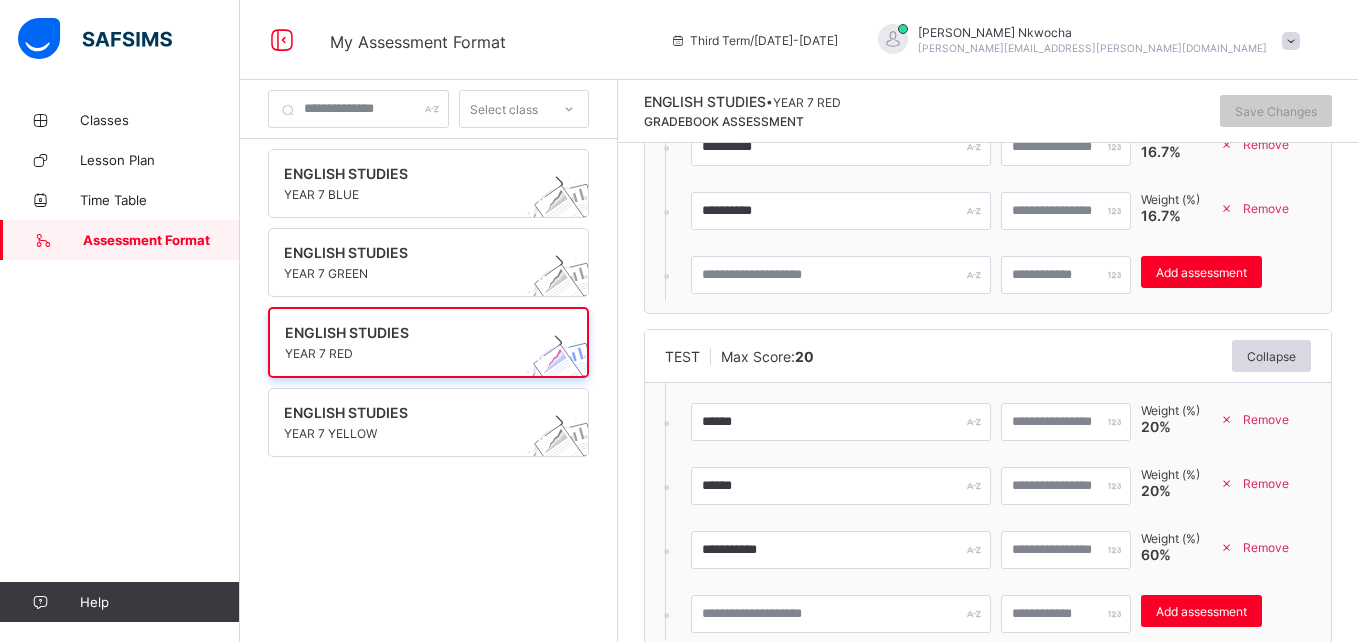 scroll, scrollTop: 1028, scrollLeft: 0, axis: vertical 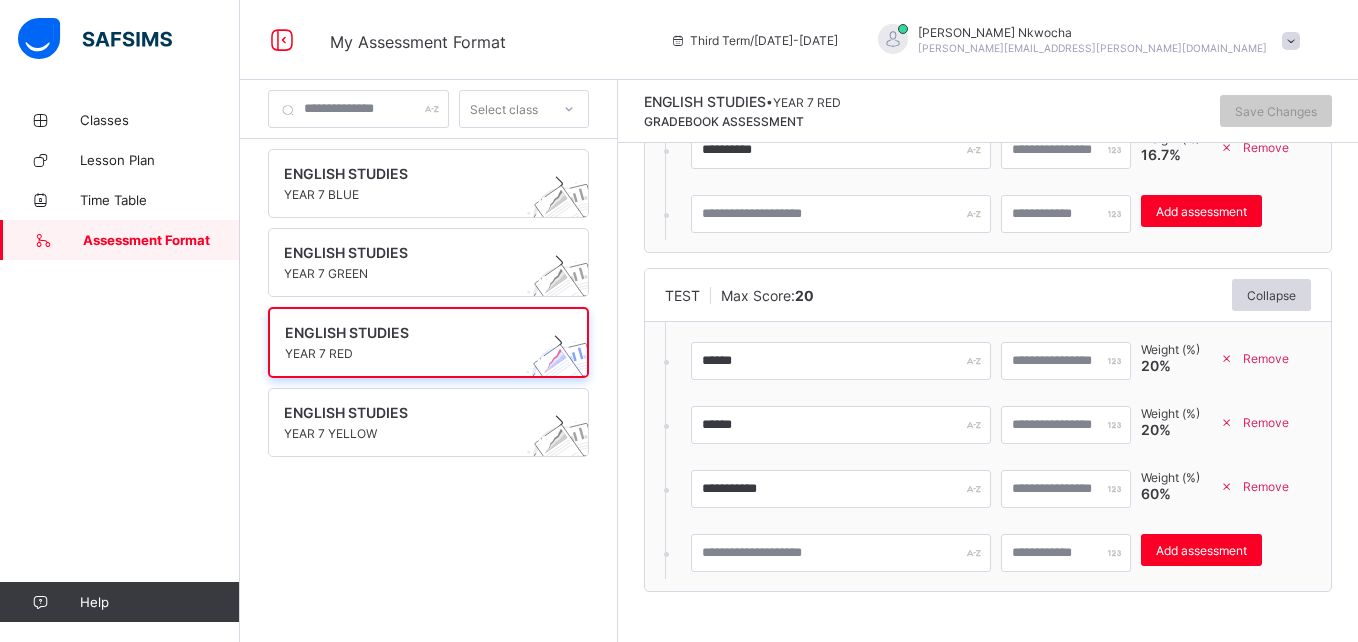 click at bounding box center (1227, 486) 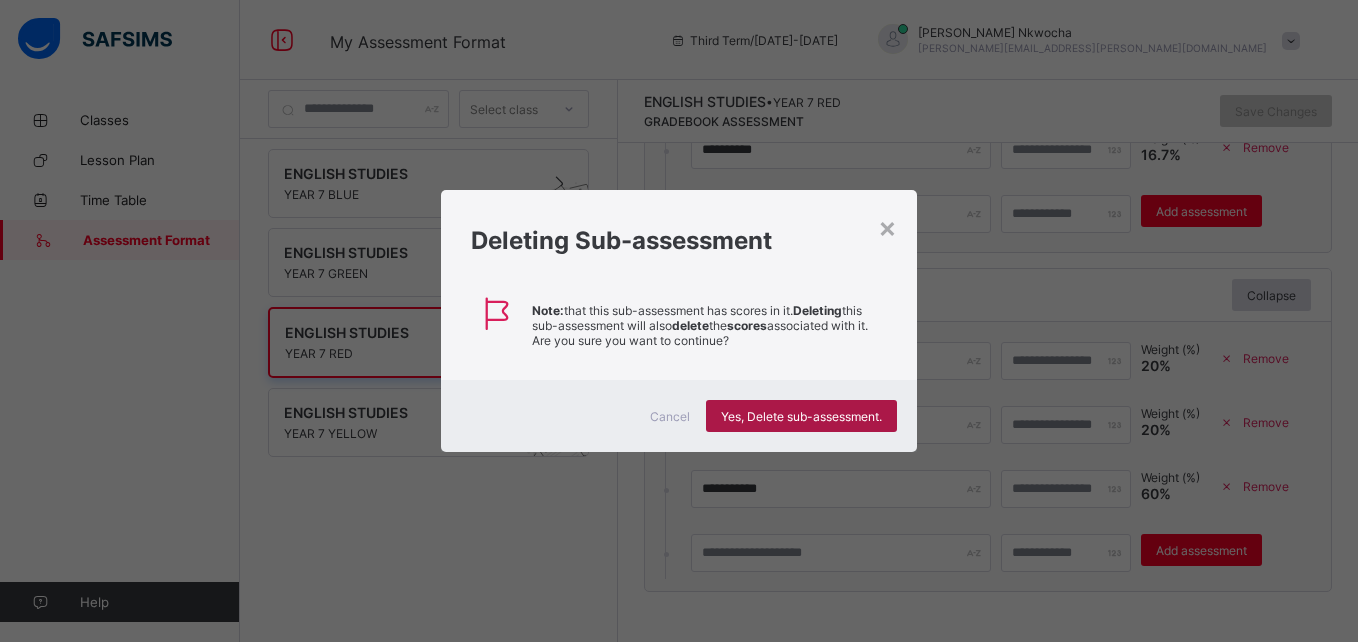 click on "Yes, Delete sub-assessment." at bounding box center (801, 416) 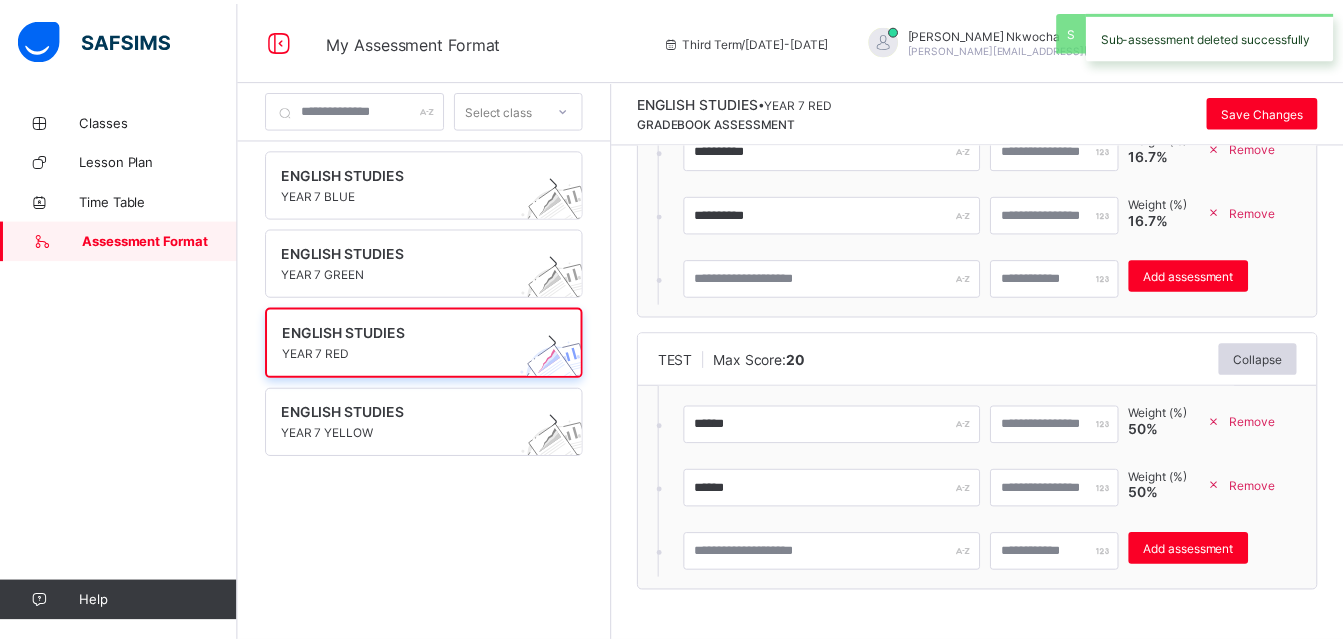 scroll, scrollTop: 964, scrollLeft: 0, axis: vertical 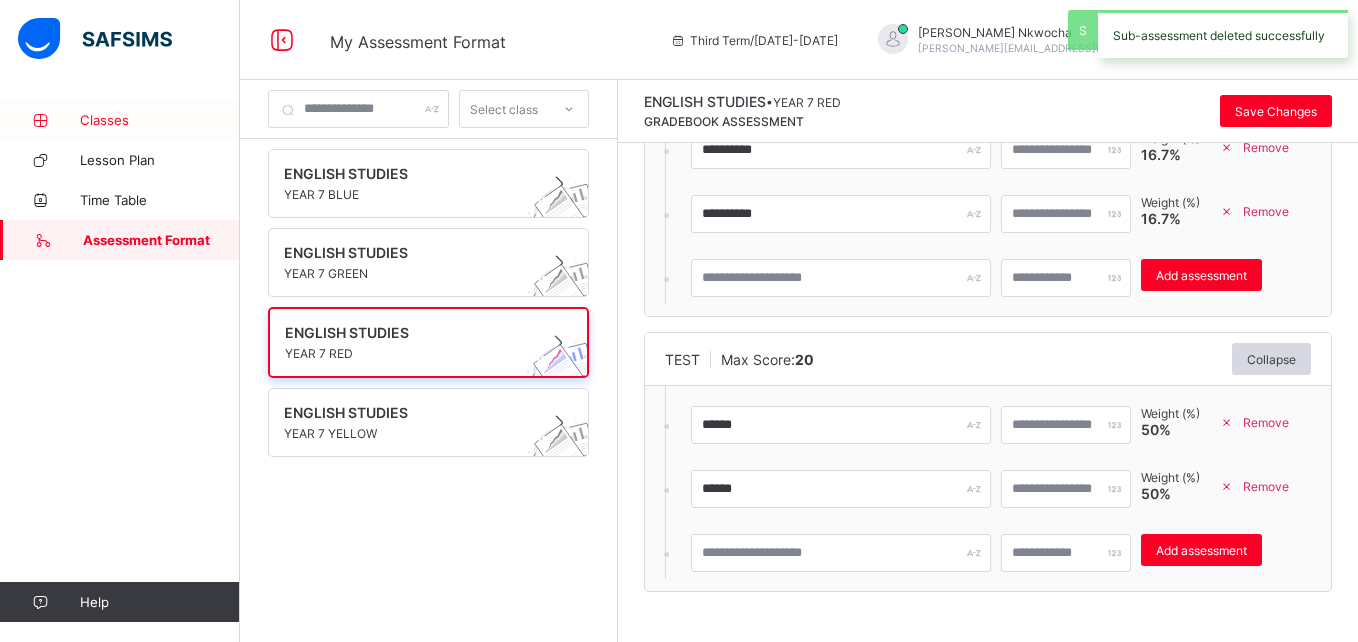 click on "Classes" at bounding box center [160, 120] 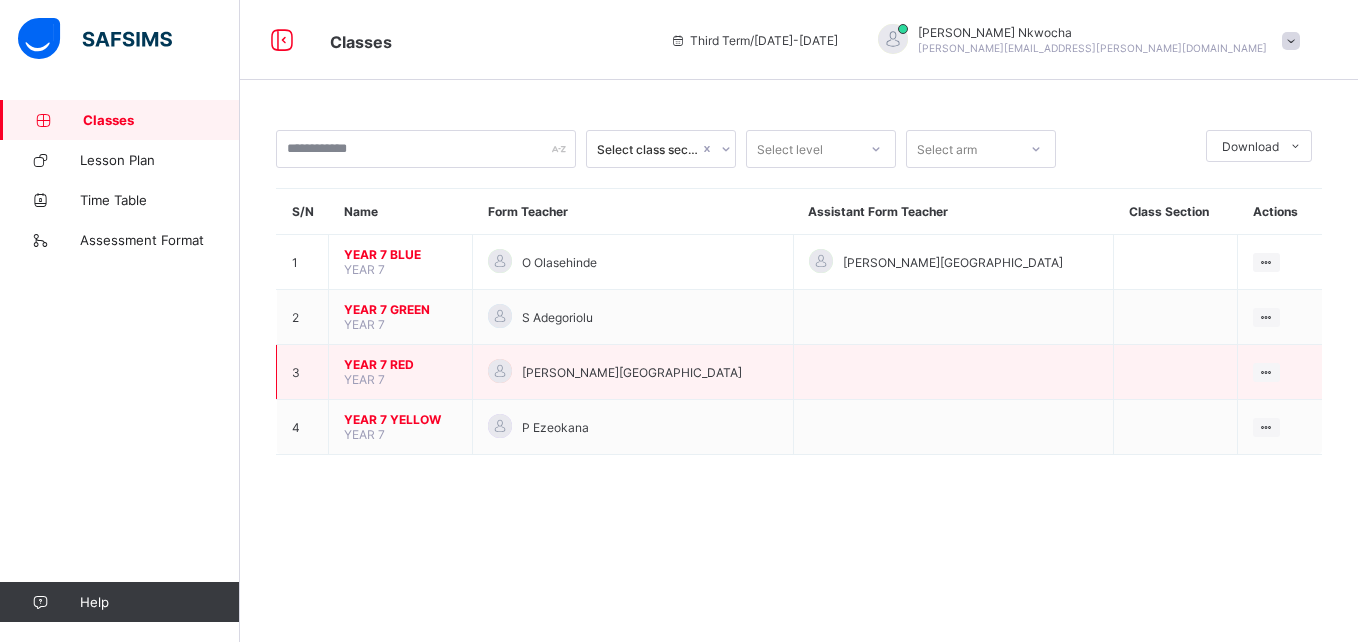 click on "YEAR 7   RED   YEAR 7" at bounding box center (401, 372) 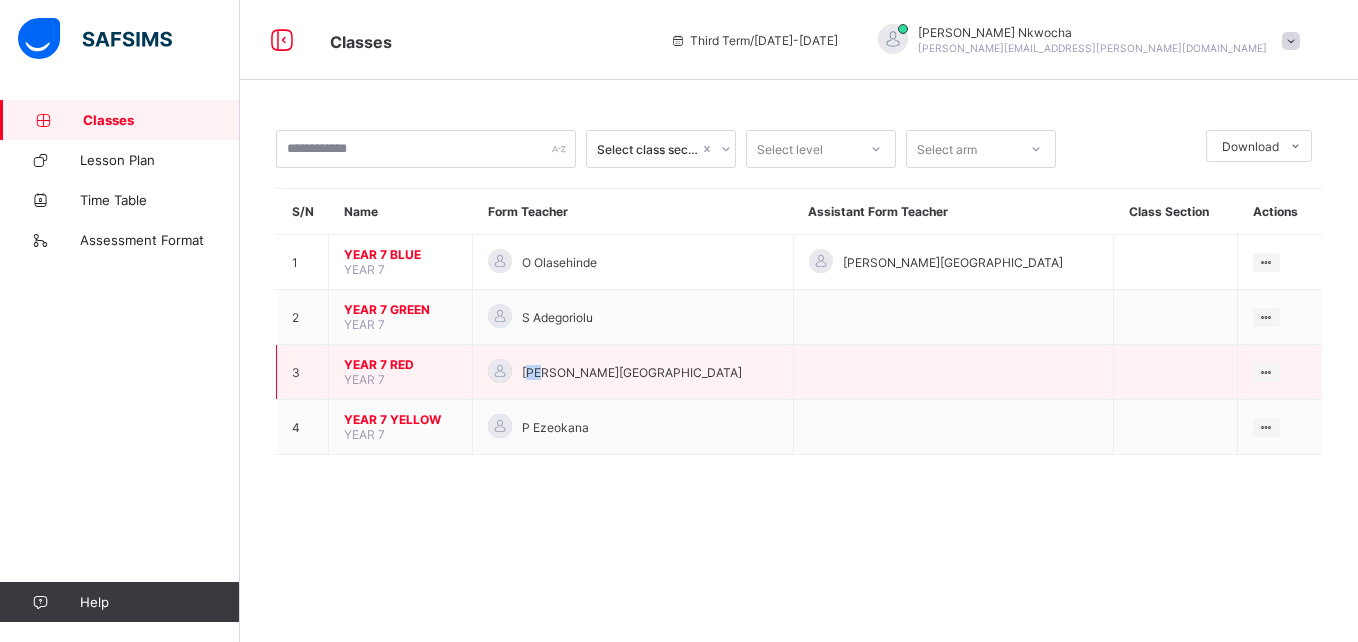 click on "[PERSON_NAME][GEOGRAPHIC_DATA]" at bounding box center [632, 372] 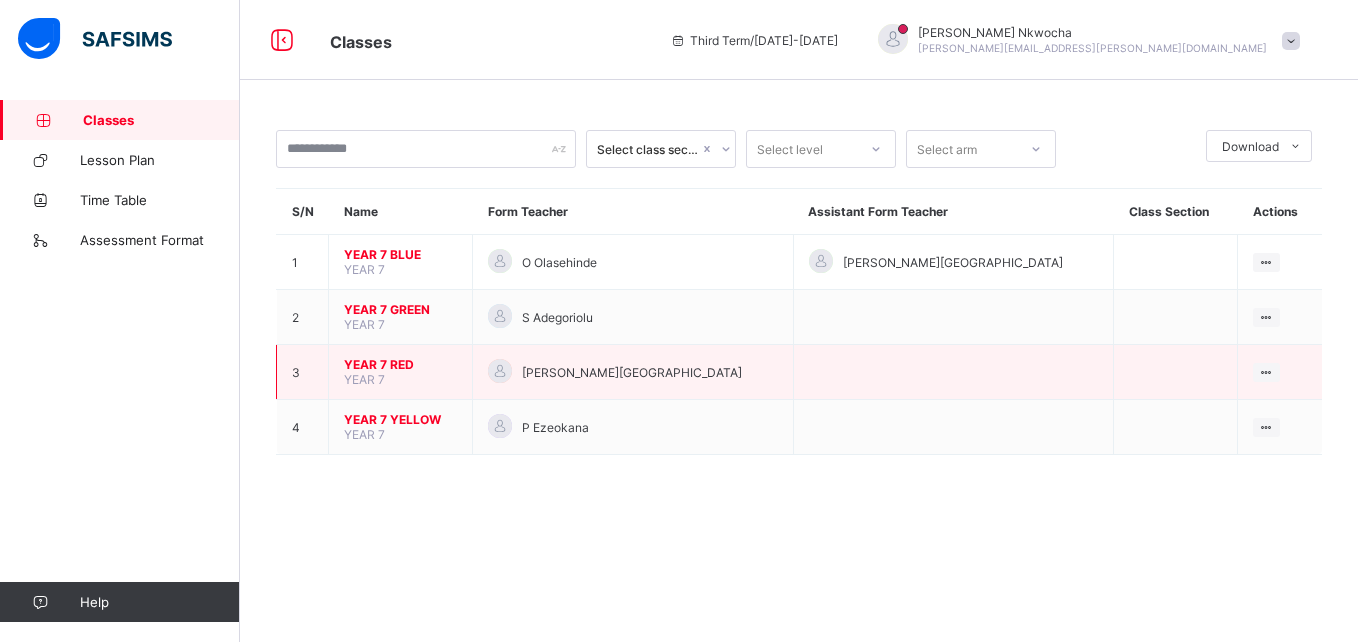 drag, startPoint x: 587, startPoint y: 365, endPoint x: 472, endPoint y: 346, distance: 116.559 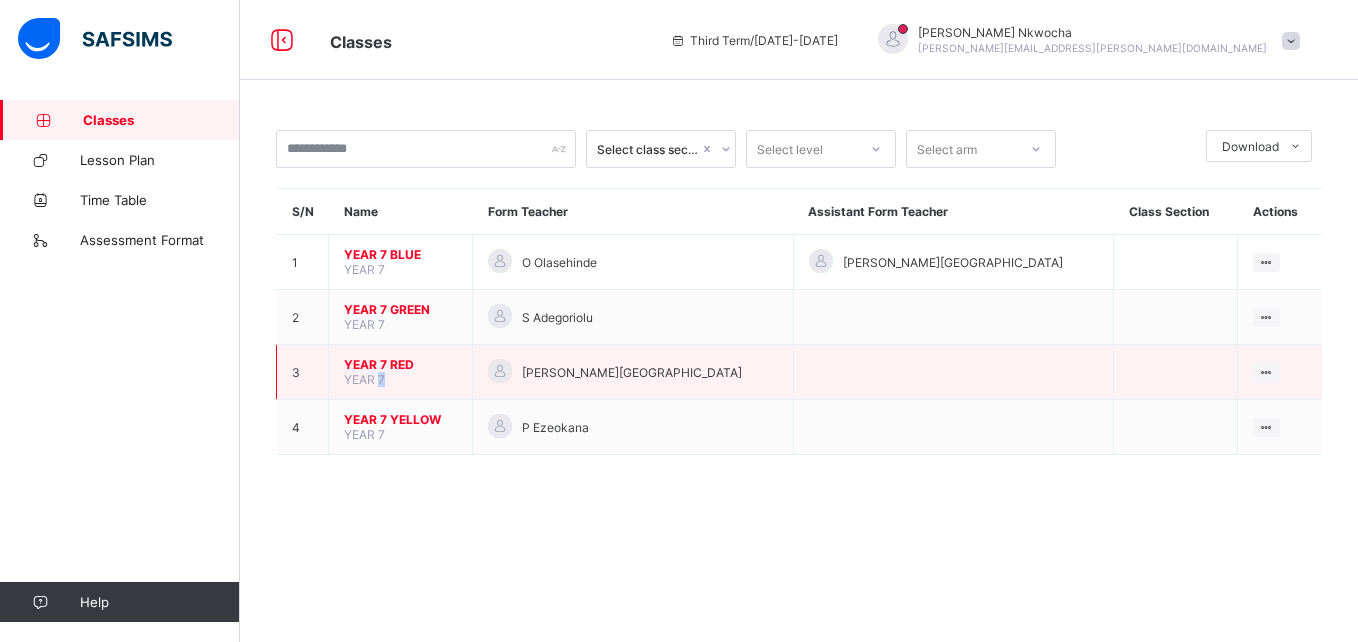 click on "YEAR 7" at bounding box center (364, 379) 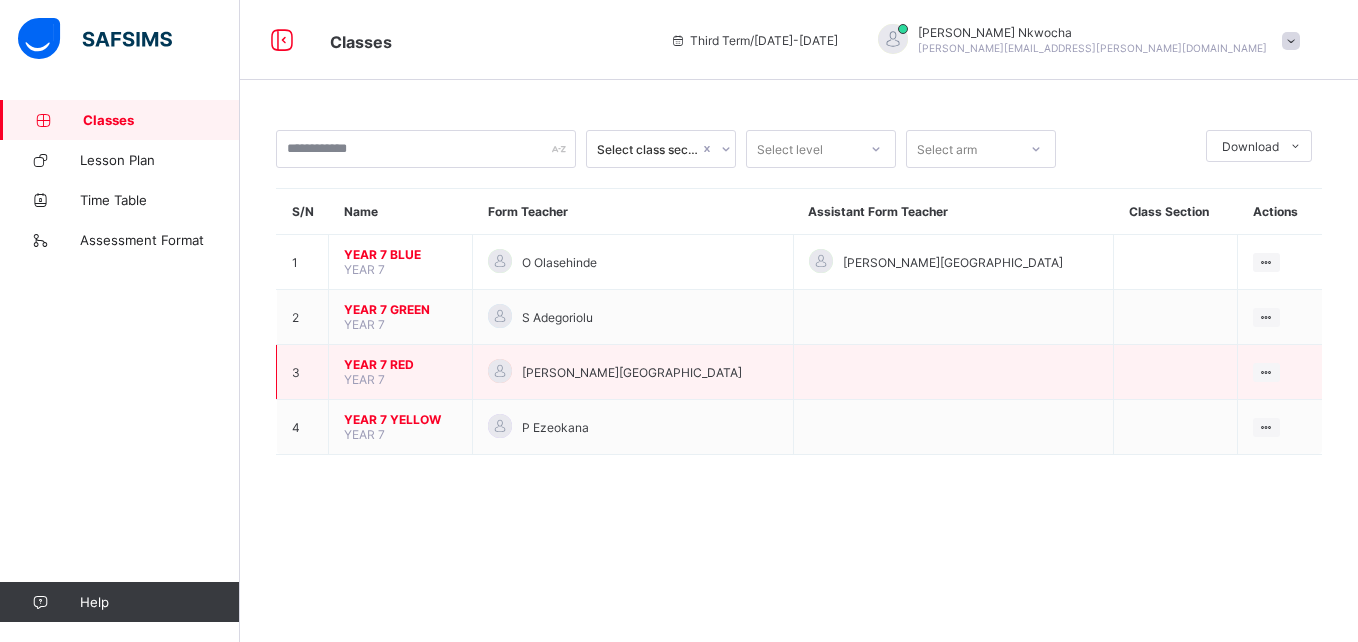 click on "YEAR 7   RED   YEAR 7" at bounding box center (401, 372) 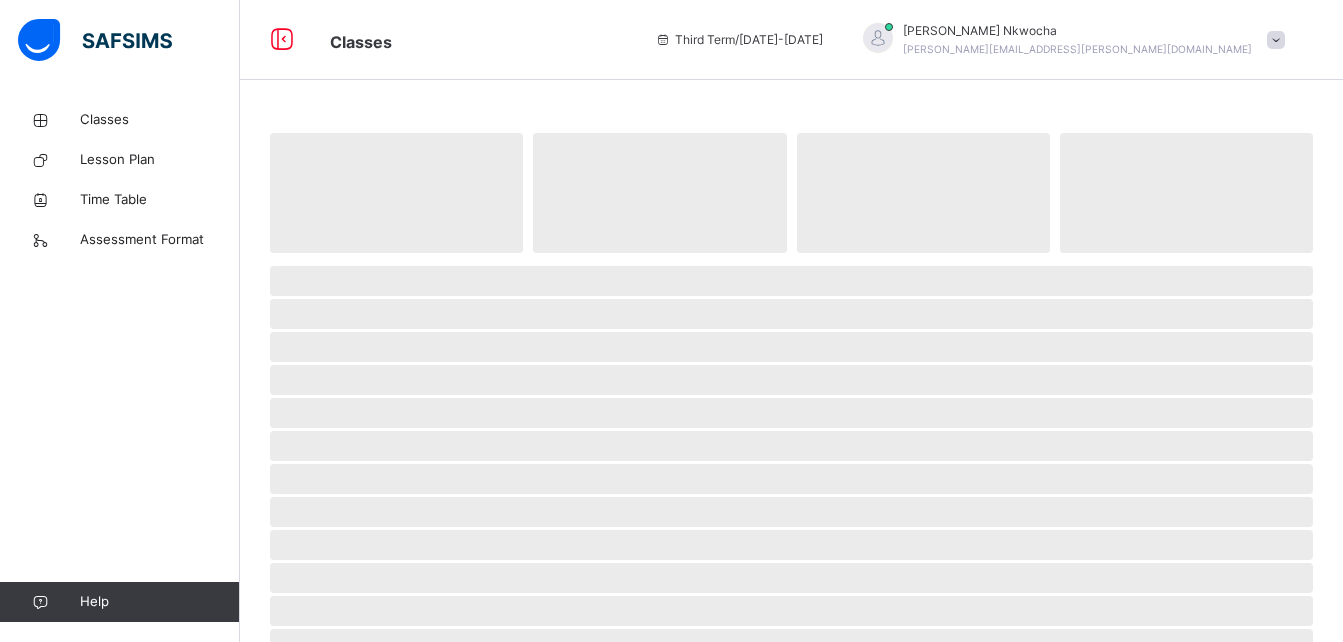 click on "‌ ‌ ‌ ‌ ‌ ‌ ‌ ‌ ‌ ‌ ‌ ‌ ‌ ‌ ‌ ‌ ‌ ‌ ‌ ‌ ‌ ‌ ‌ ‌ ‌" at bounding box center [791, 667] 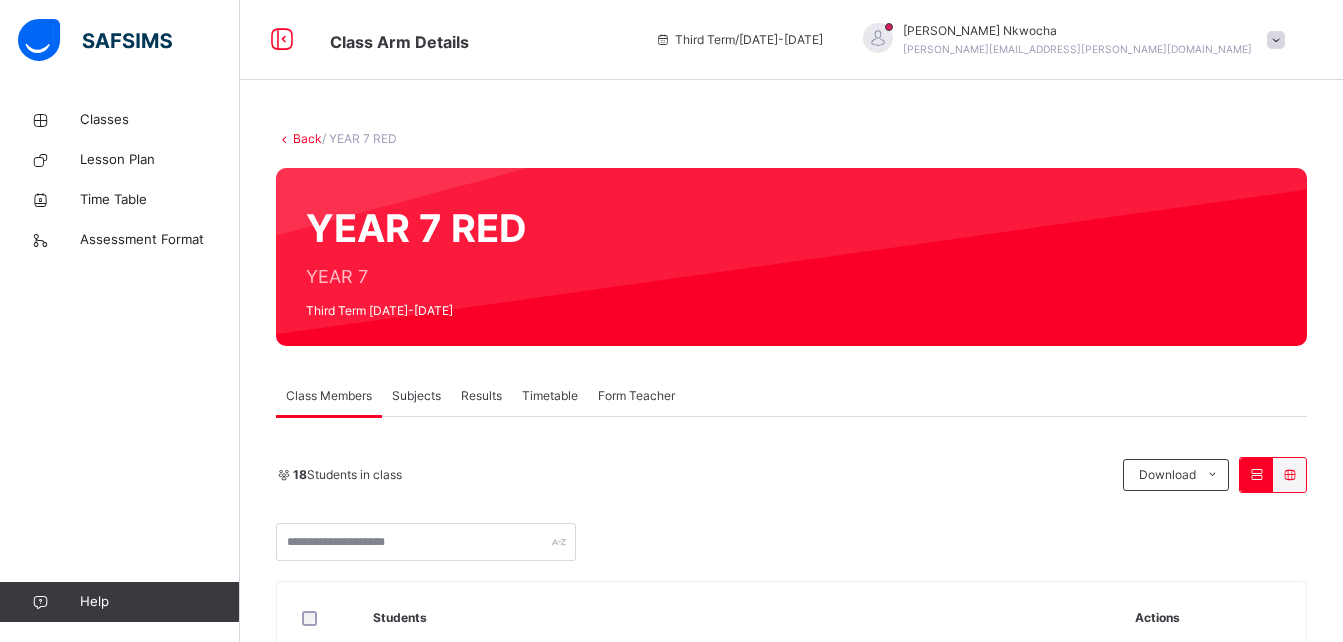 click on "YEAR 7 RED YEAR 7 Third Term [DATE]-[DATE]" at bounding box center [791, 257] 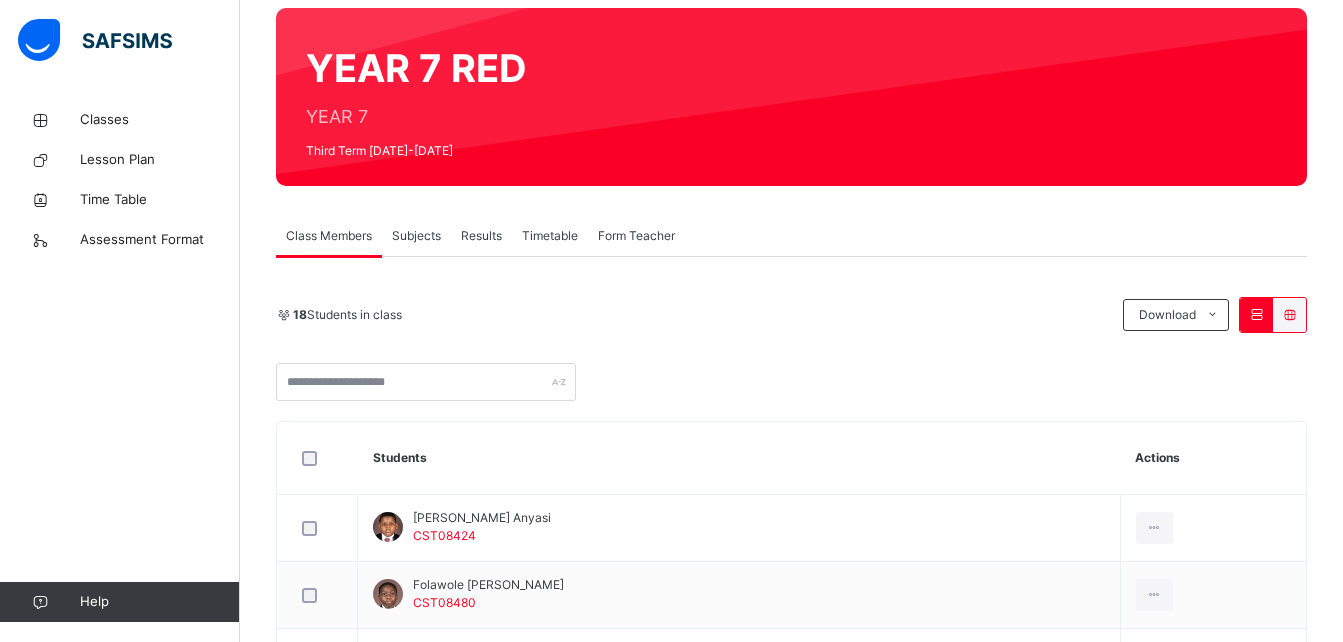 scroll, scrollTop: 165, scrollLeft: 0, axis: vertical 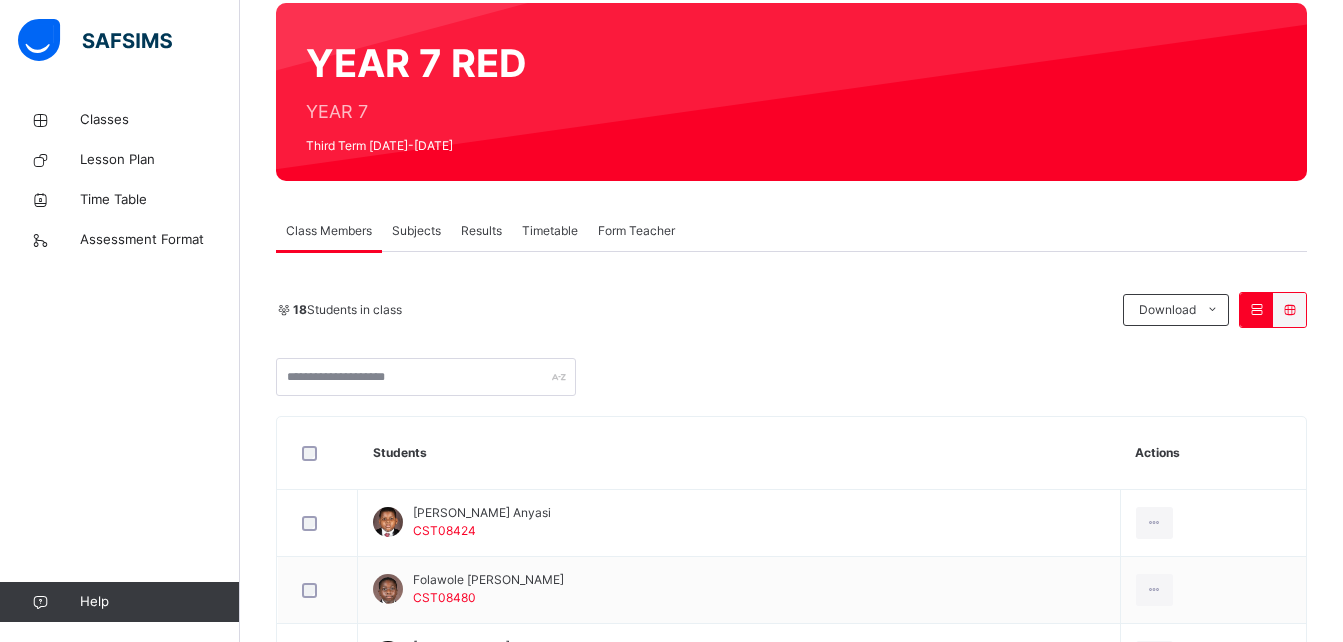 click on "Subjects" at bounding box center (416, 231) 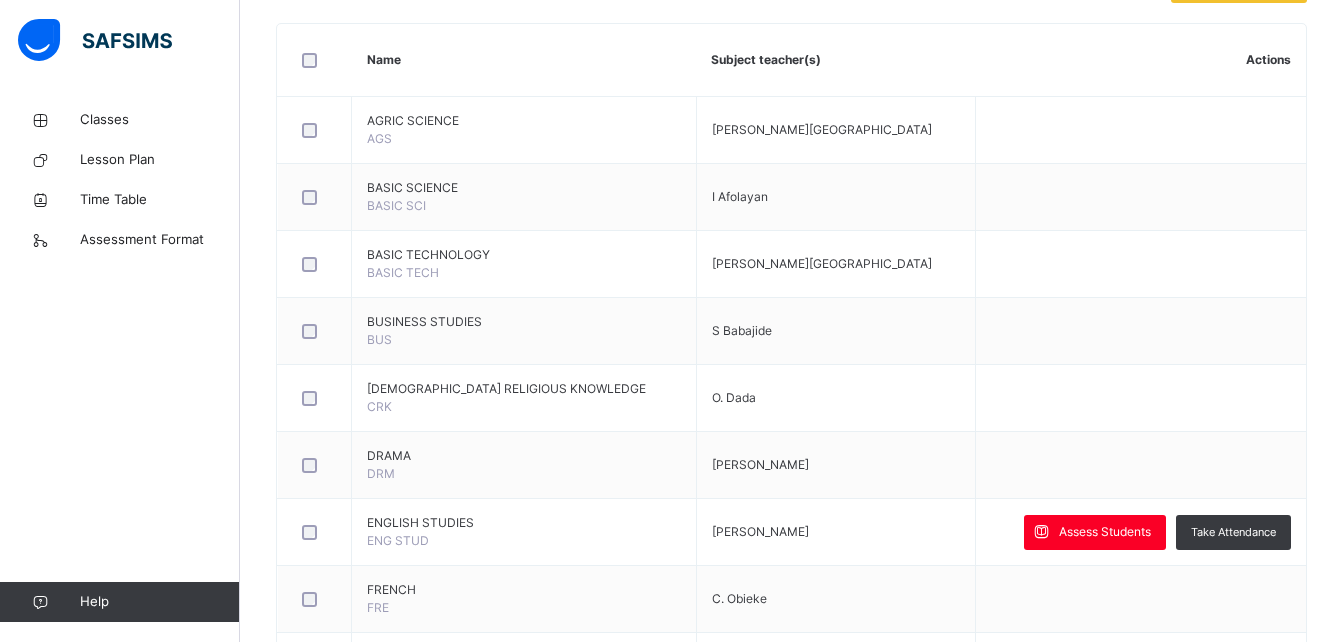scroll, scrollTop: 483, scrollLeft: 0, axis: vertical 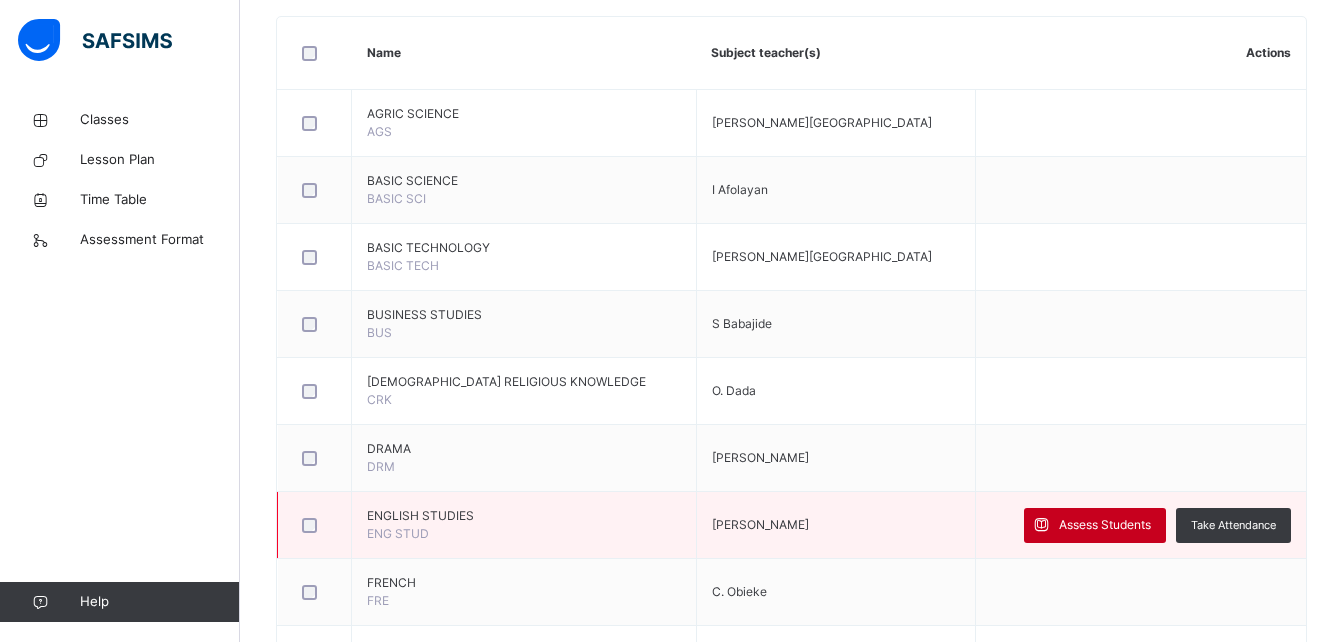 click on "Assess Students" at bounding box center [1105, 525] 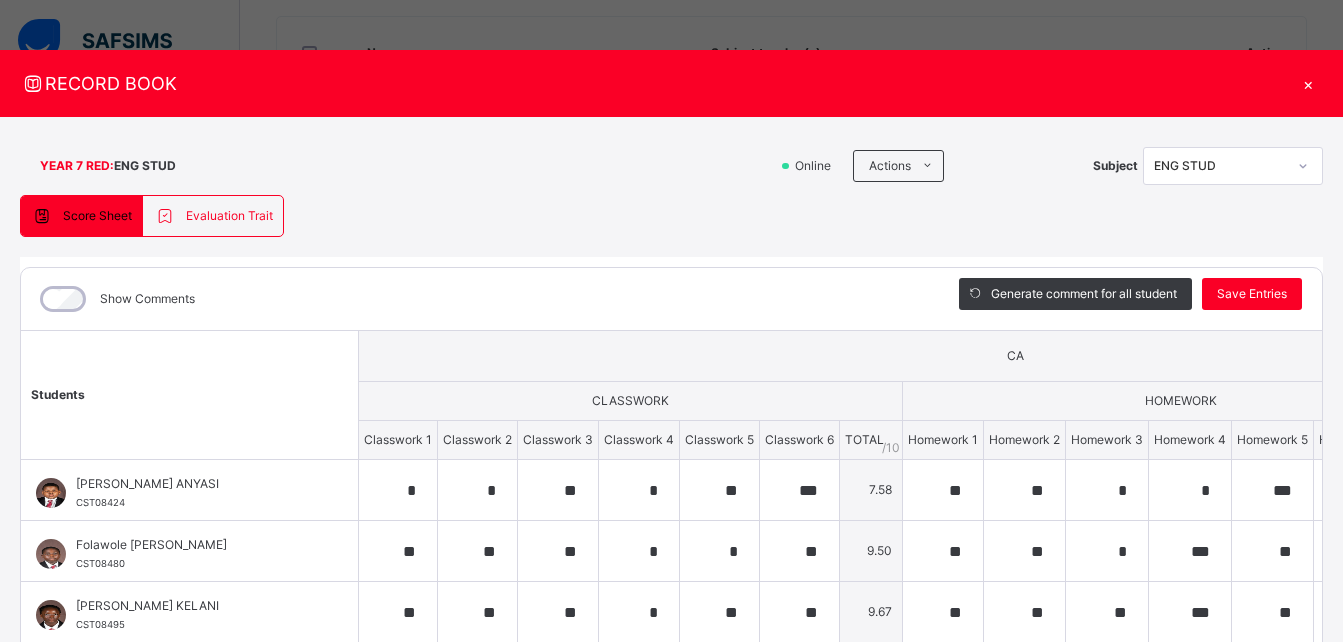 type on "*" 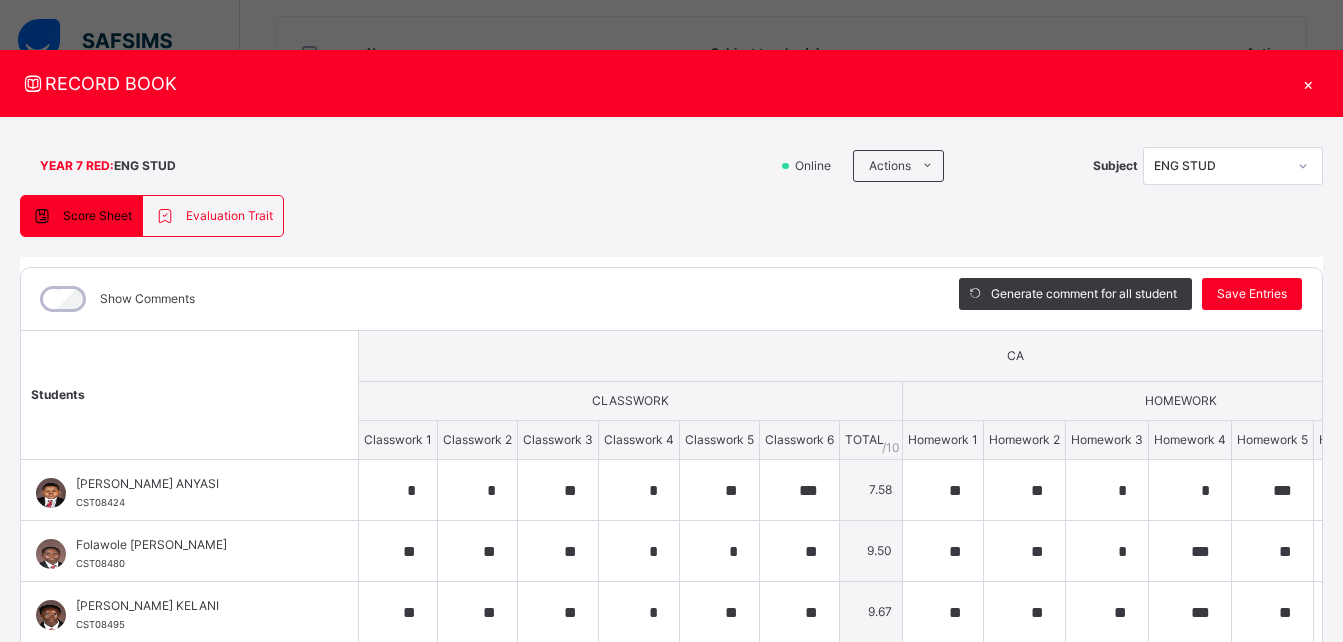click on "RECORD BOOK × YEAR 7   RED :   ENG STUD Online Actions  Download Empty Score Sheet  Upload/map score sheet Subject  ENG STUD [GEOGRAPHIC_DATA] Agbara Date: [DATE] 2:22:14 pm Score Sheet Evaluation Trait Score Sheet Evaluation Trait Show Comments   Generate comment for all student   Save Entries Class Level:  YEAR 7   RED Subject:  ENG STUD Session:  2024/2025 Session Session:  Third Term Students CA EXAM TOTAL /100 Comment CLASSWORK HOMEWORK TEST TOTAL / 40 EXAM TOTAL / 60 Classwork 1 Classwork 2 Classwork 3 Classwork 4 Classwork 5 Classwork 6 TOTAL / 10 Homework 1 Homework 2 Homework 3 Homework 4 Homework 5 Homework 6 TOTAL / 10 Test 1 Test 2 TOTAL / 20 [PERSON_NAME] ANYASI CST08424 [PERSON_NAME] ANYASI CST08424 * * ** * ** *** 7.58 ** ** * * *** ** 8.58 ** ** 15.00 31.17 0.00 31.16 Generate comment 0 / 250   ×   Subject Teacher’s Comment Generate and see in full the comment developed by the AI with an option to regenerate the comment [PERSON_NAME] ANYASI   CST08424   Total" at bounding box center [671, 321] 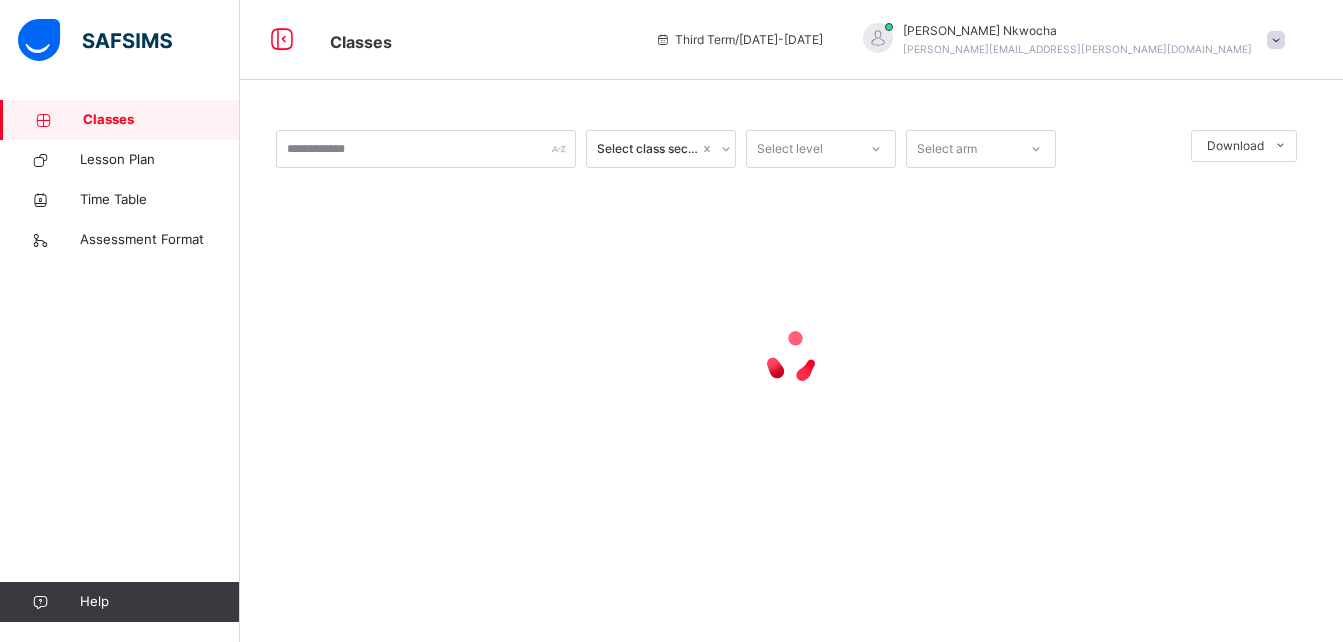scroll, scrollTop: 0, scrollLeft: 0, axis: both 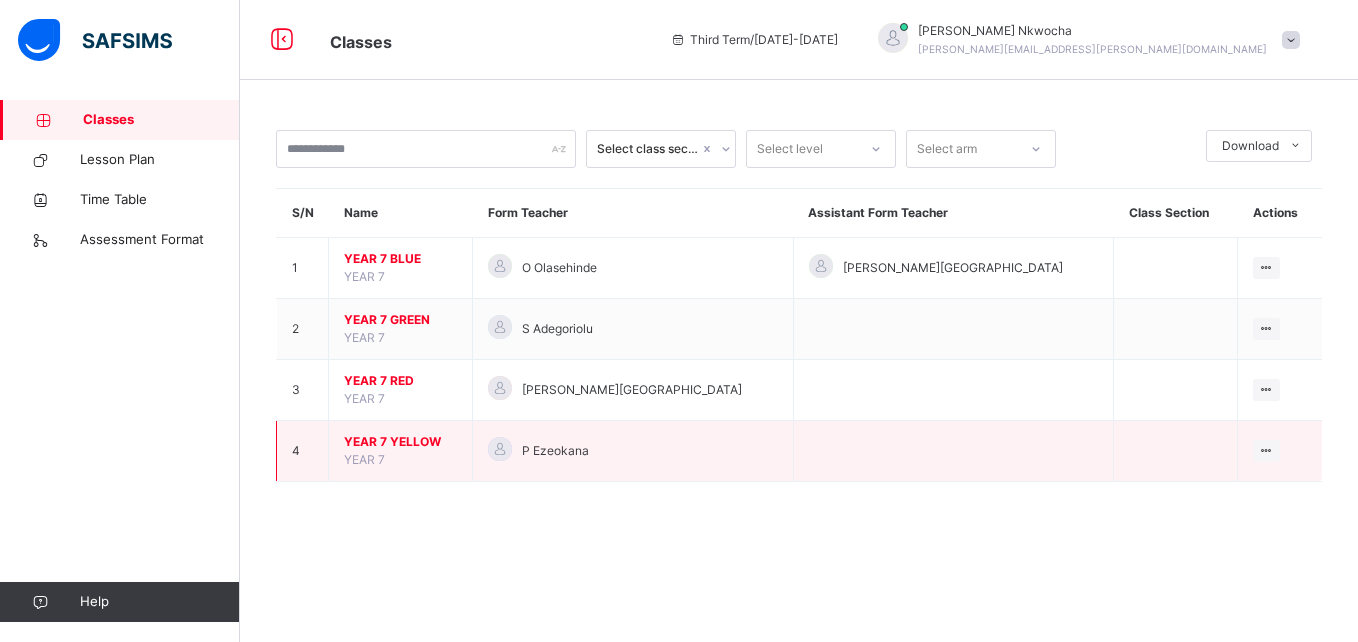 click on "YEAR 7   YELLOW" at bounding box center (400, 442) 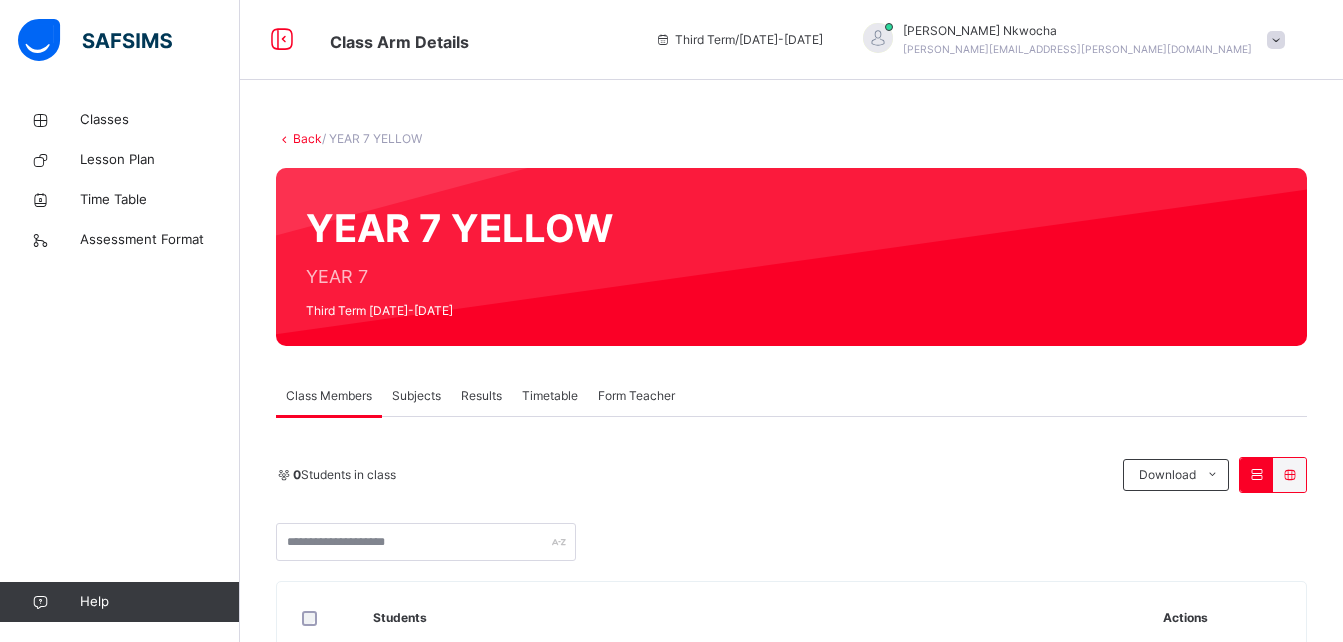 click on "Subjects" at bounding box center (416, 396) 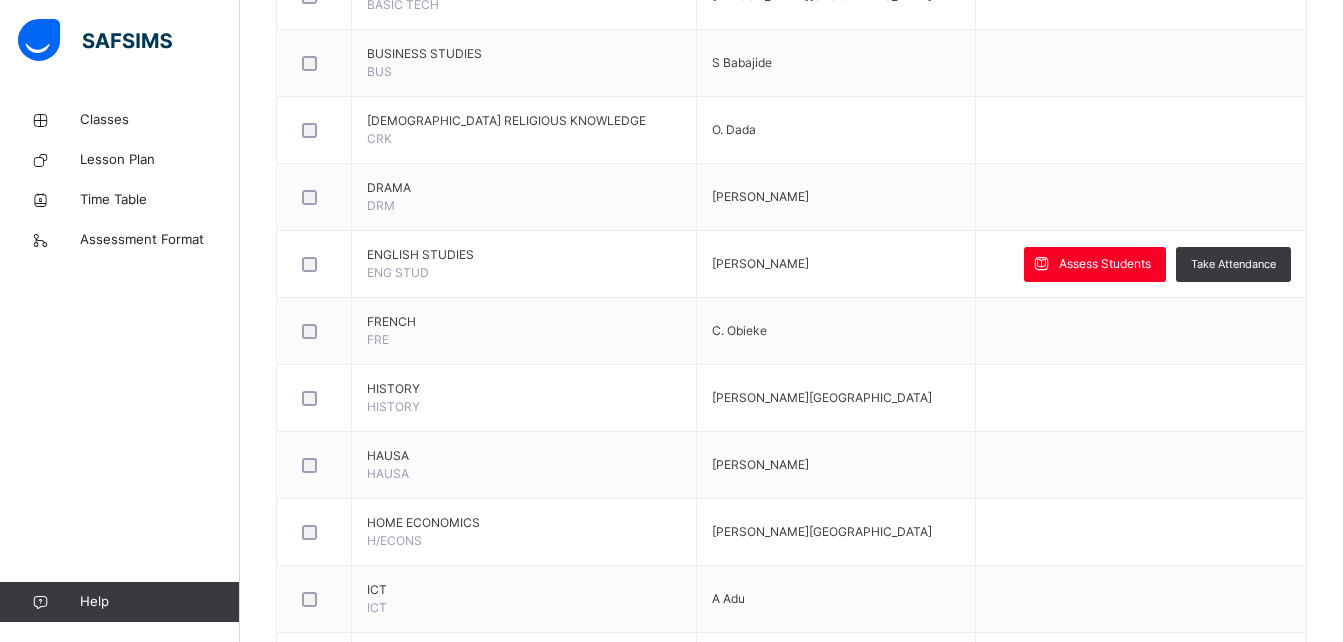 scroll, scrollTop: 747, scrollLeft: 0, axis: vertical 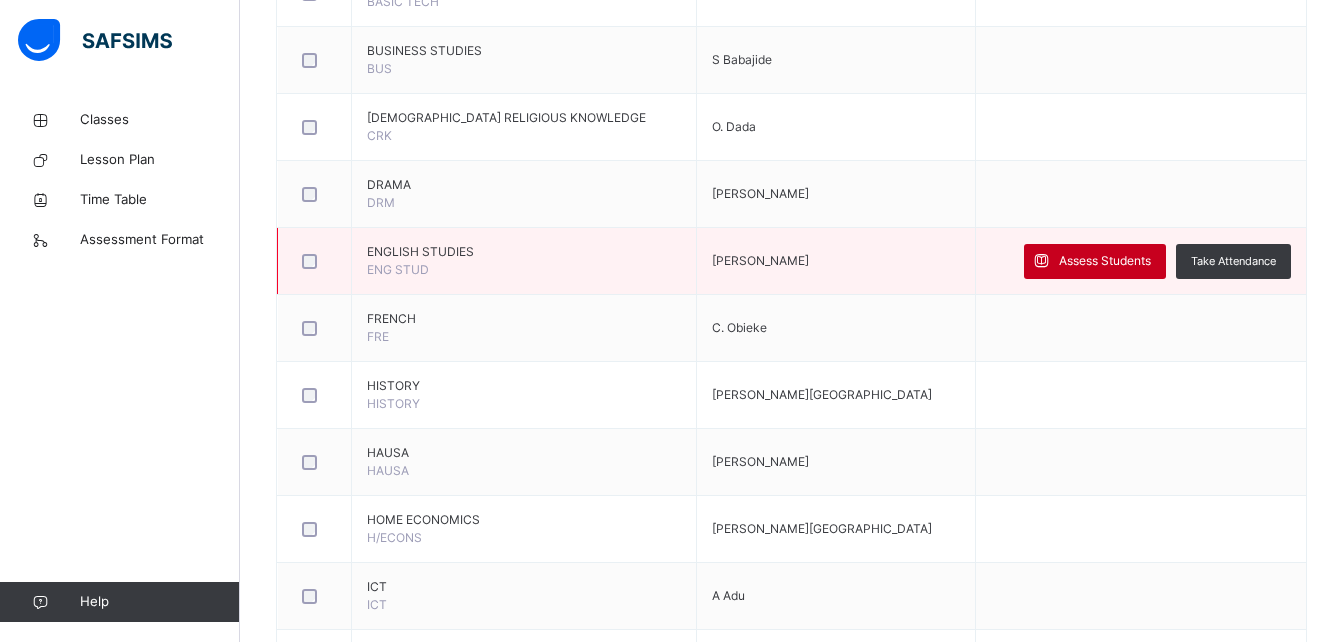click on "Assess Students" at bounding box center [1105, 261] 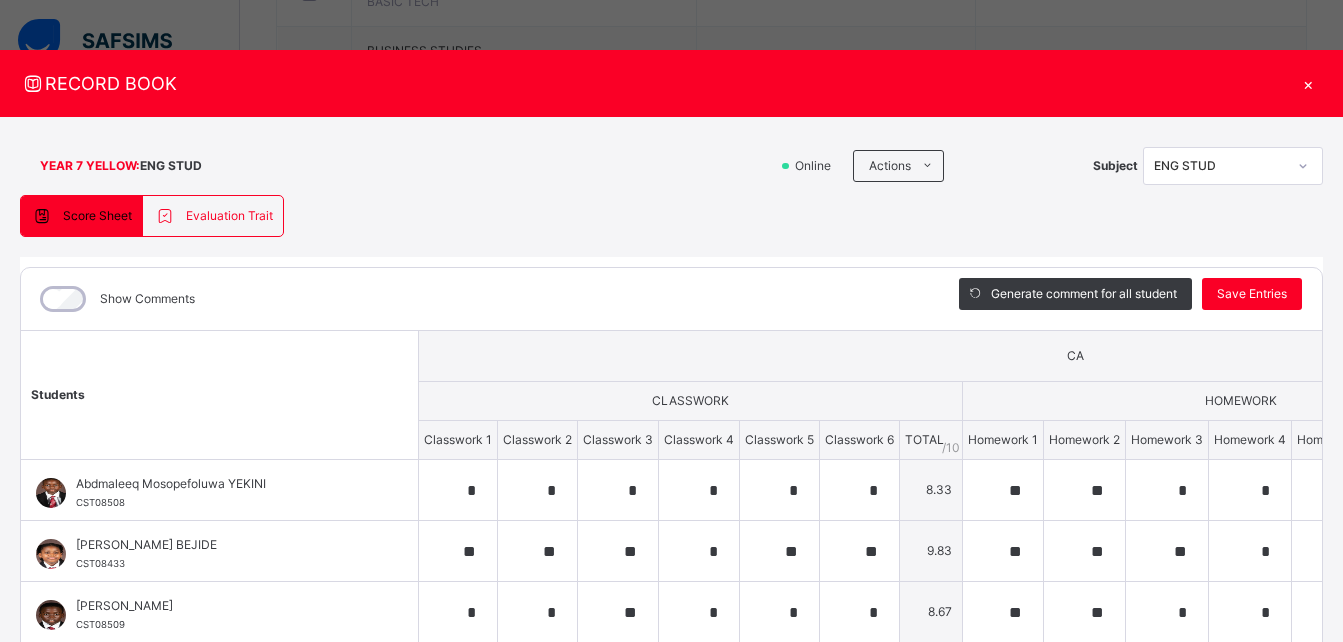 scroll, scrollTop: 925, scrollLeft: 0, axis: vertical 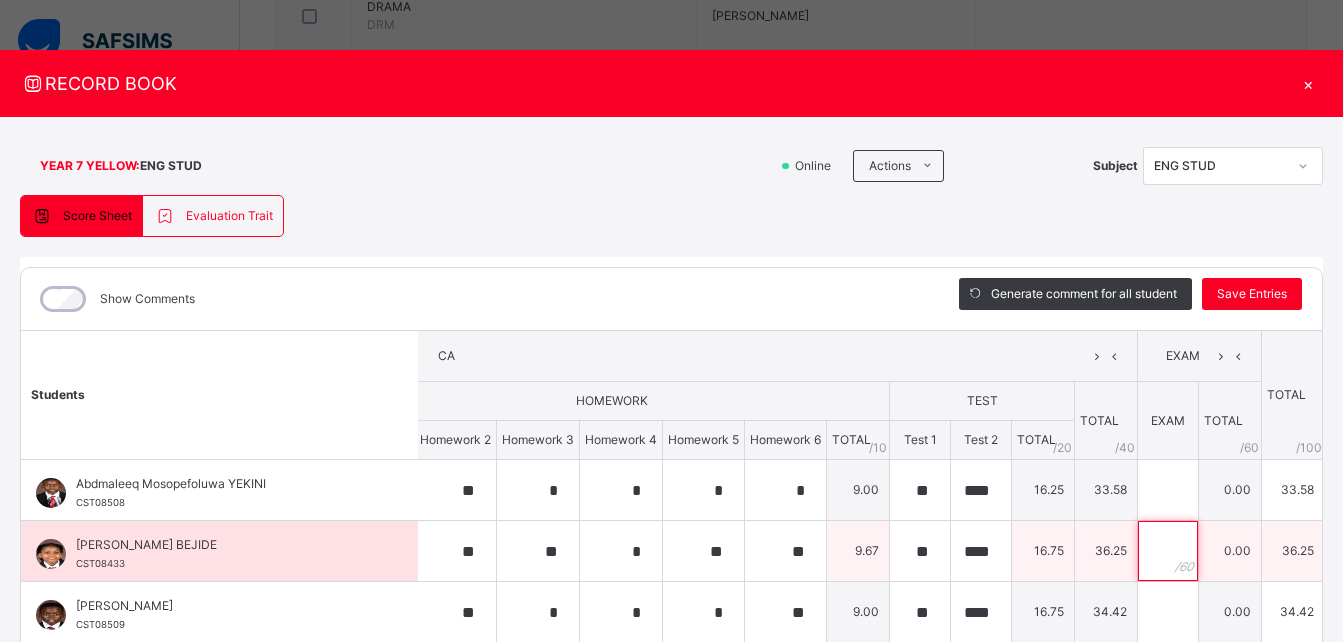 click at bounding box center (1168, 551) 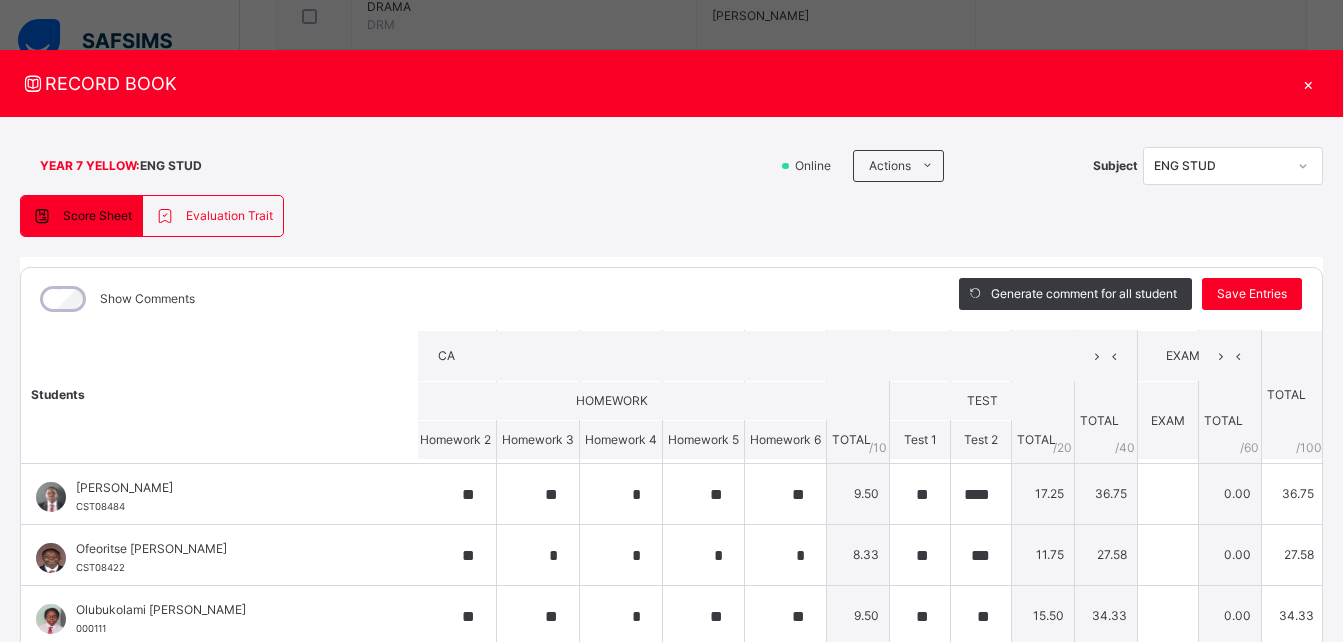scroll, scrollTop: 743, scrollLeft: 629, axis: both 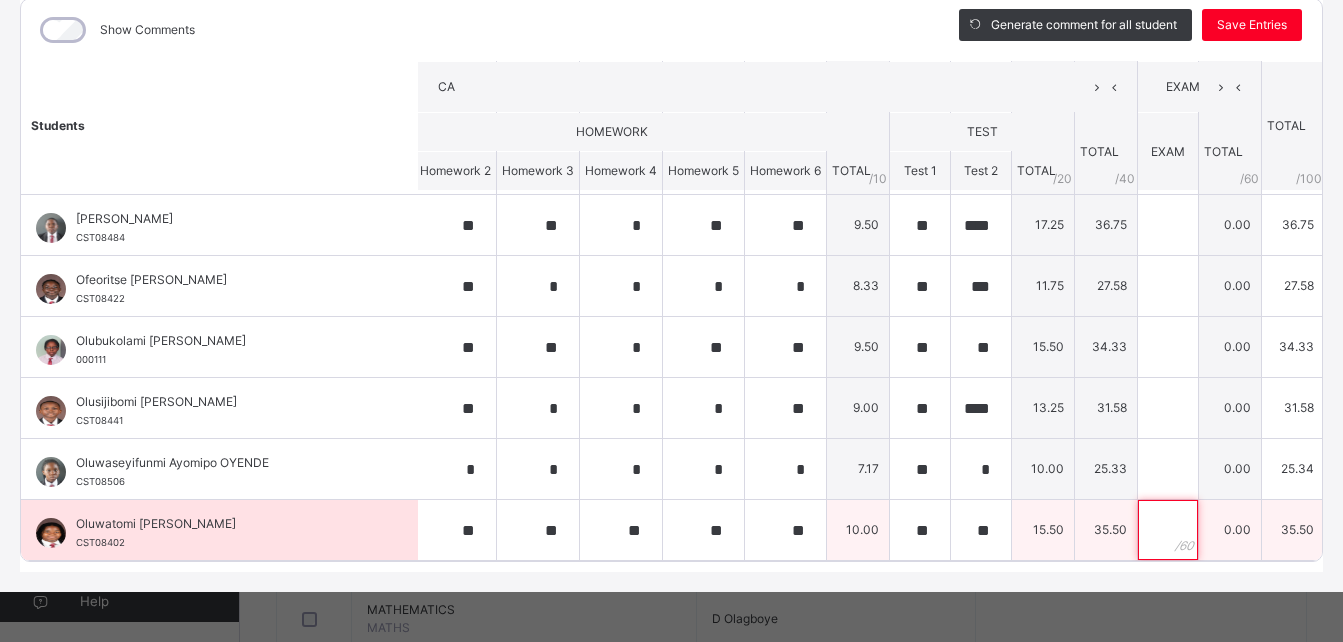 click at bounding box center [1168, 530] 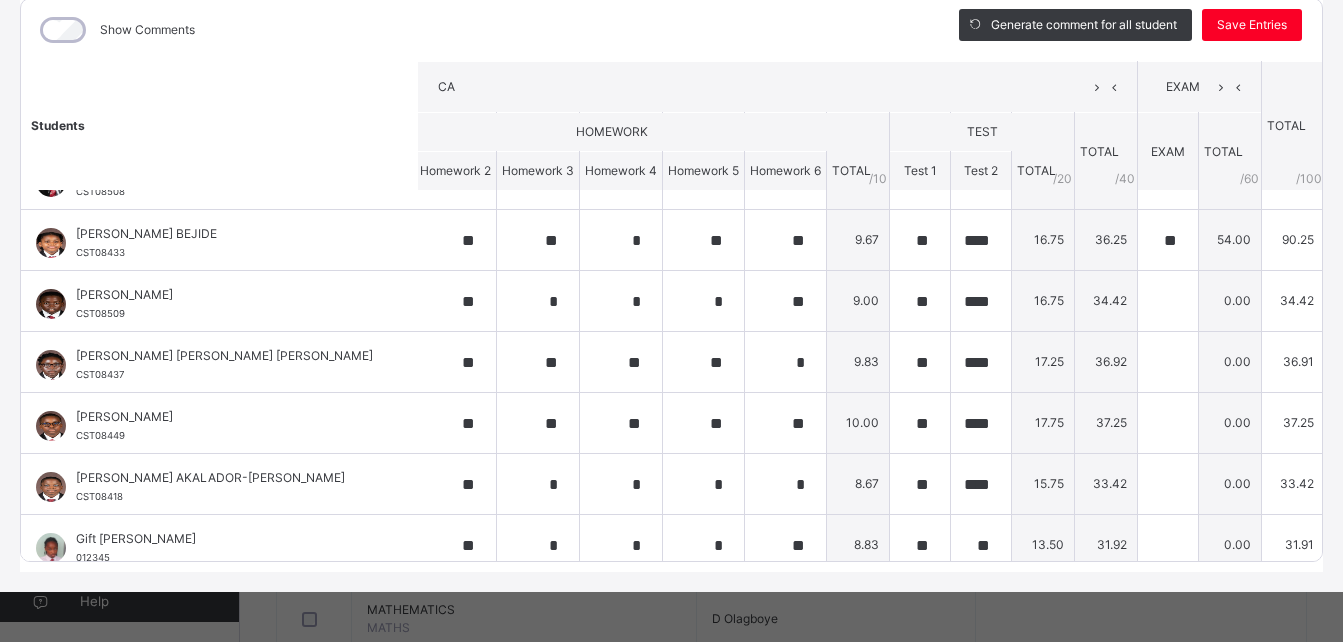 scroll, scrollTop: 0, scrollLeft: 629, axis: horizontal 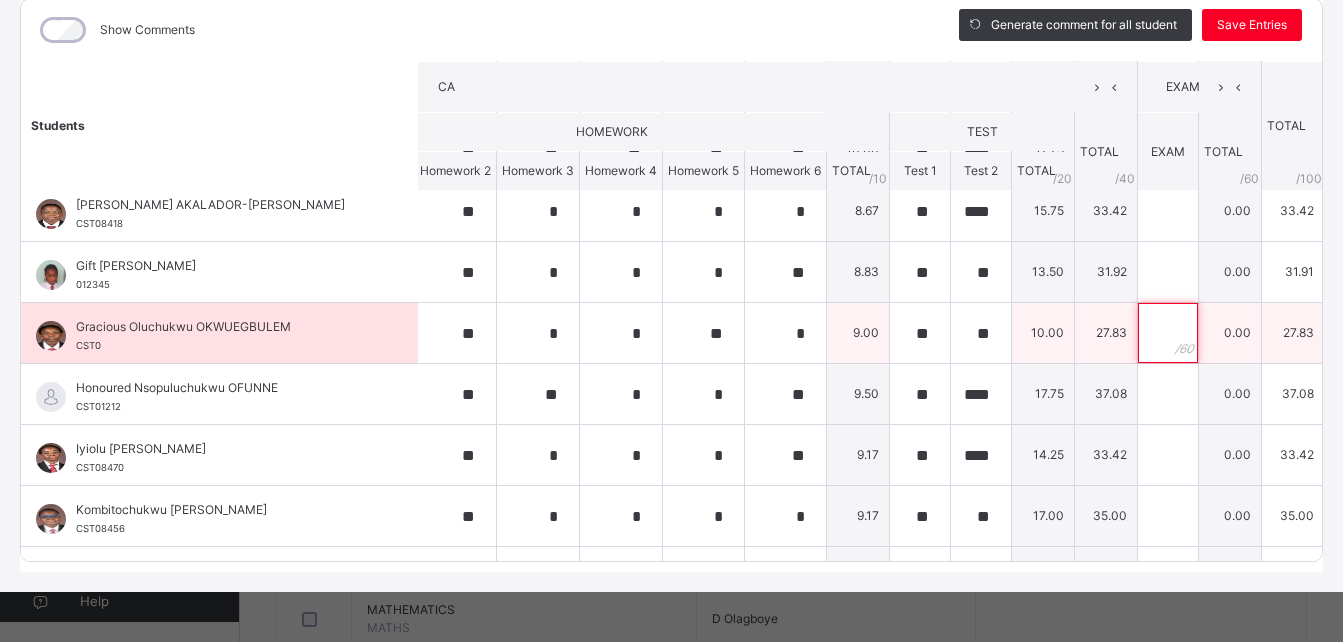 click at bounding box center [1168, 333] 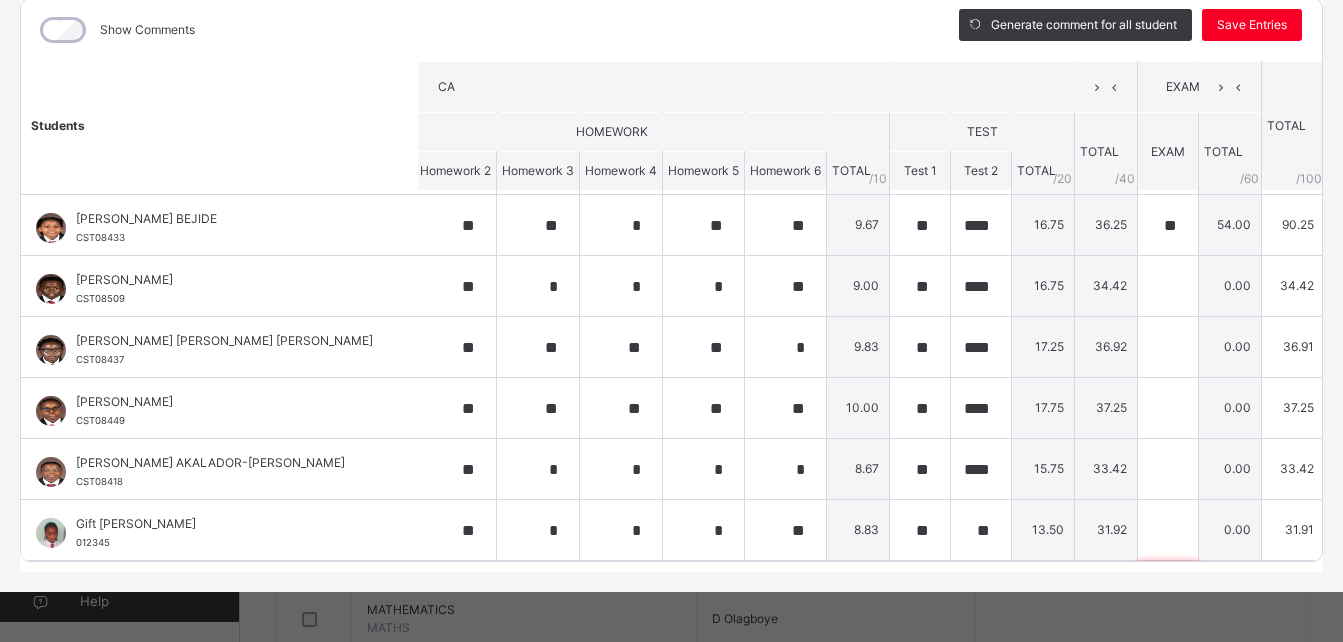 scroll, scrollTop: 0, scrollLeft: 629, axis: horizontal 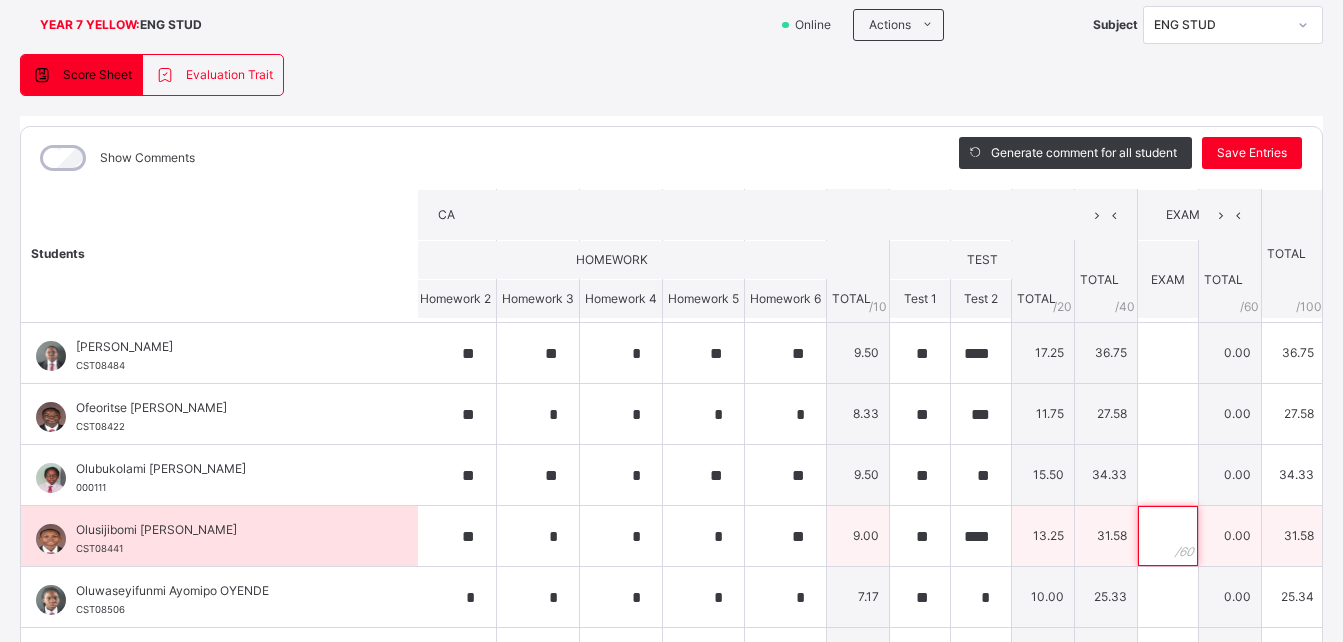 click at bounding box center (1168, 536) 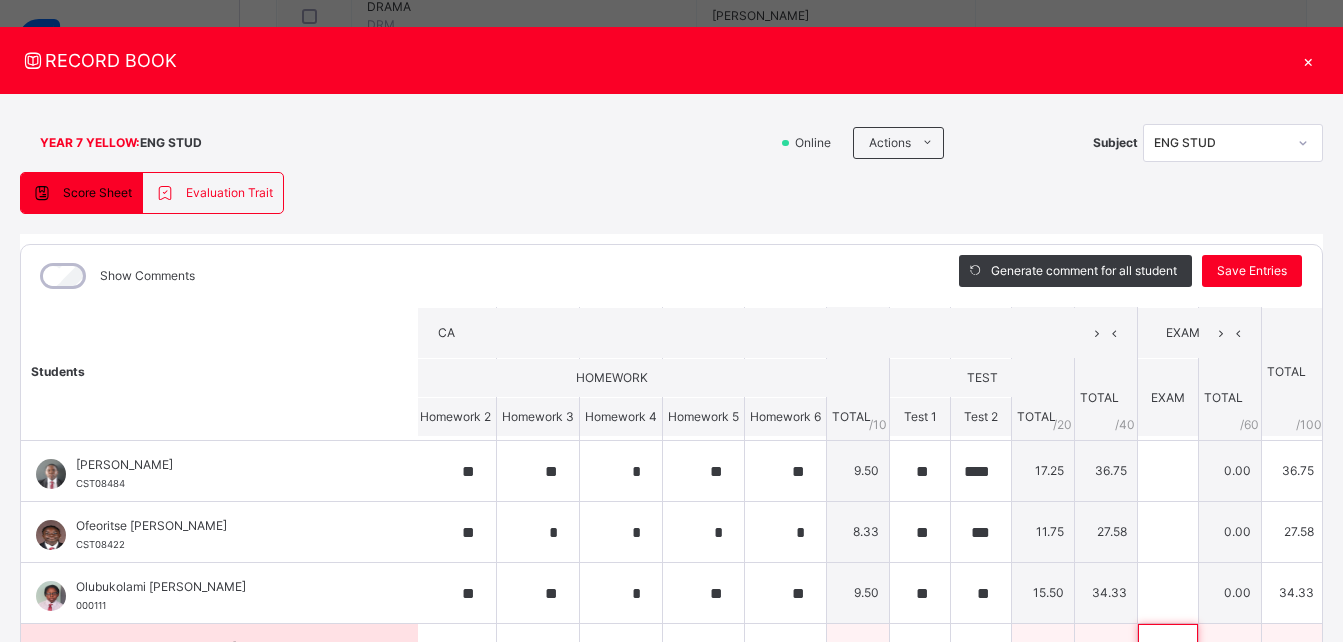 scroll, scrollTop: 13, scrollLeft: 0, axis: vertical 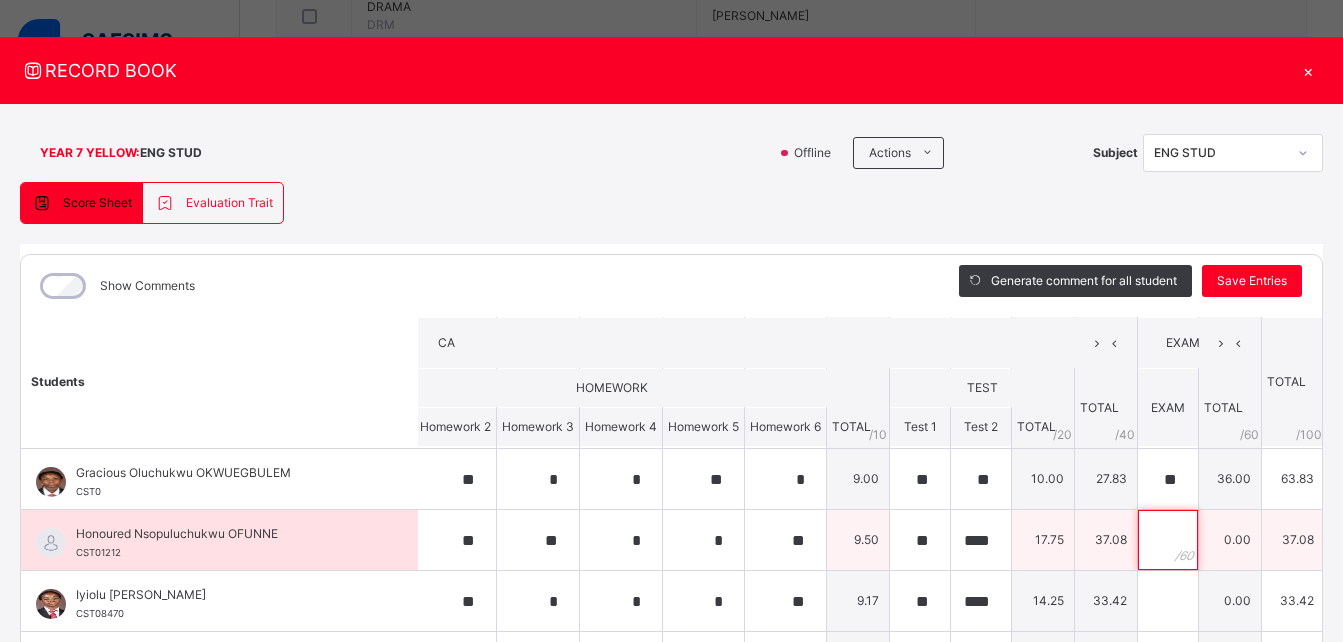 click at bounding box center (1168, 540) 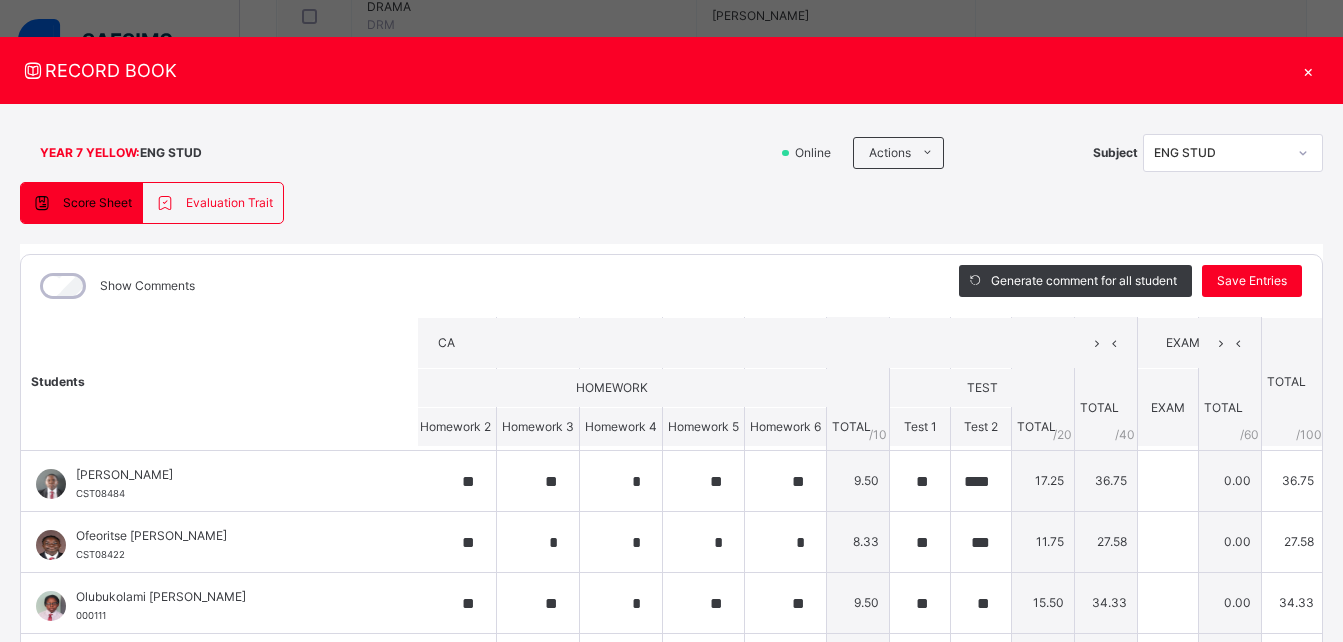 scroll, scrollTop: 743, scrollLeft: 629, axis: both 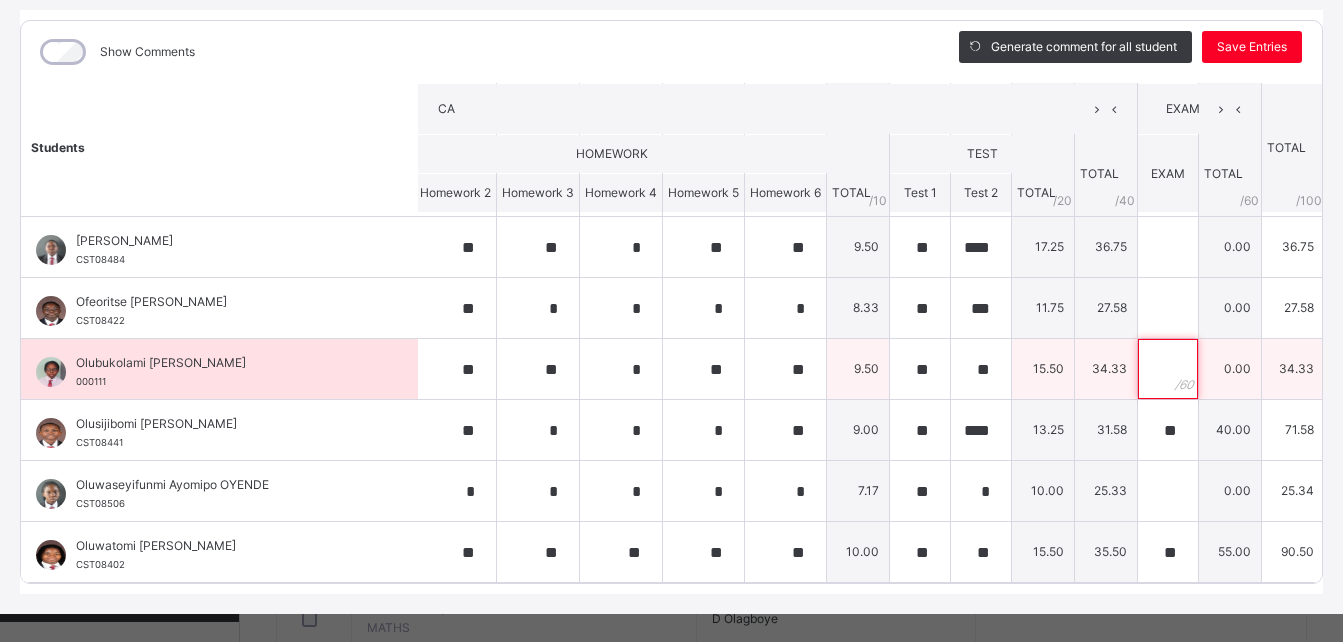 click at bounding box center [1168, 369] 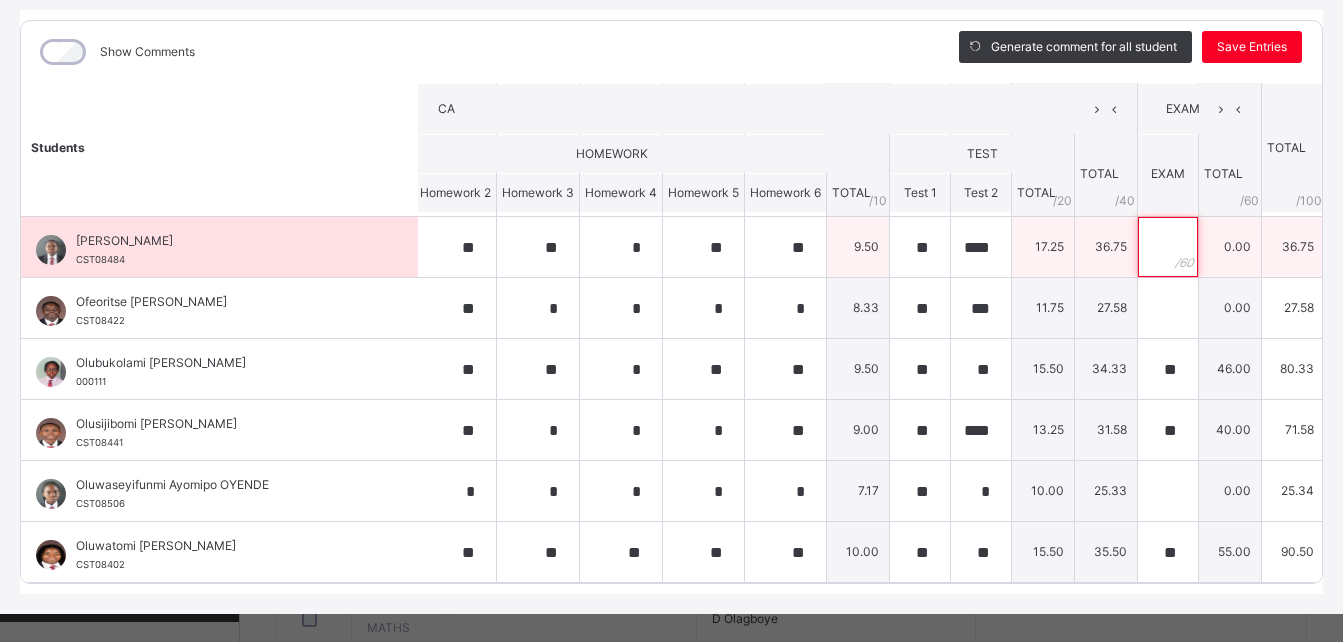 click at bounding box center [1168, 247] 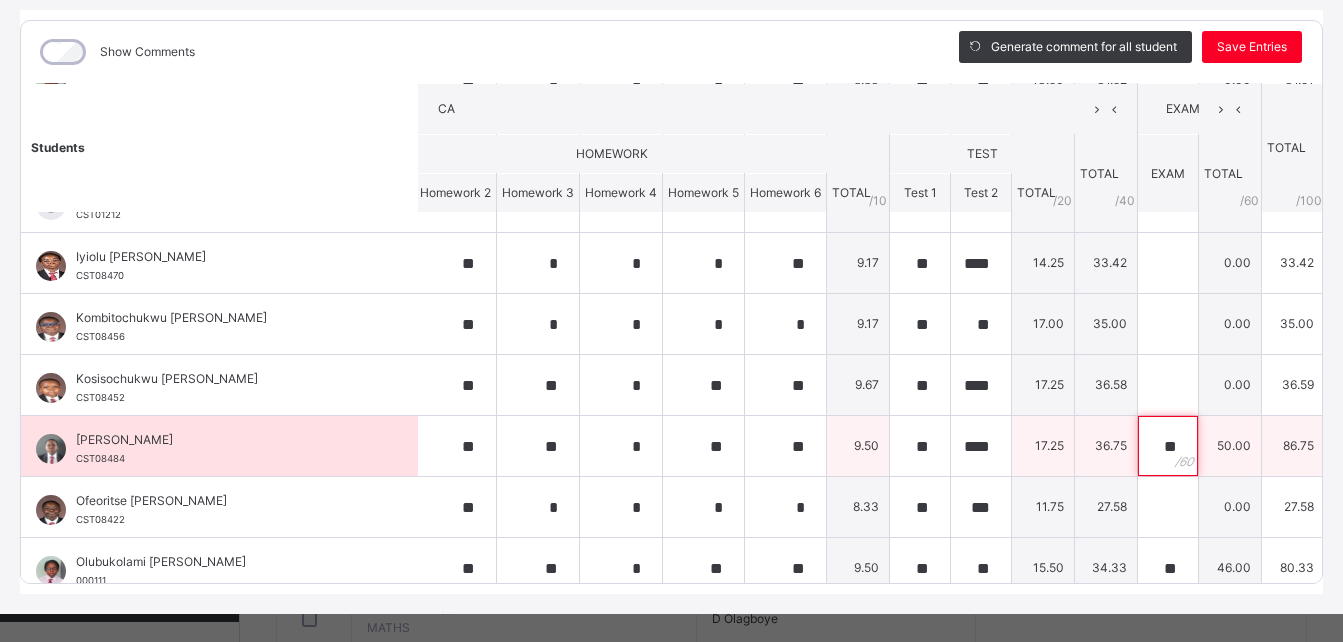 scroll, scrollTop: 528, scrollLeft: 629, axis: both 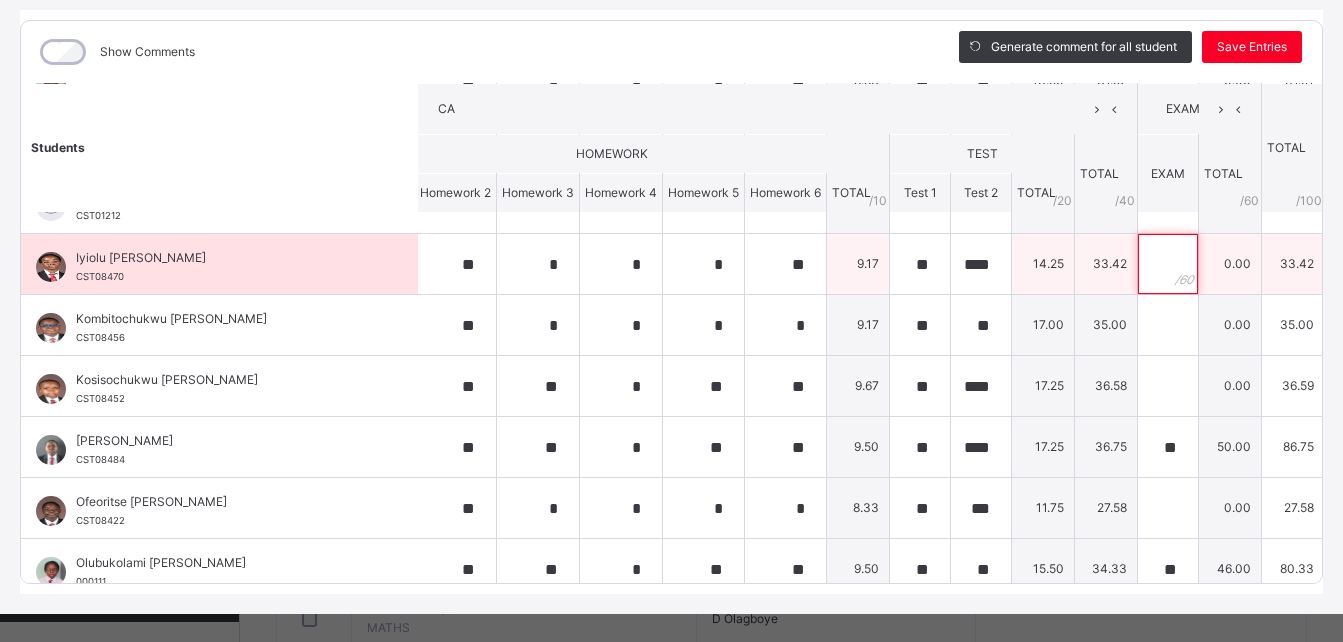 click at bounding box center (1168, 264) 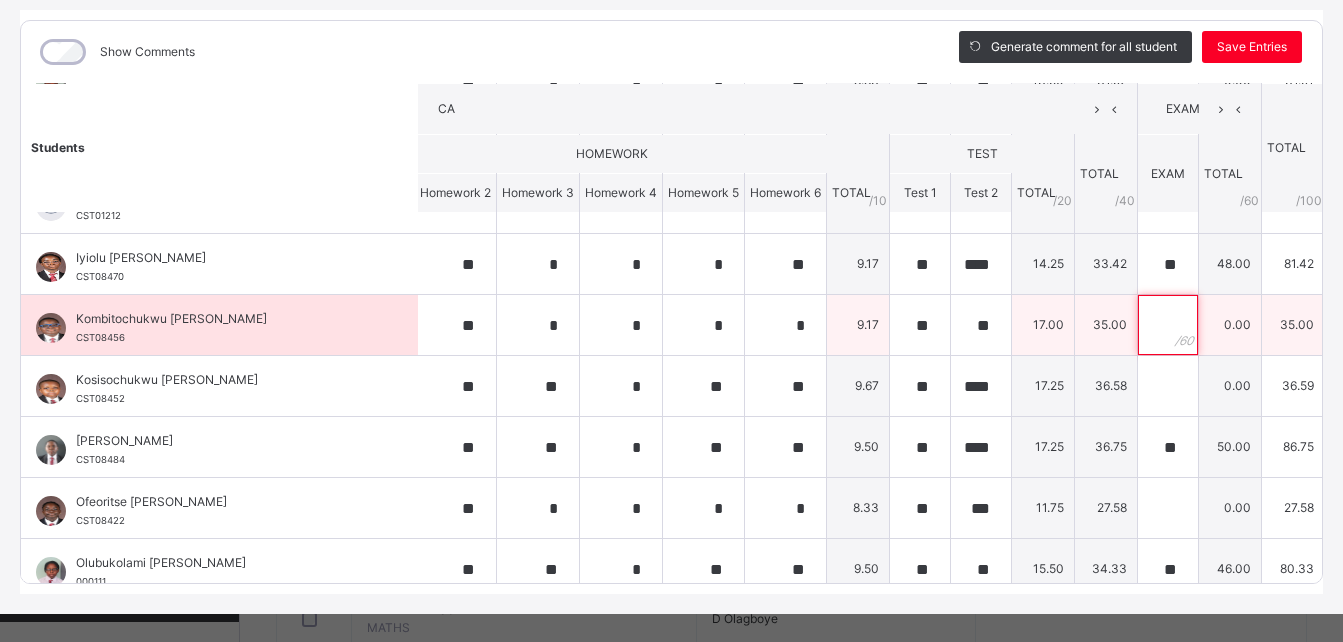 click at bounding box center [1168, 325] 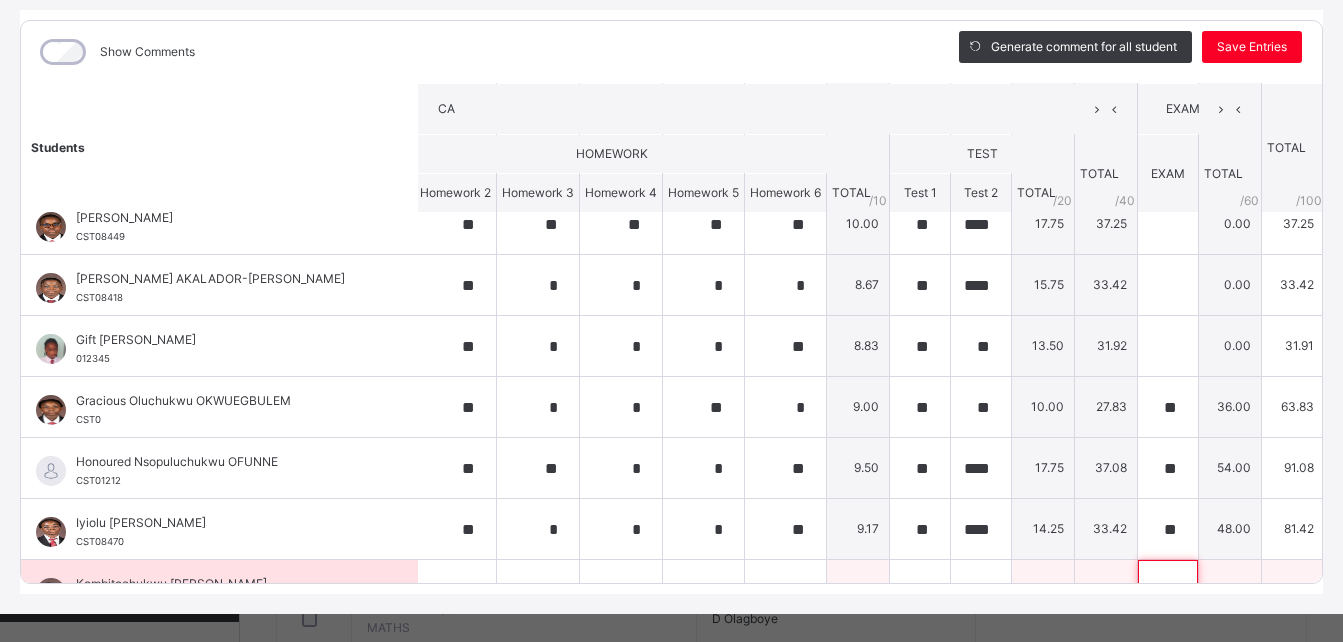 scroll, scrollTop: 259, scrollLeft: 629, axis: both 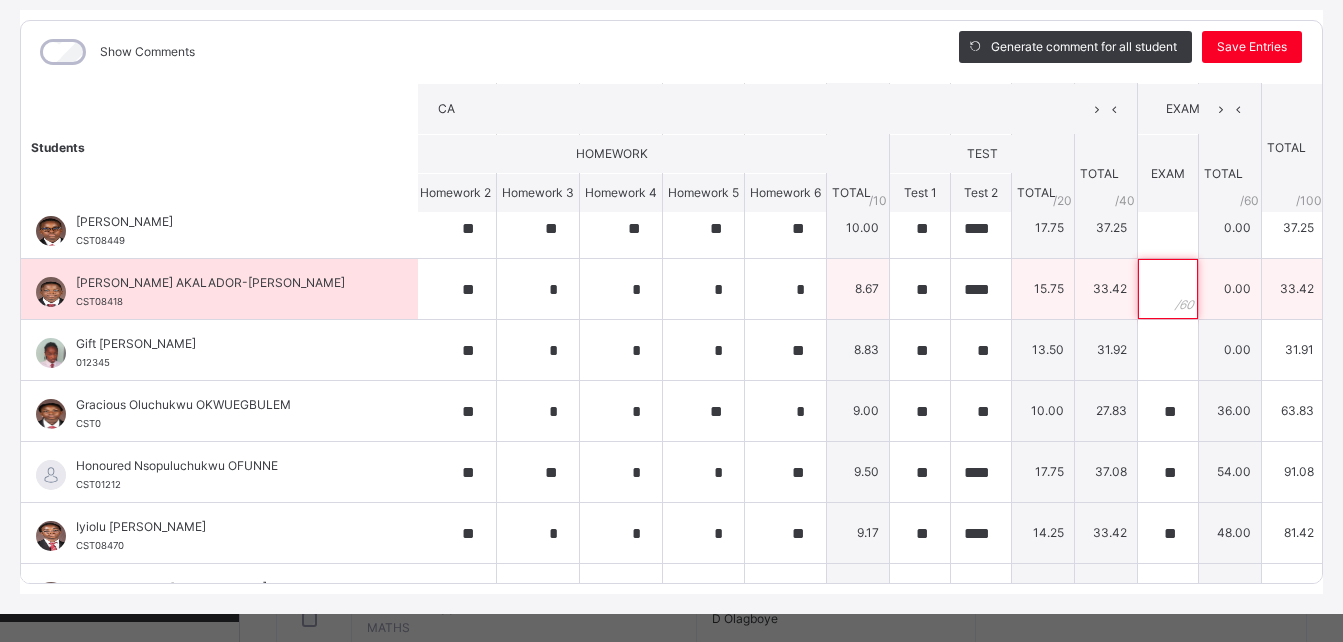 click at bounding box center (1168, 289) 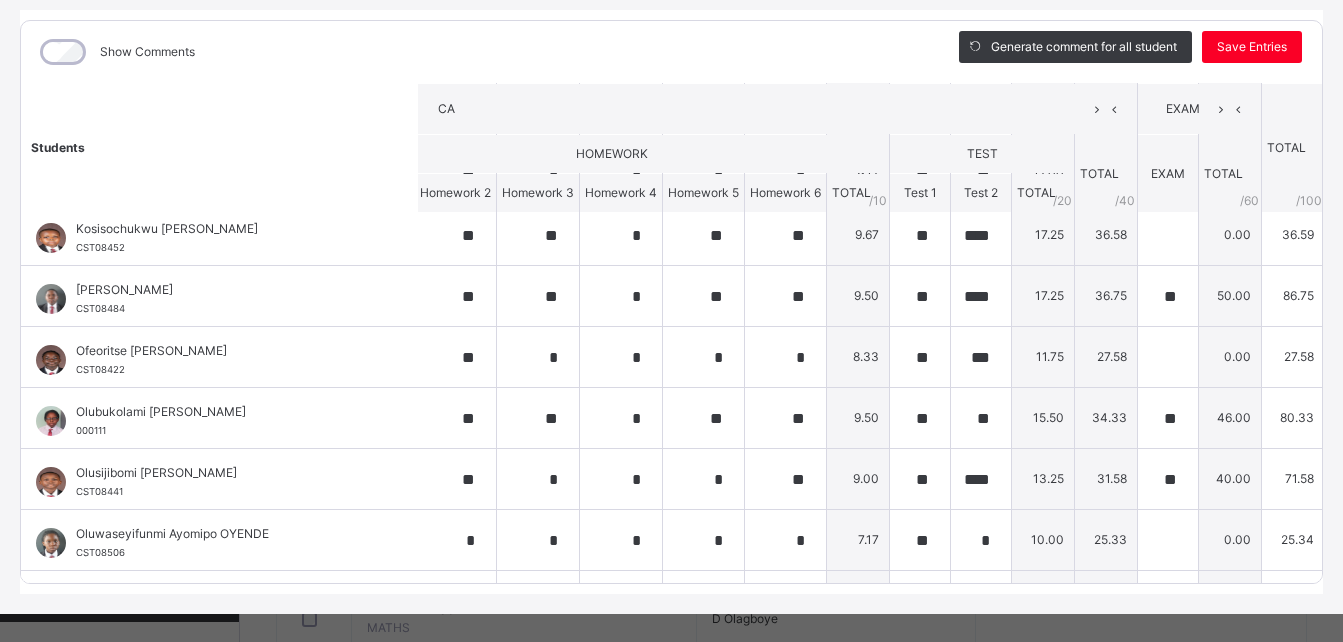 scroll, scrollTop: 743, scrollLeft: 629, axis: both 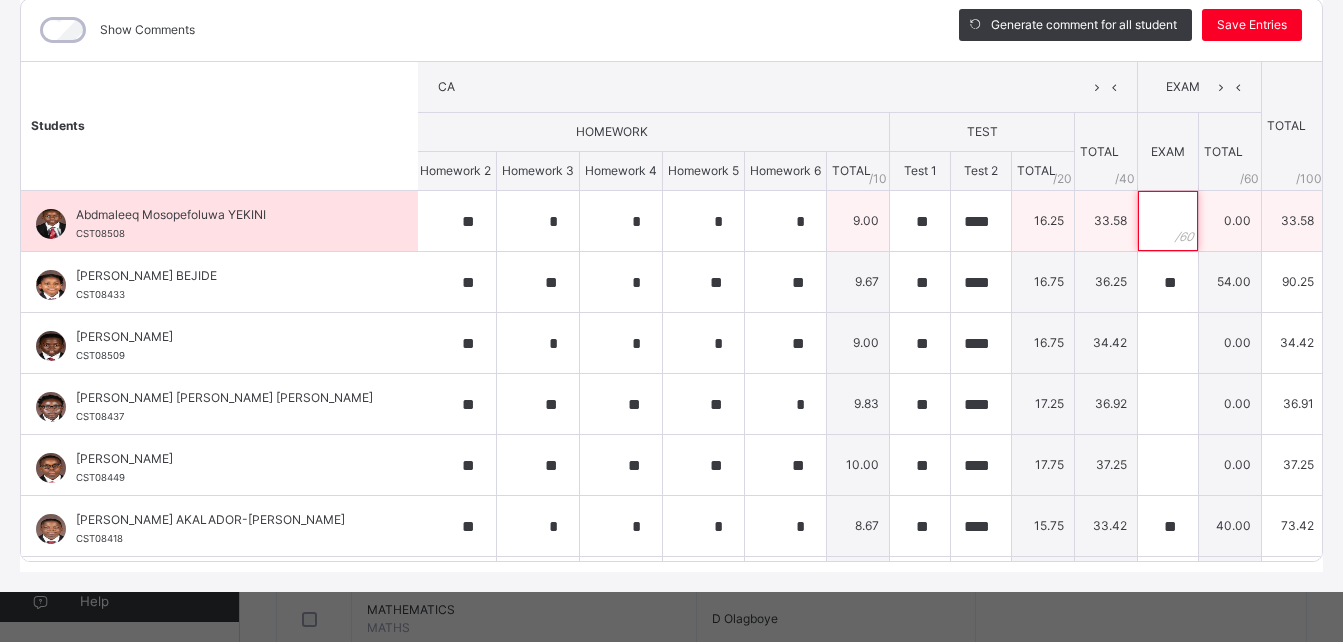 click at bounding box center [1168, 221] 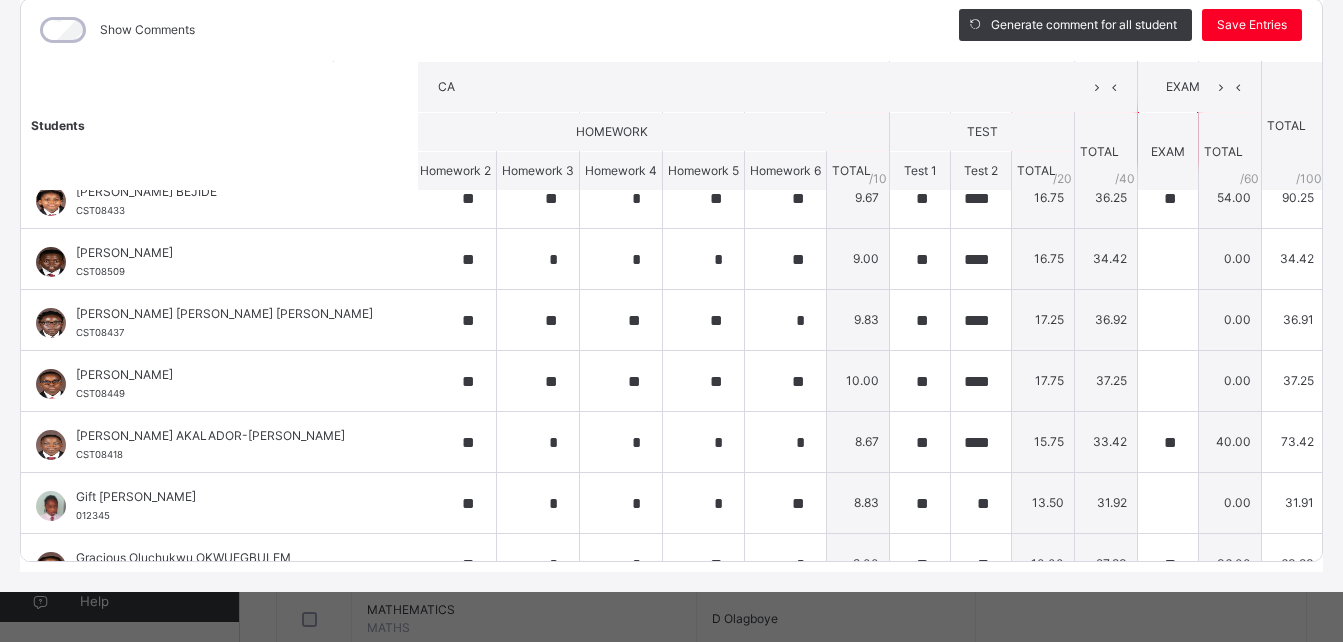 scroll, scrollTop: 79, scrollLeft: 629, axis: both 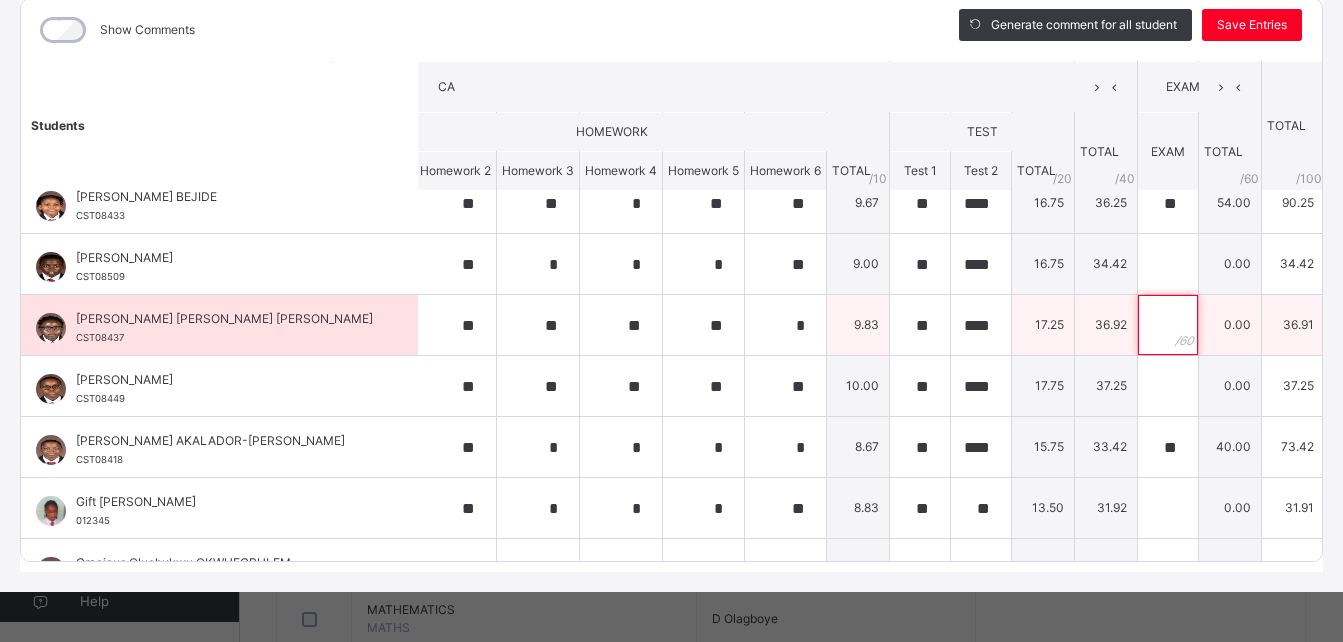 click at bounding box center [1168, 325] 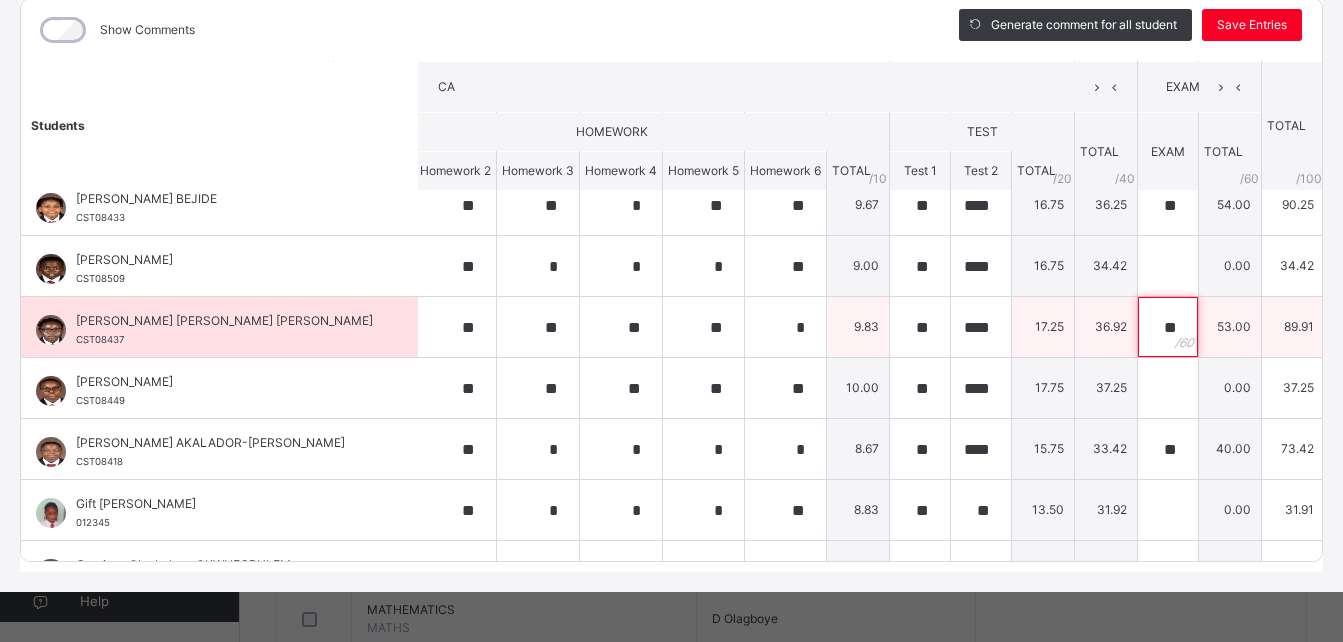 scroll, scrollTop: 80, scrollLeft: 629, axis: both 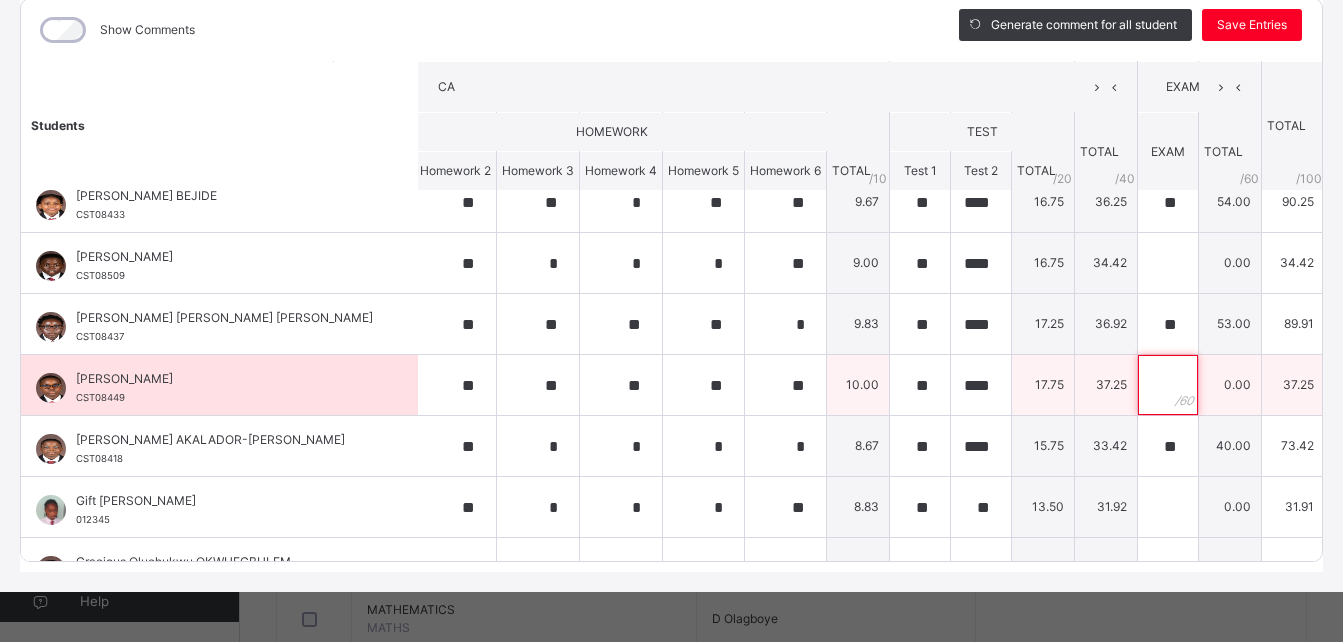 click at bounding box center [1168, 385] 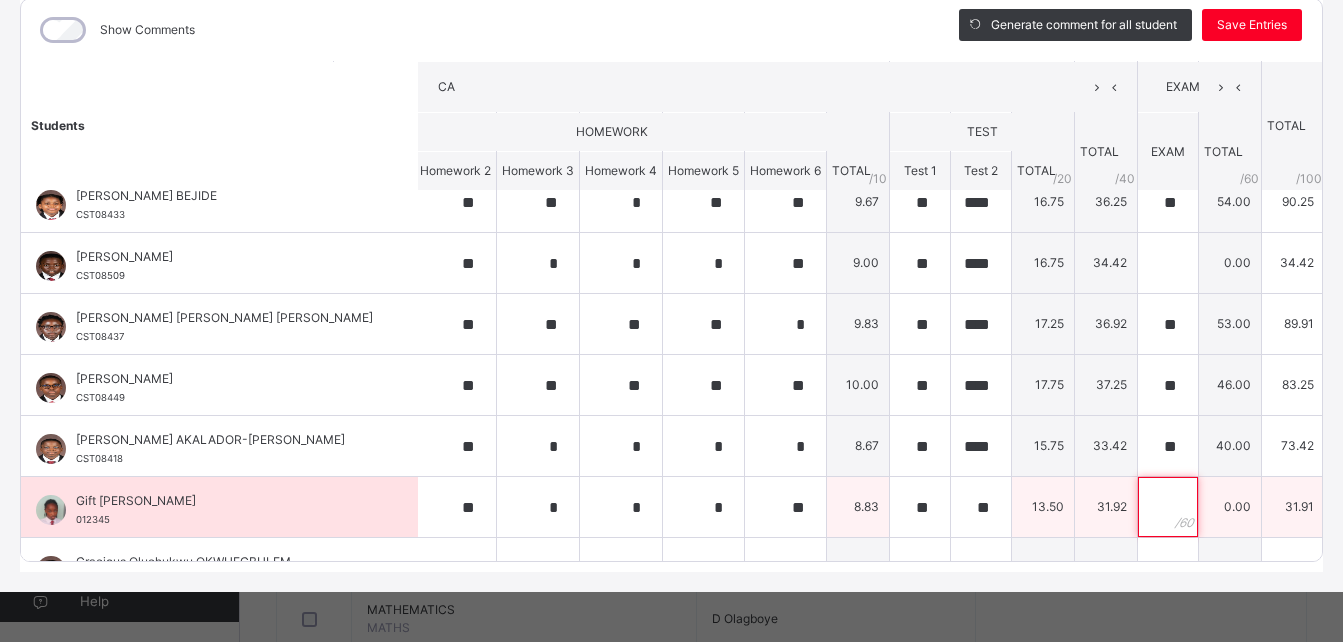 click at bounding box center (1168, 507) 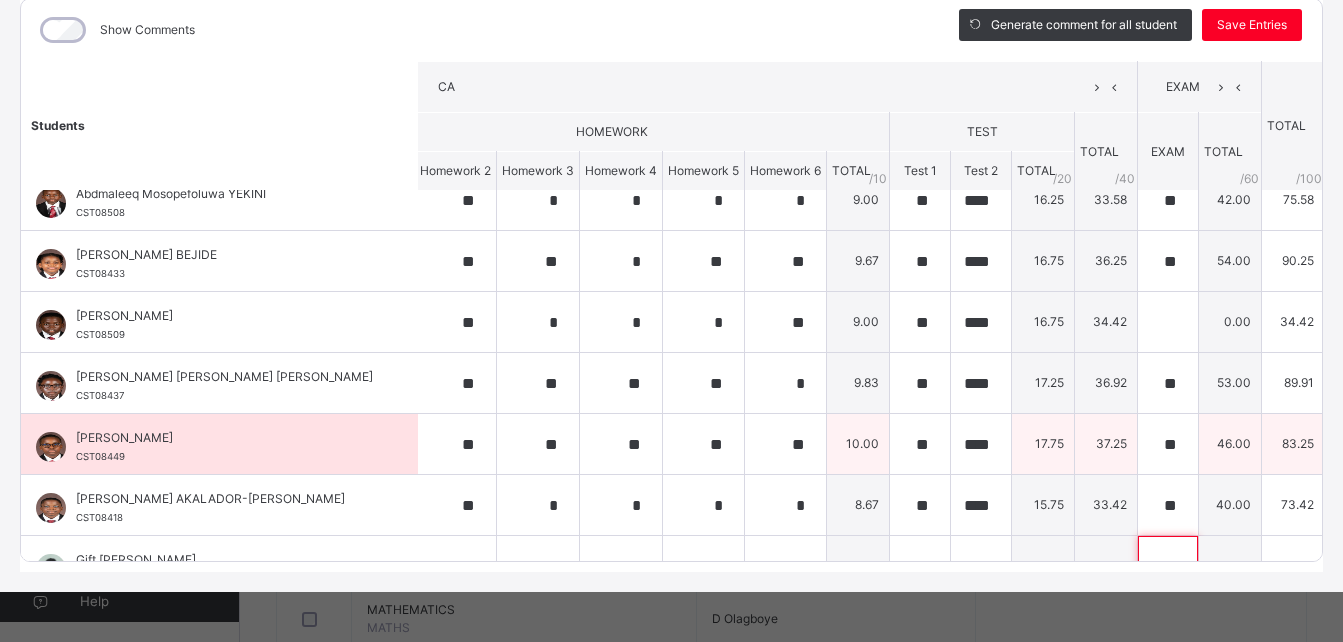 scroll, scrollTop: 0, scrollLeft: 629, axis: horizontal 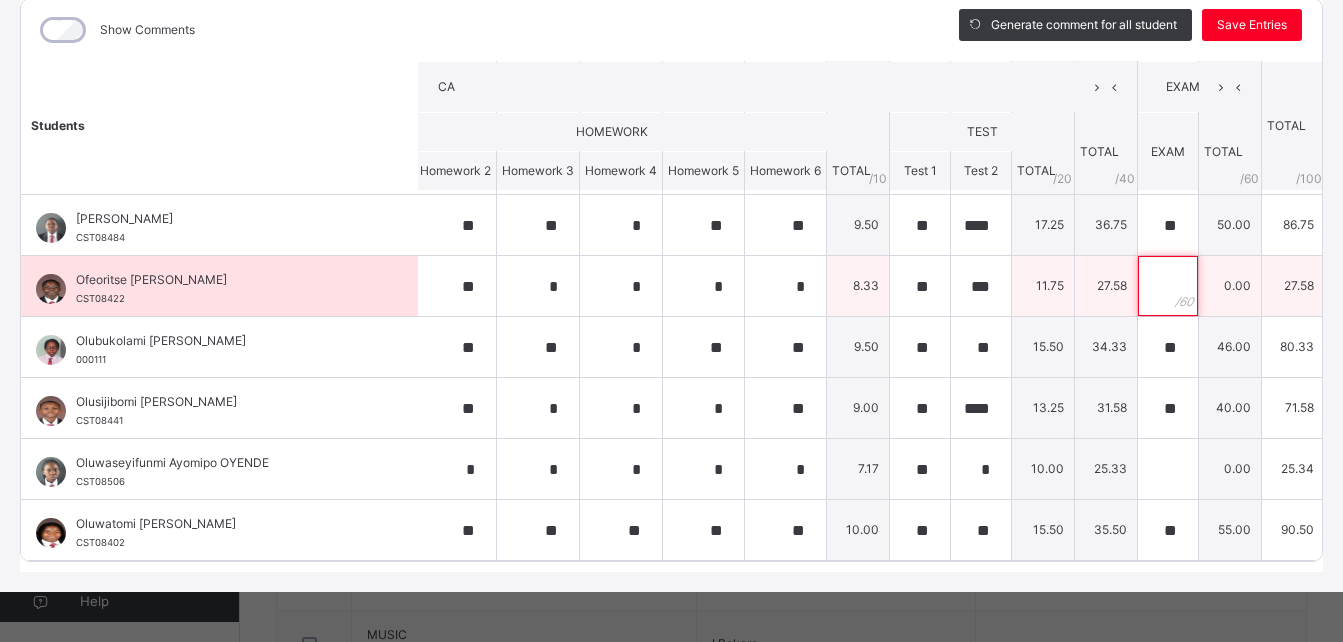 click at bounding box center [1168, 286] 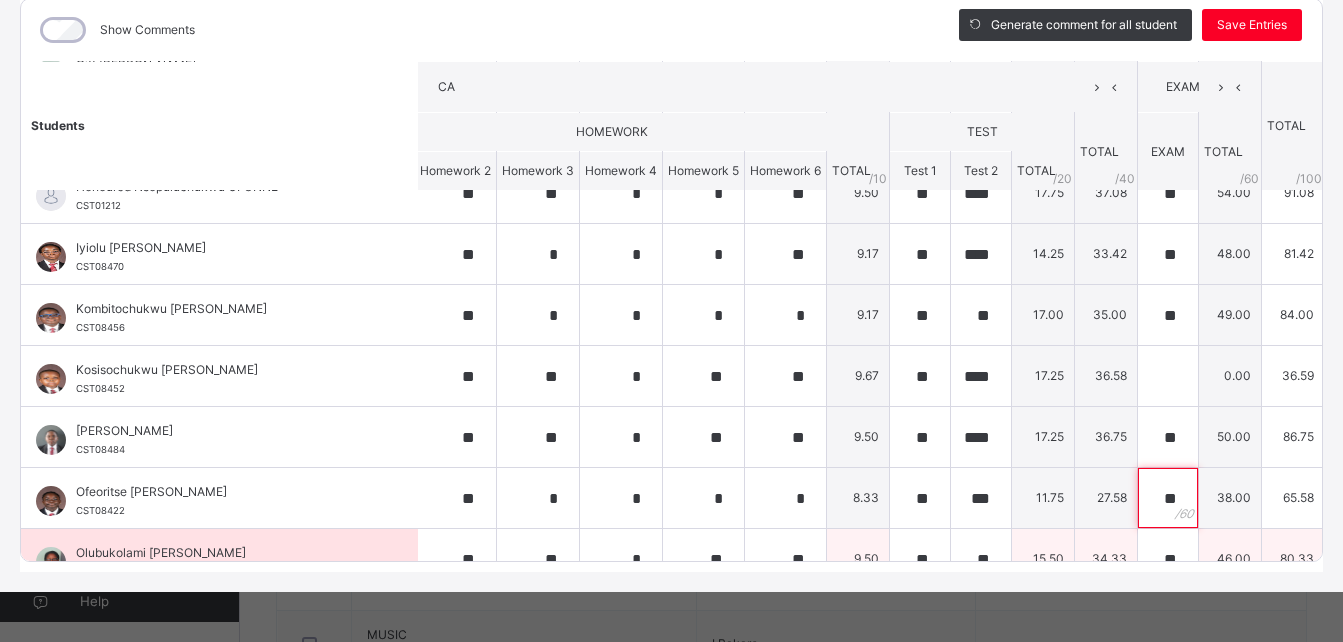 scroll, scrollTop: 520, scrollLeft: 629, axis: both 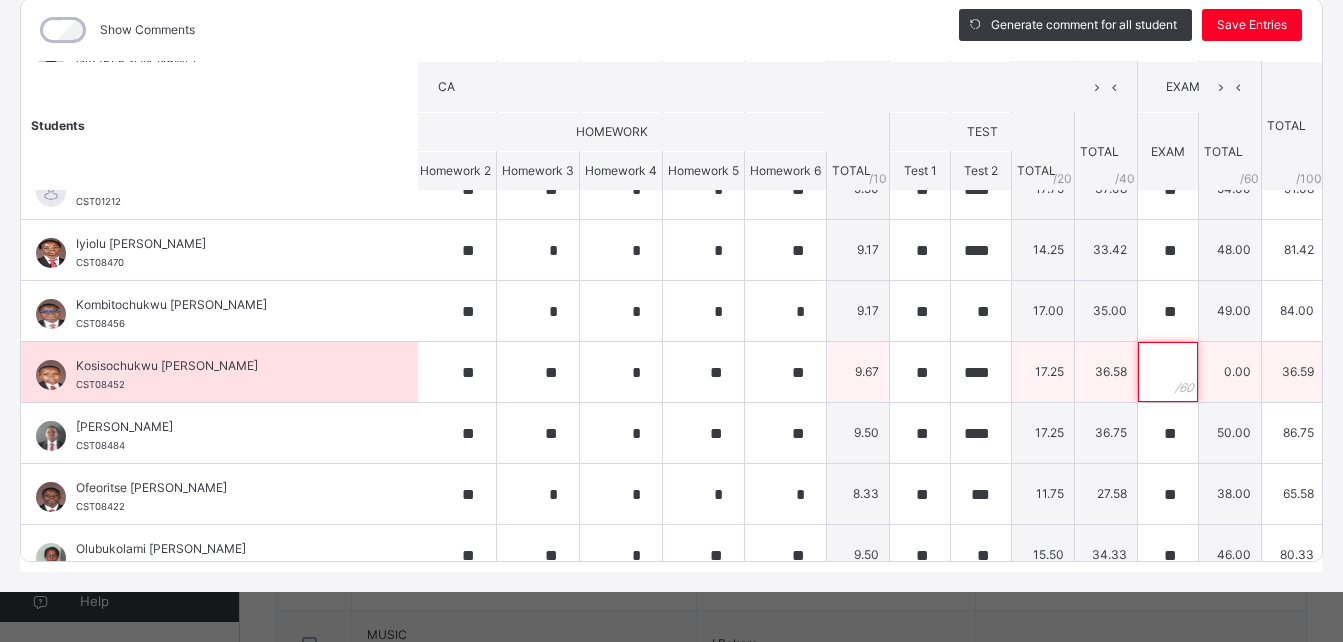 click at bounding box center [1168, 372] 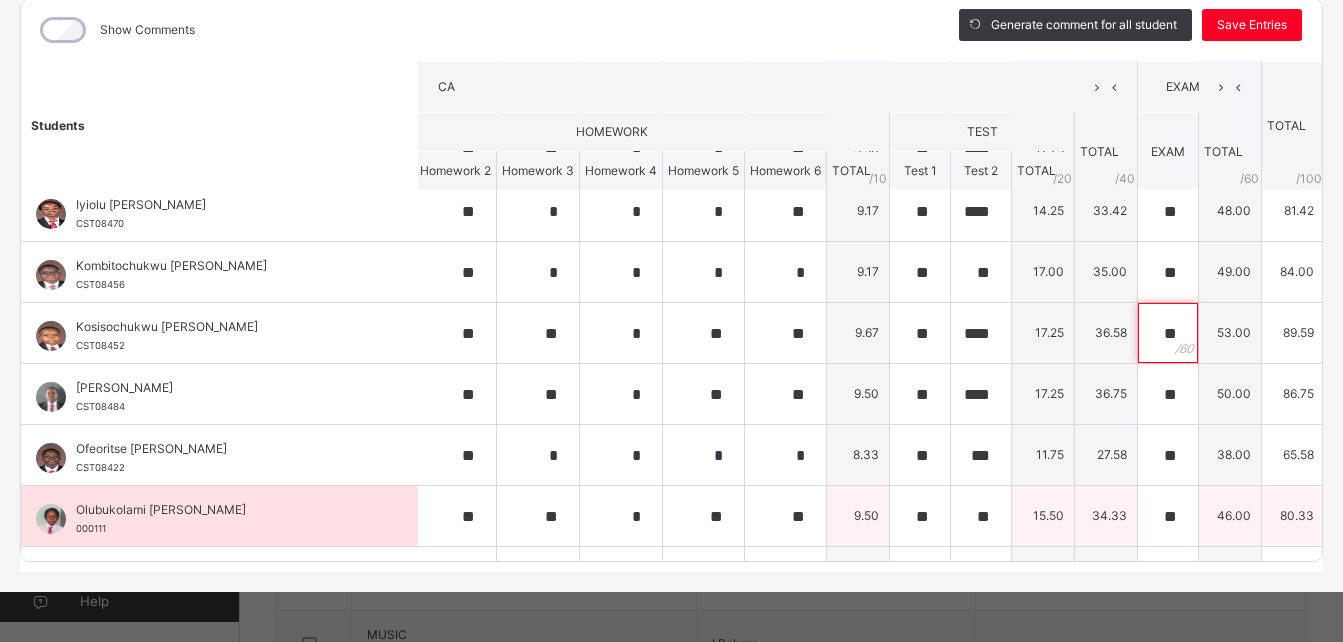 scroll, scrollTop: 557, scrollLeft: 629, axis: both 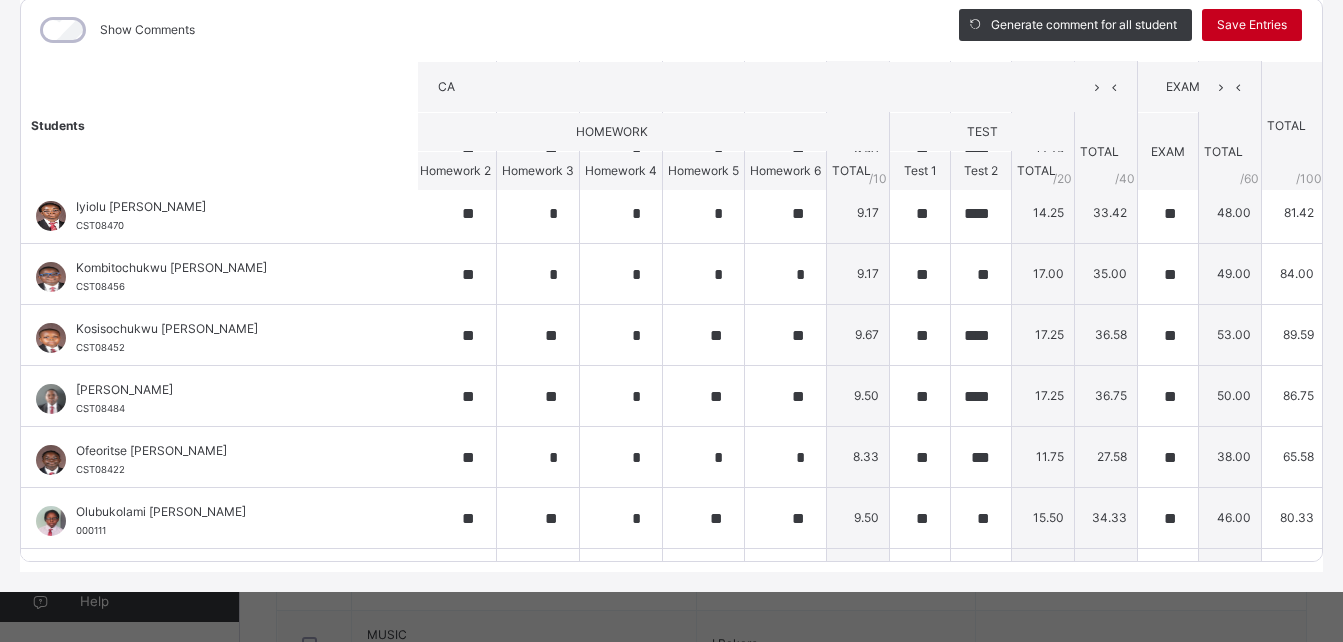 click on "Save Entries" at bounding box center [1252, 25] 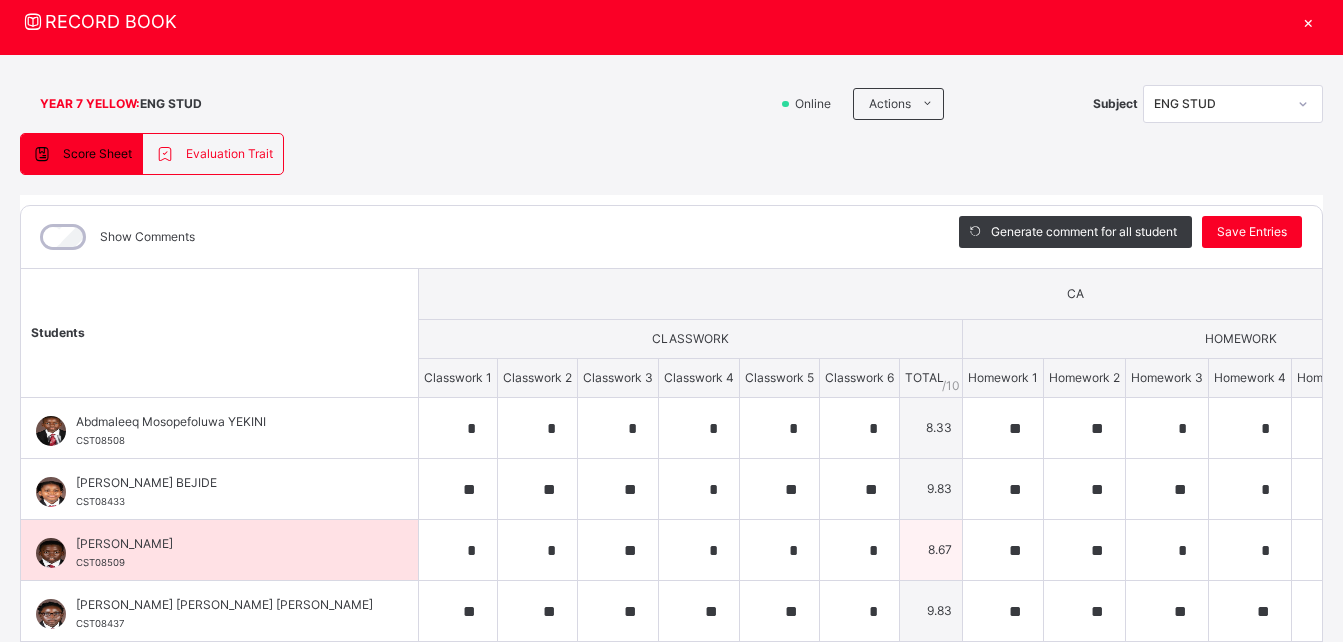 scroll, scrollTop: 0, scrollLeft: 0, axis: both 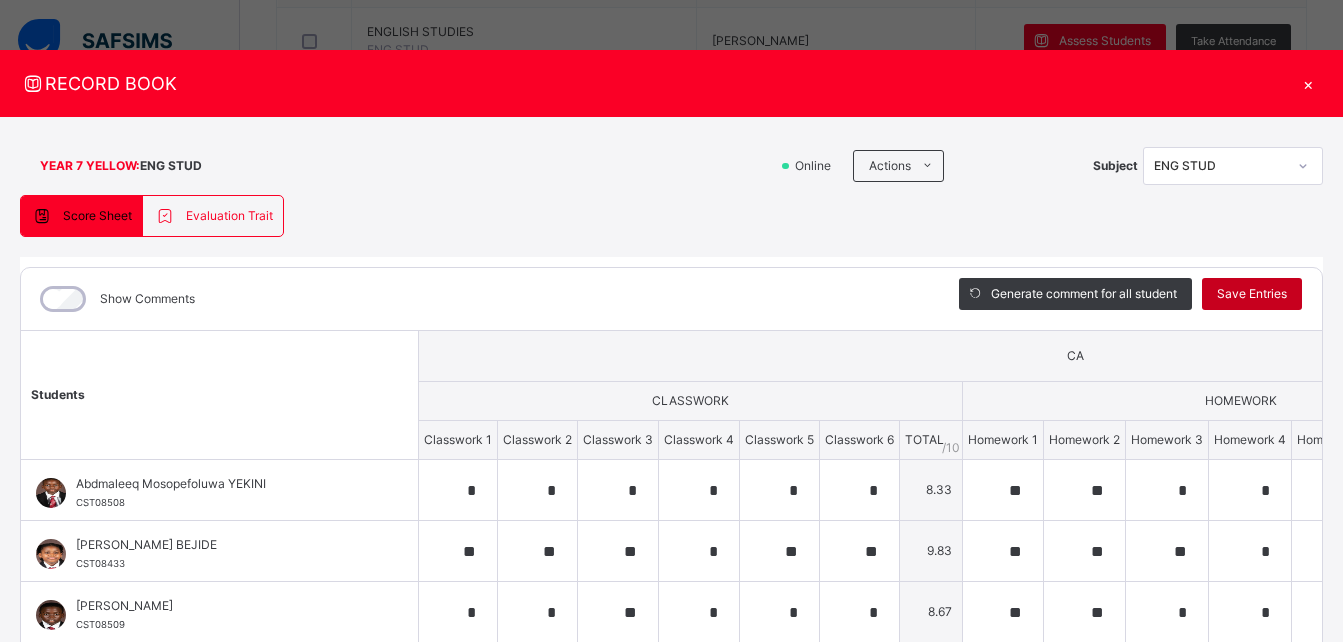 click on "Save Entries" at bounding box center [1252, 294] 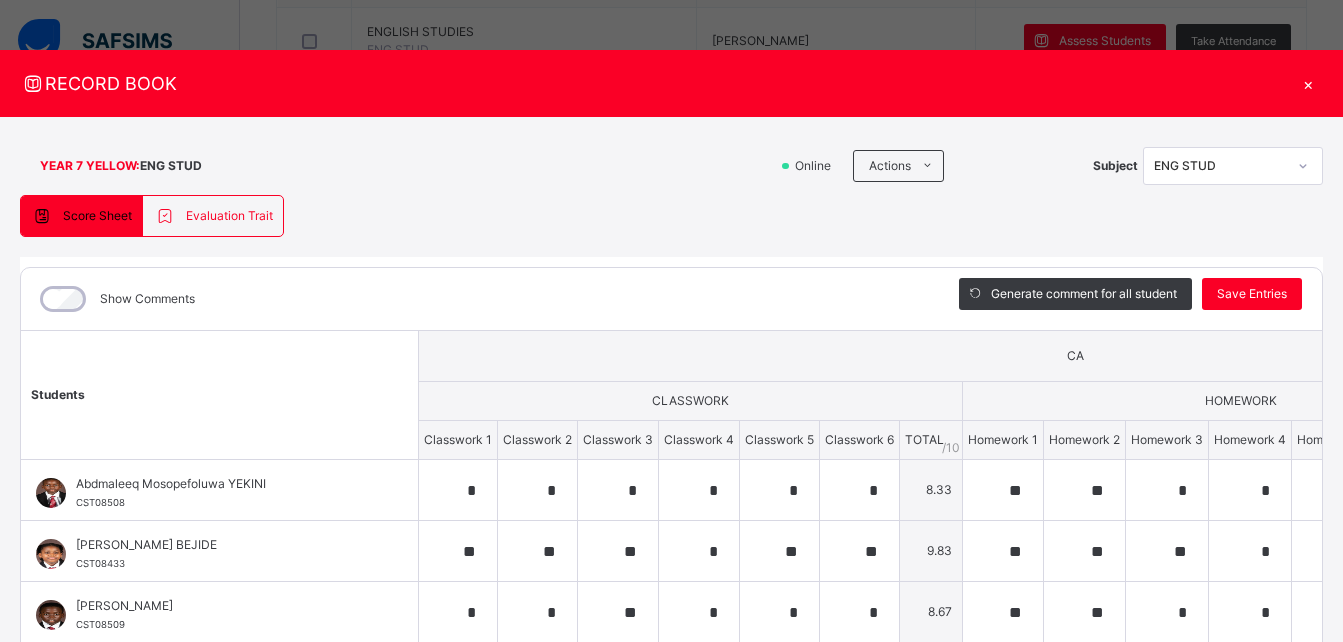 click on "×" at bounding box center (1308, 83) 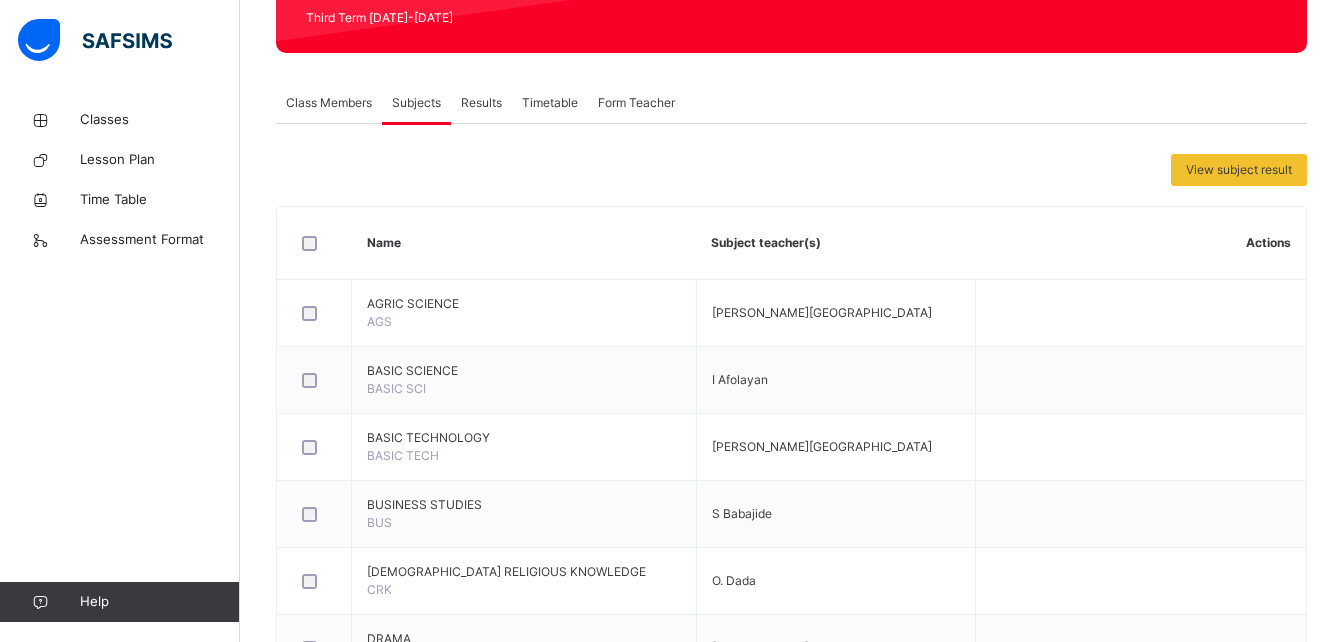 scroll, scrollTop: 0, scrollLeft: 0, axis: both 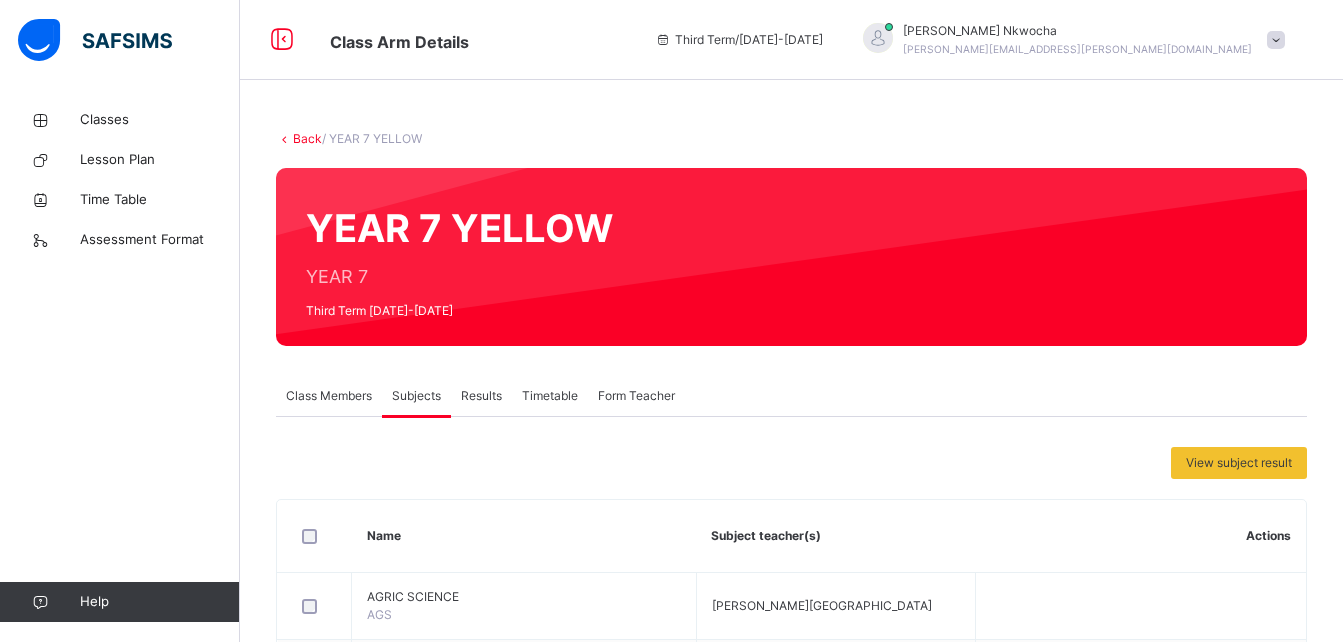 click on "Back" at bounding box center (307, 138) 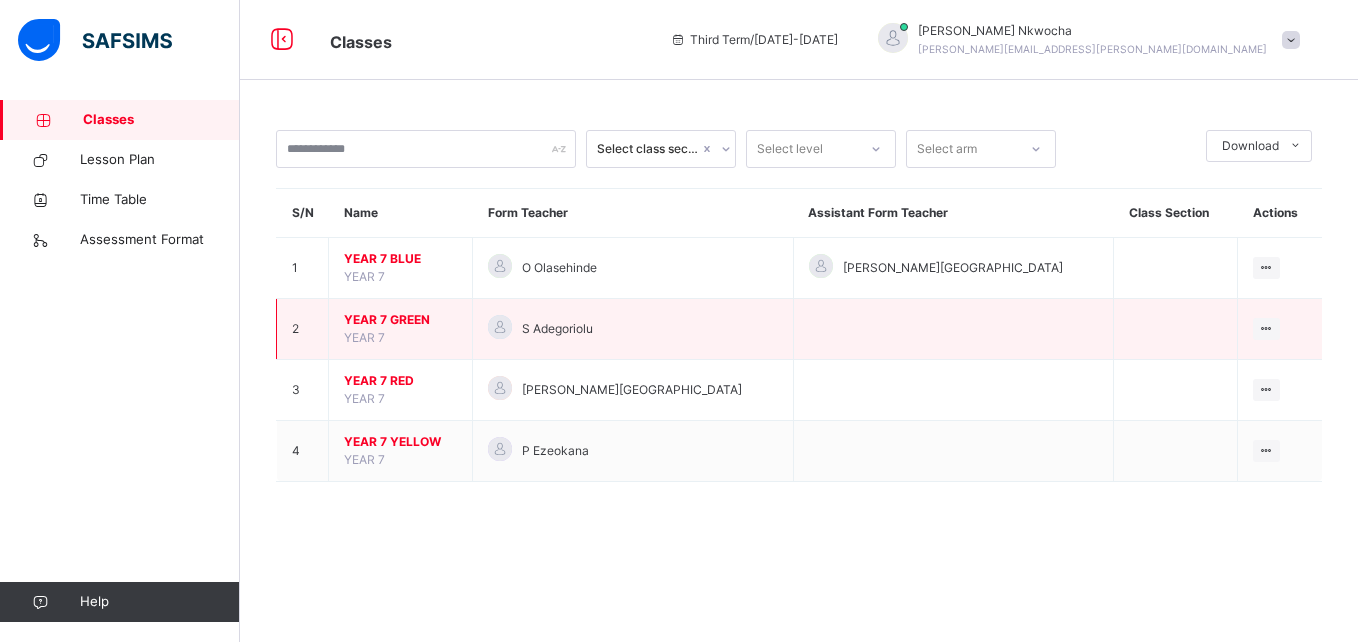 click on "YEAR 7   GREEN" at bounding box center [400, 320] 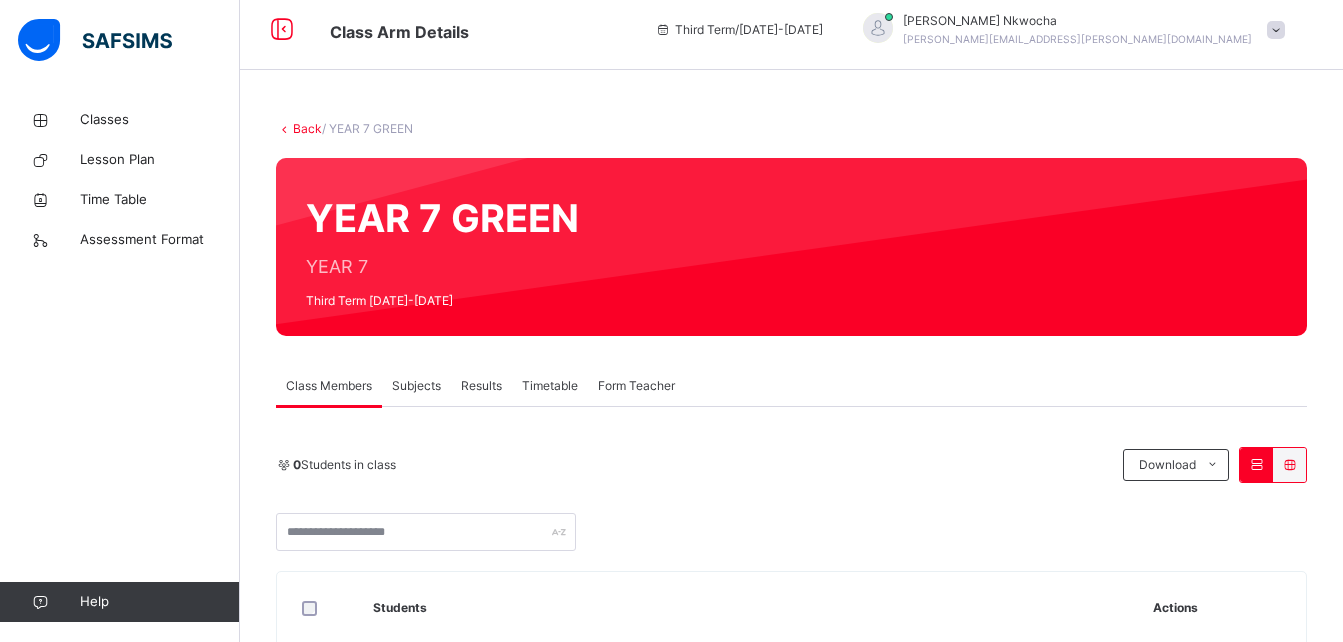 scroll, scrollTop: 90, scrollLeft: 0, axis: vertical 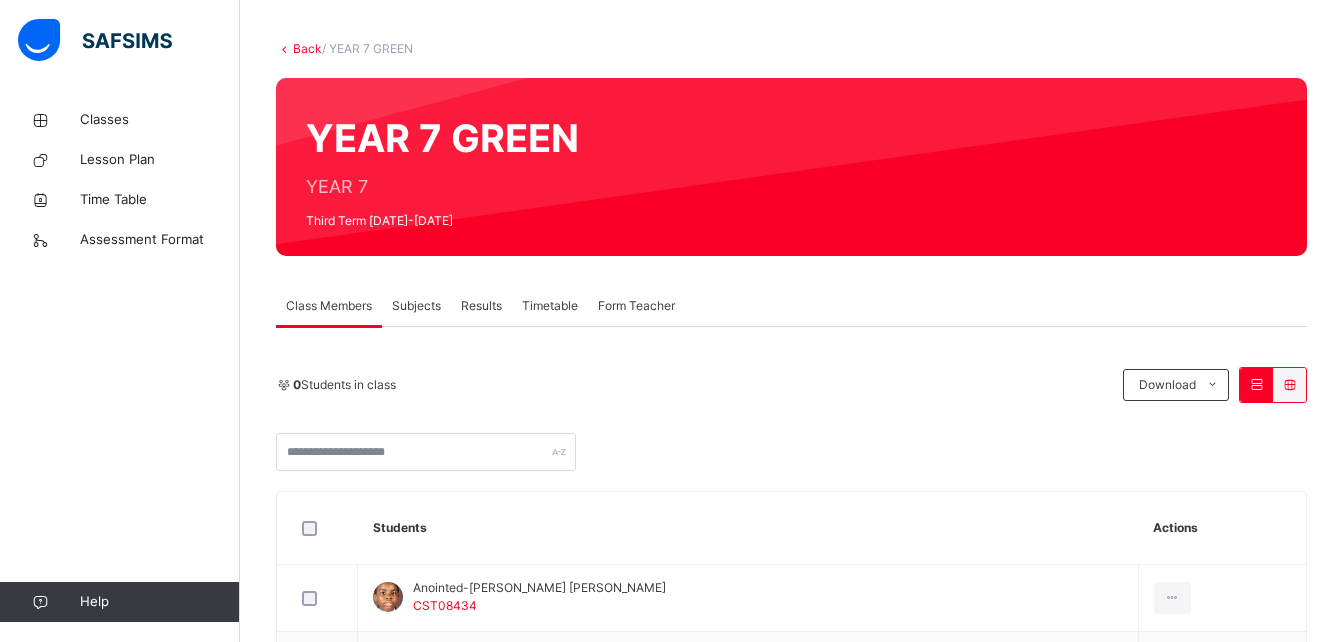 click on "Subjects" at bounding box center (416, 306) 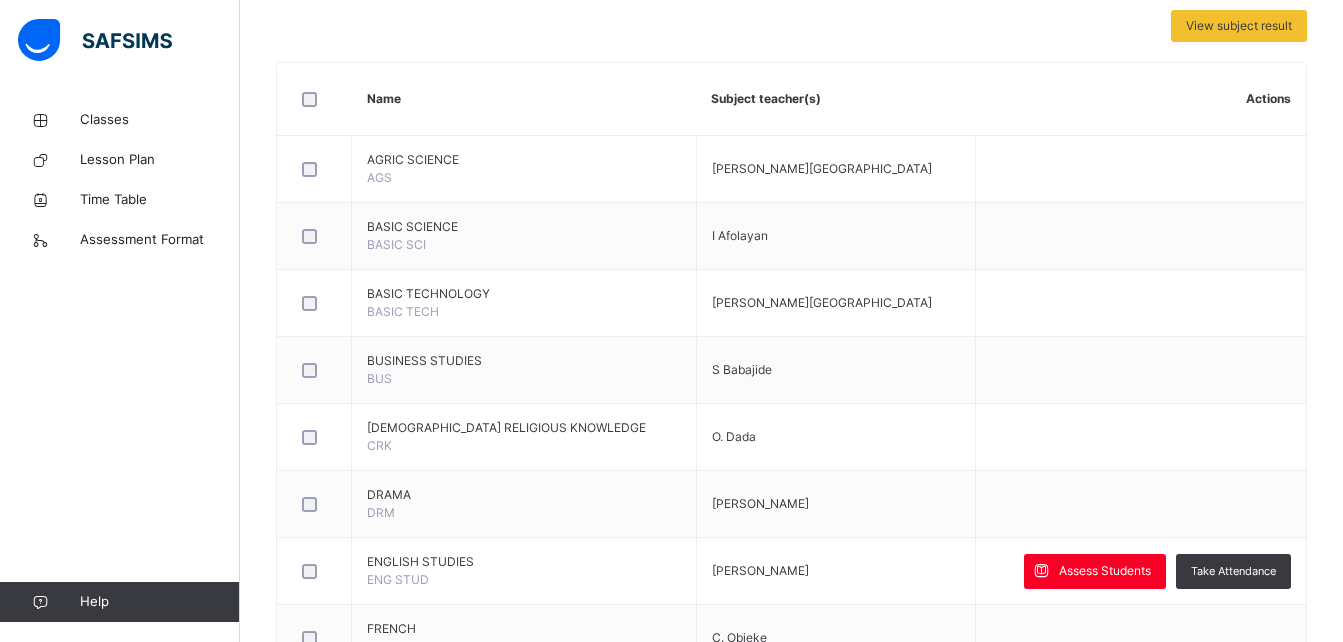 scroll, scrollTop: 448, scrollLeft: 0, axis: vertical 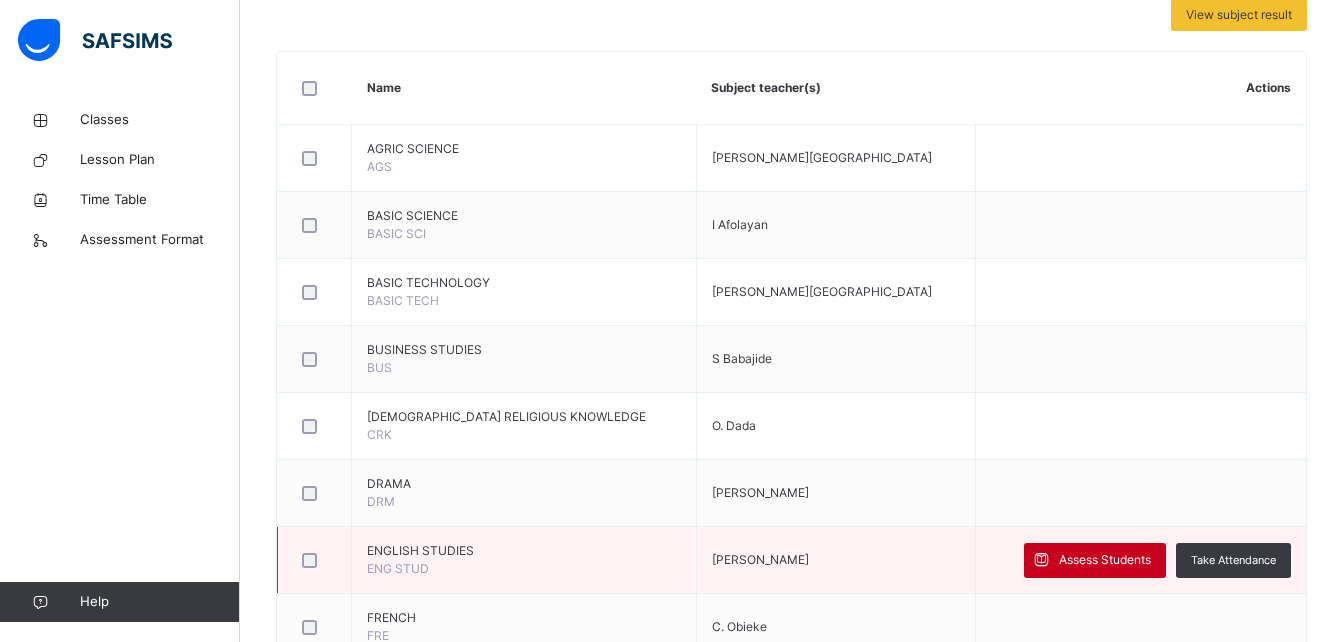 click on "Assess Students" at bounding box center (1105, 560) 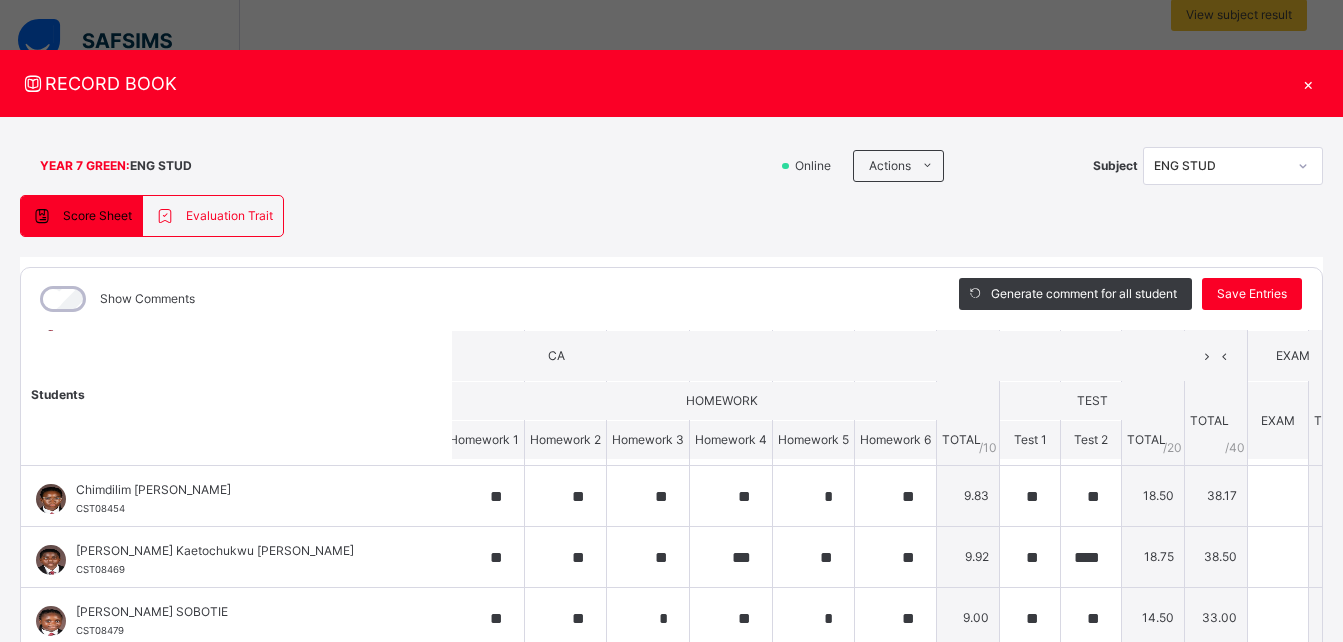 scroll, scrollTop: 191, scrollLeft: 553, axis: both 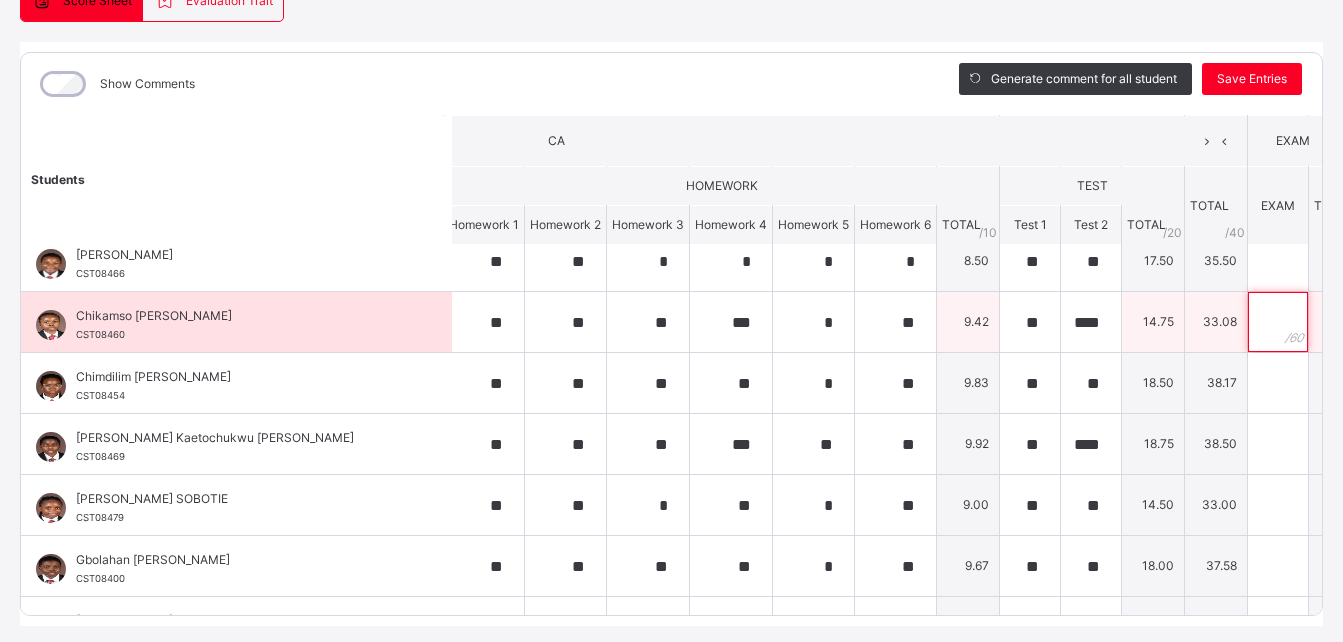 click at bounding box center [1278, 322] 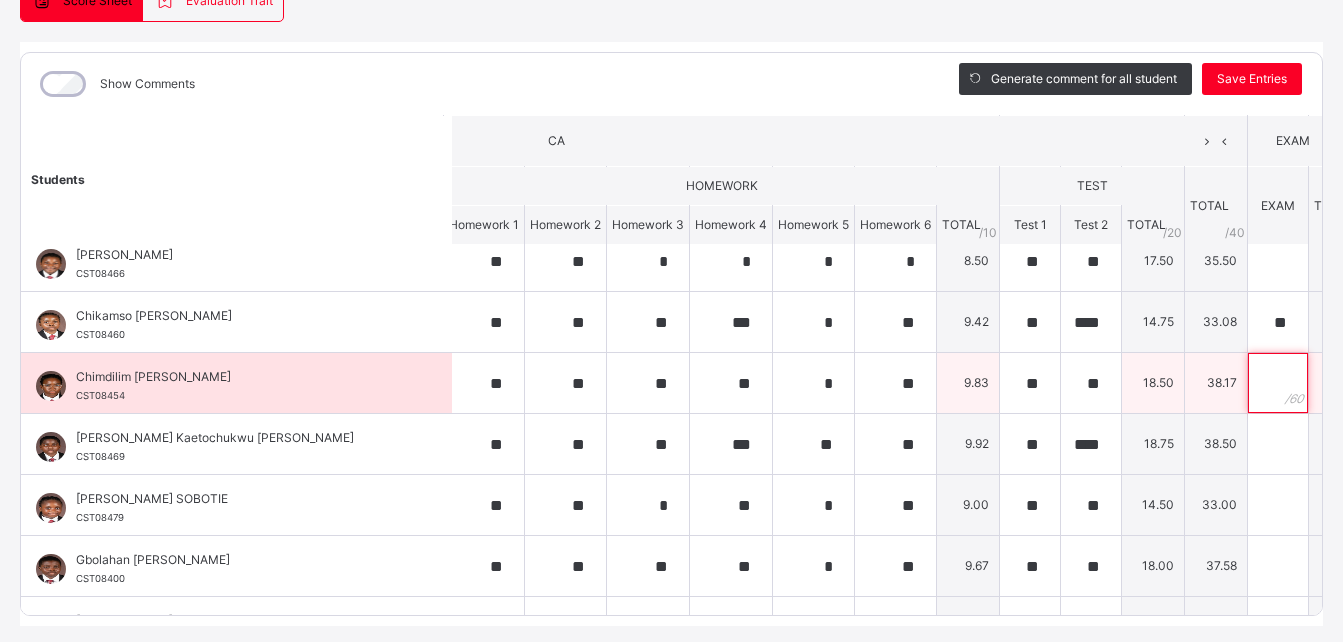 click at bounding box center (1278, 383) 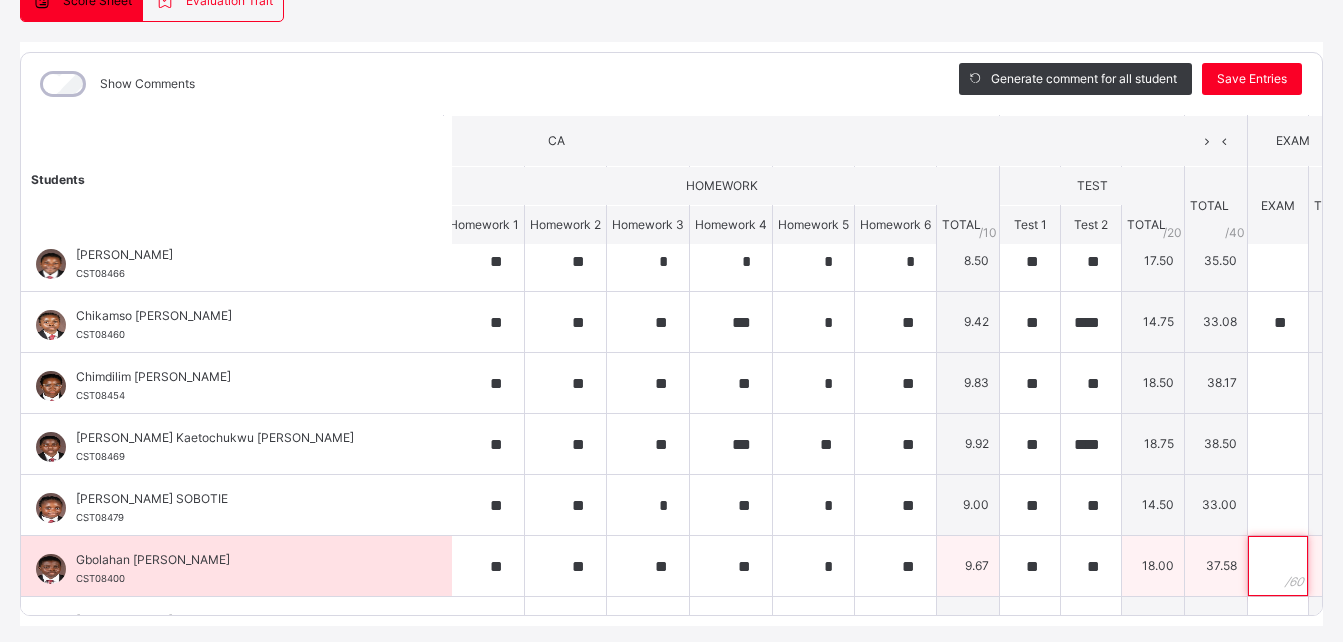click at bounding box center [1278, 566] 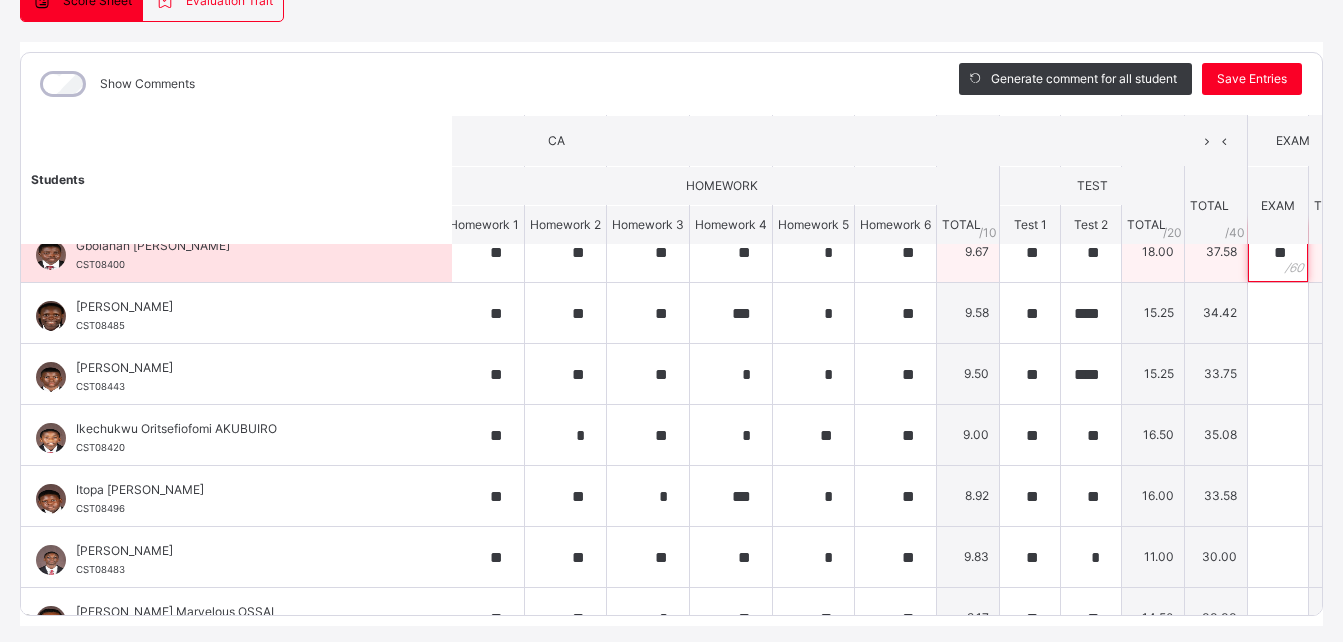 scroll, scrollTop: 390, scrollLeft: 553, axis: both 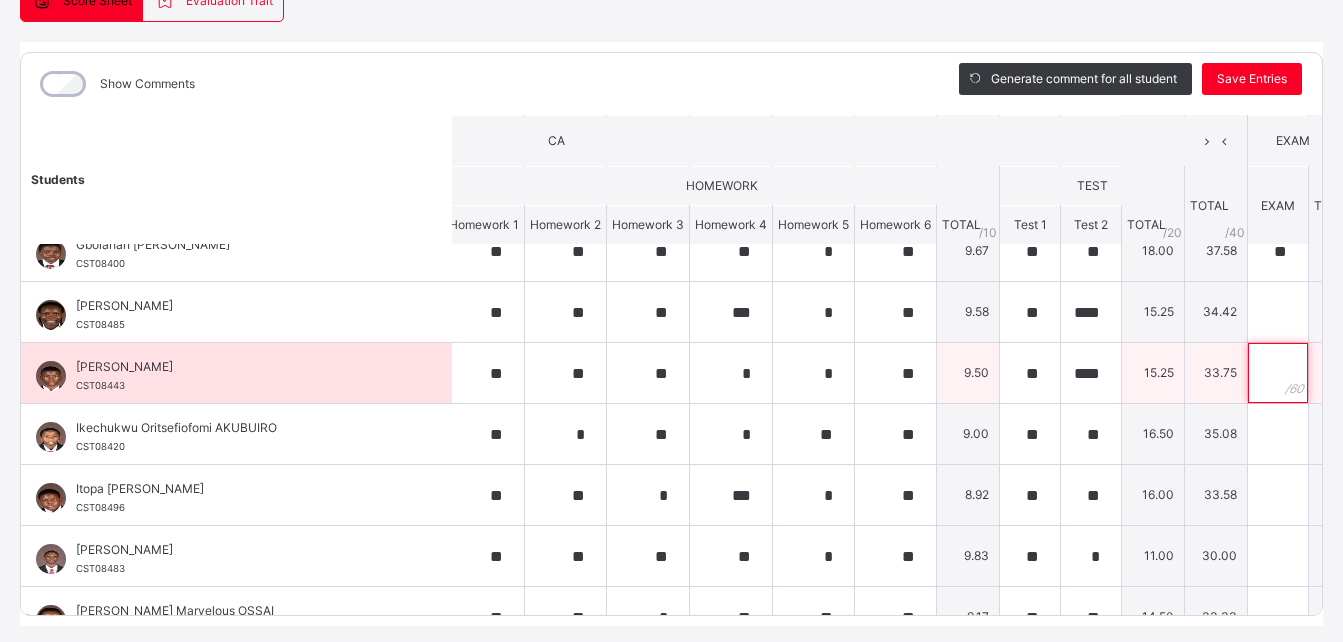 click at bounding box center [1278, 373] 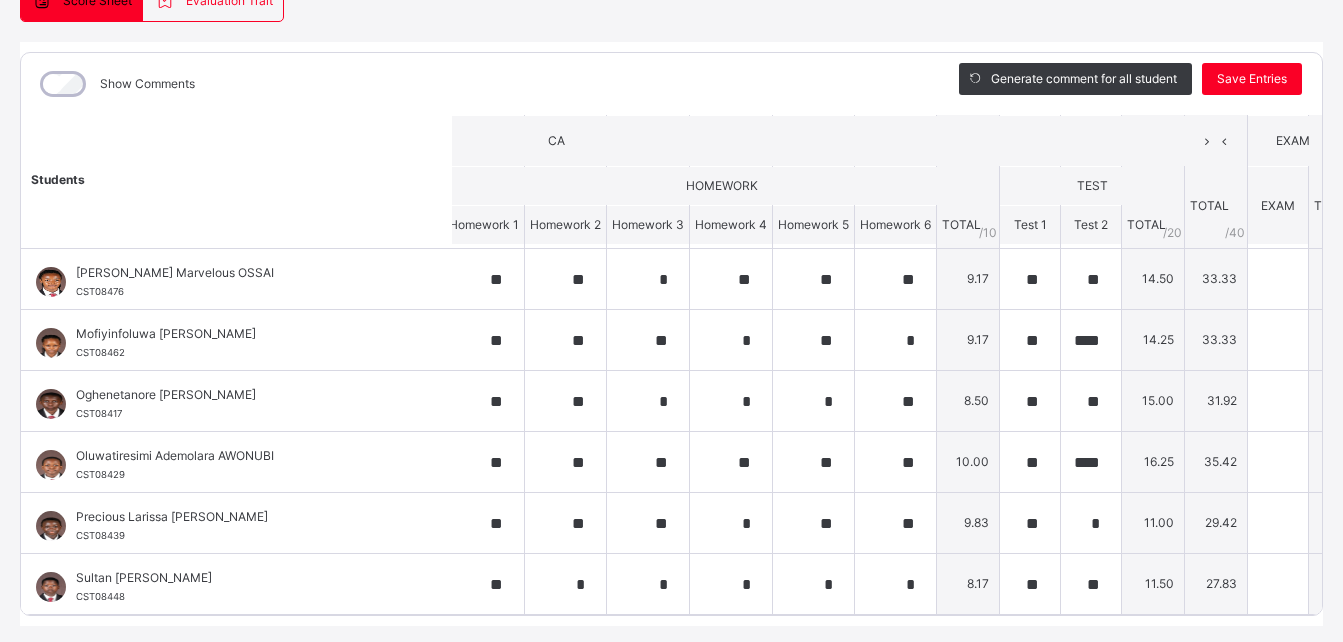 scroll, scrollTop: 743, scrollLeft: 553, axis: both 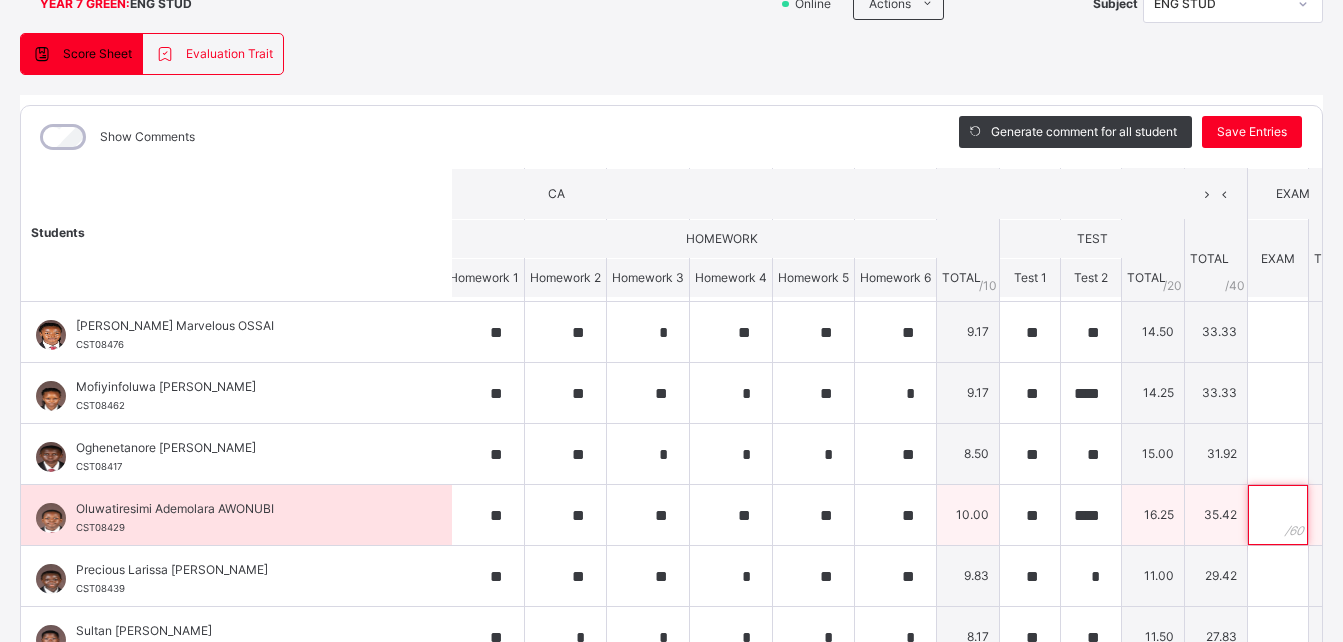 click at bounding box center [1278, 515] 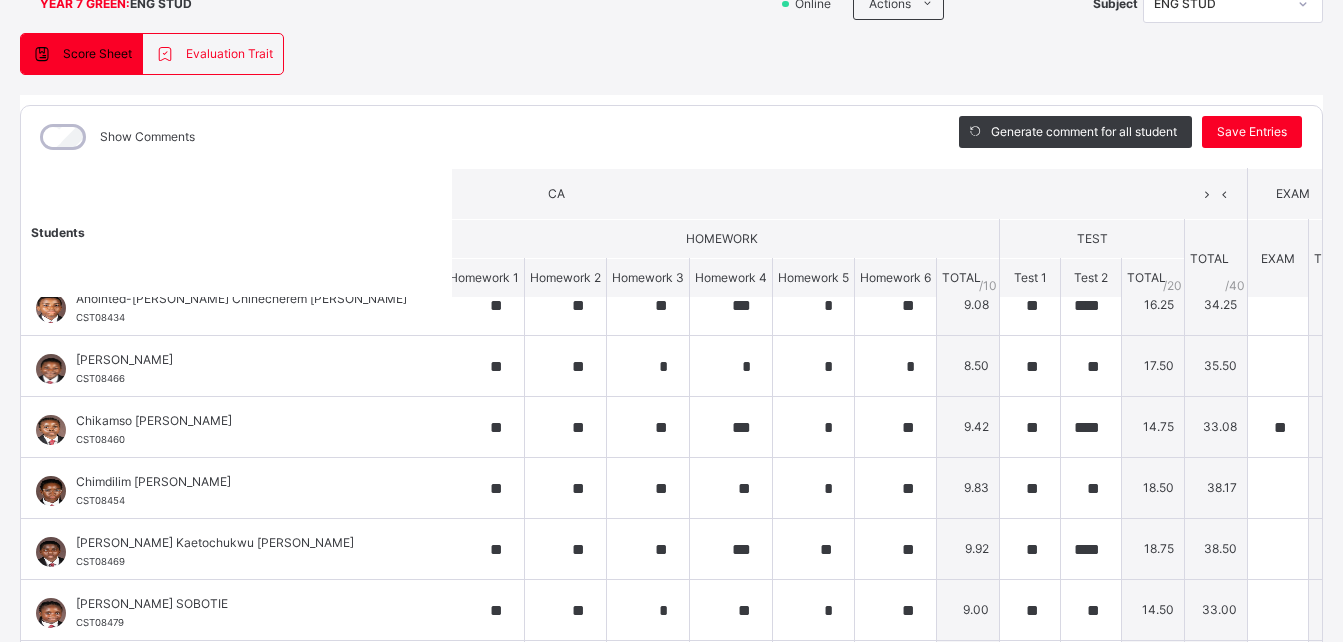 scroll, scrollTop: 16, scrollLeft: 553, axis: both 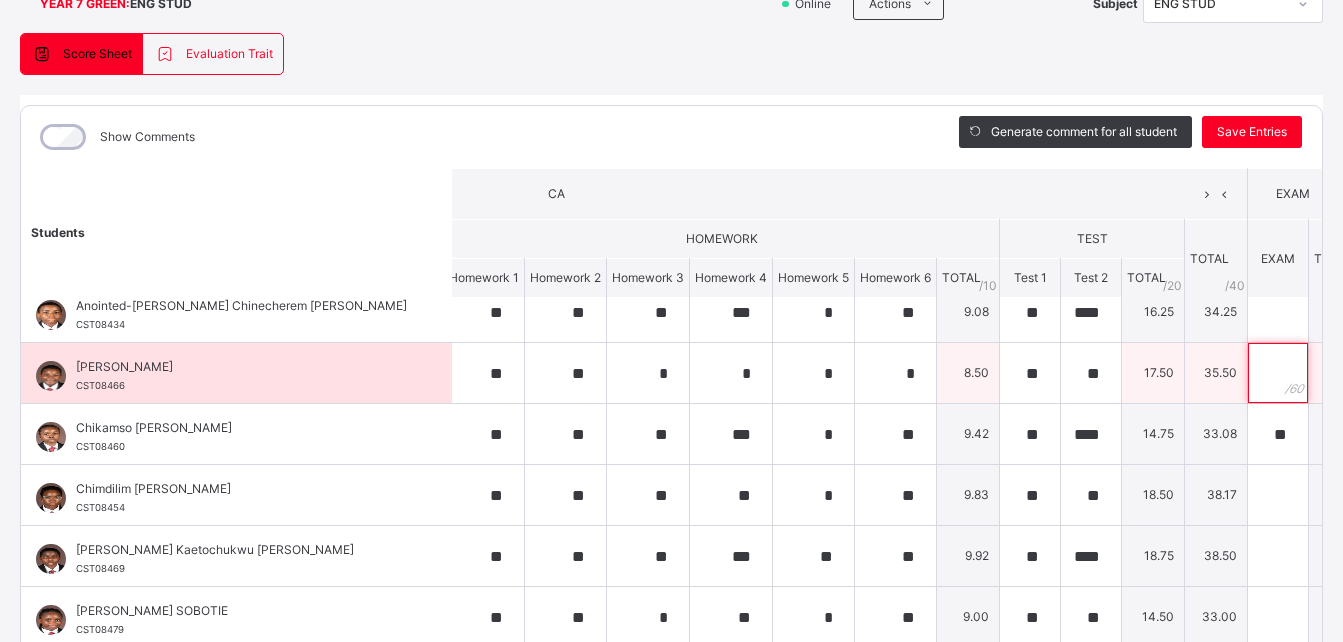 click at bounding box center (1278, 373) 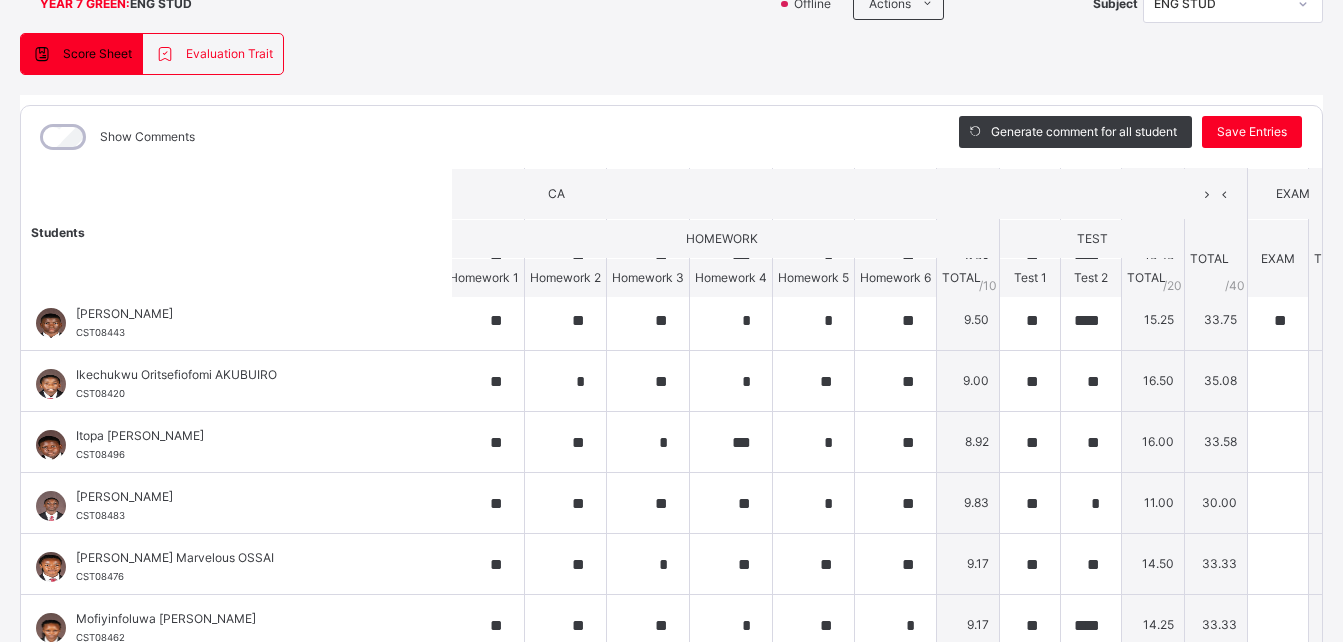 scroll, scrollTop: 497, scrollLeft: 553, axis: both 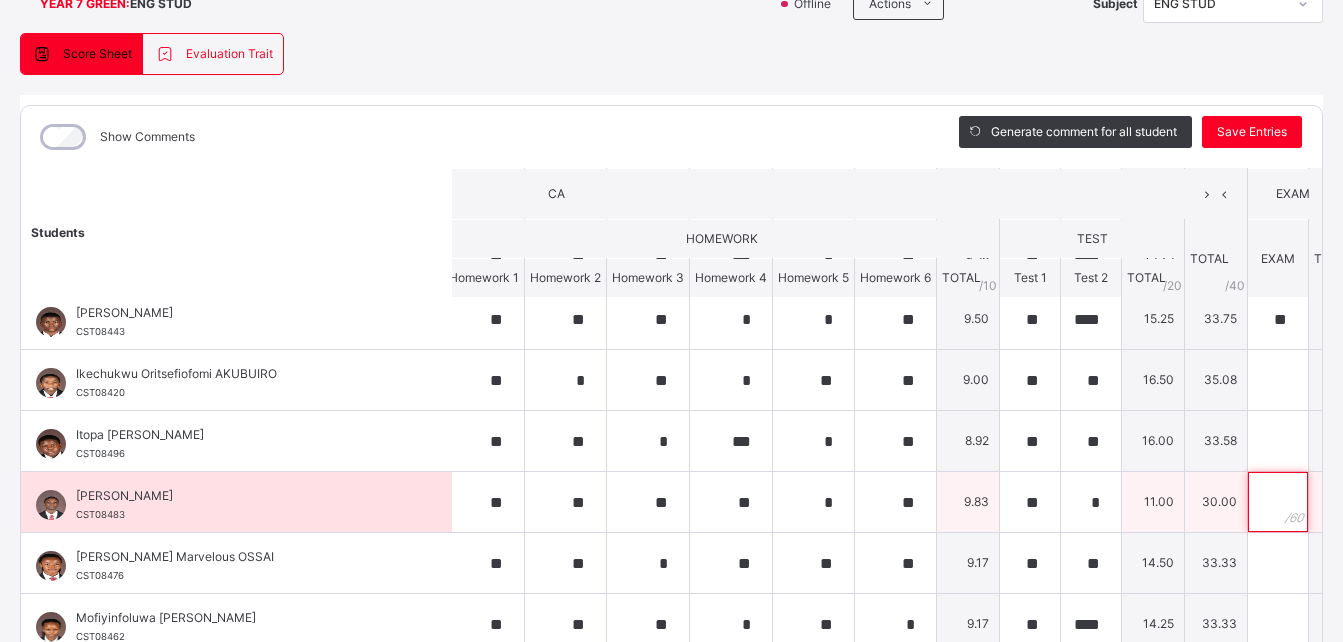 click at bounding box center (1278, 502) 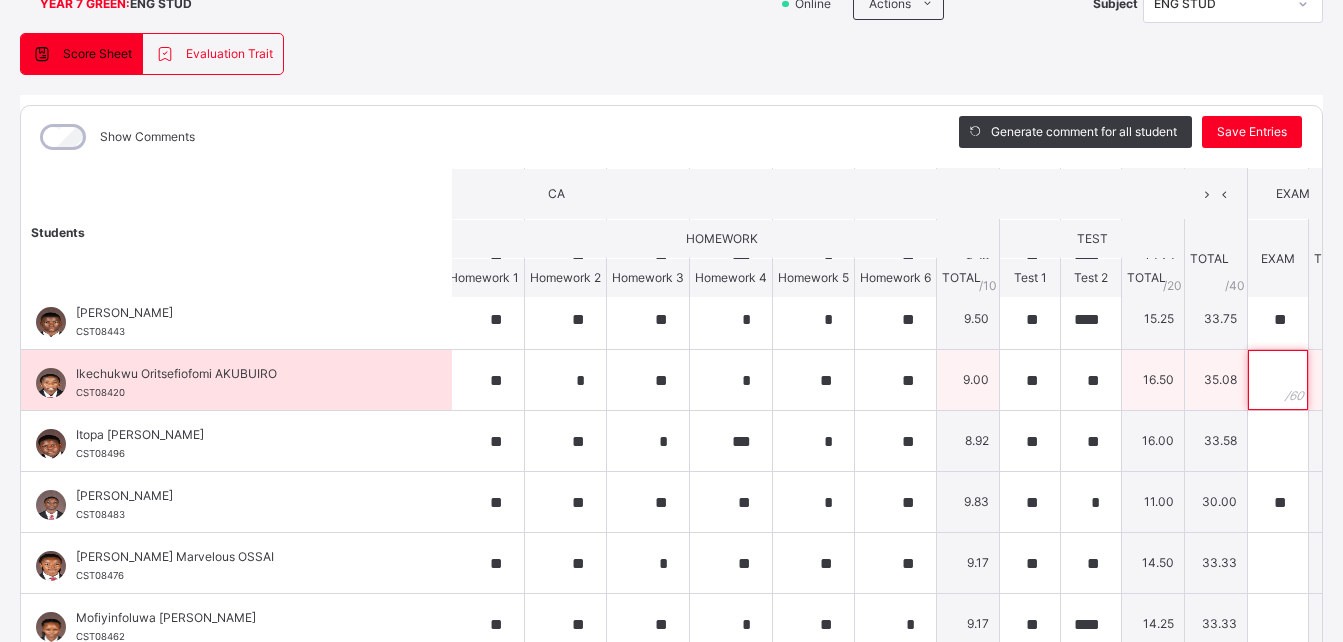 click at bounding box center (1278, 380) 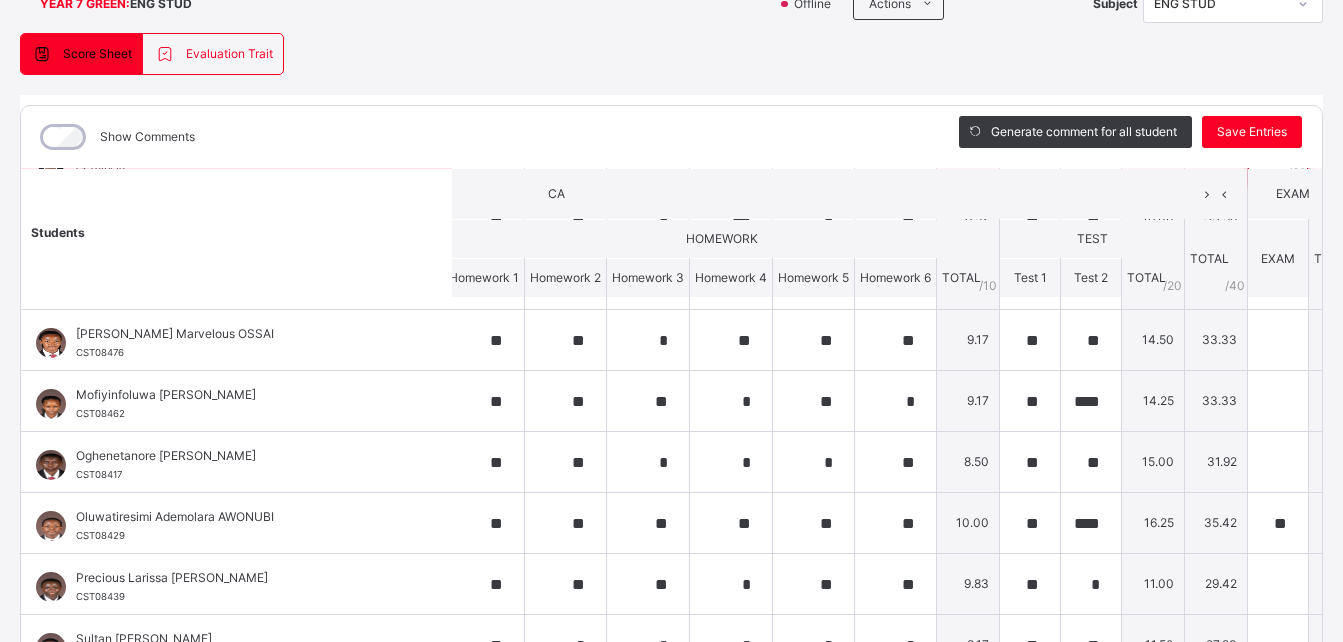 scroll, scrollTop: 743, scrollLeft: 553, axis: both 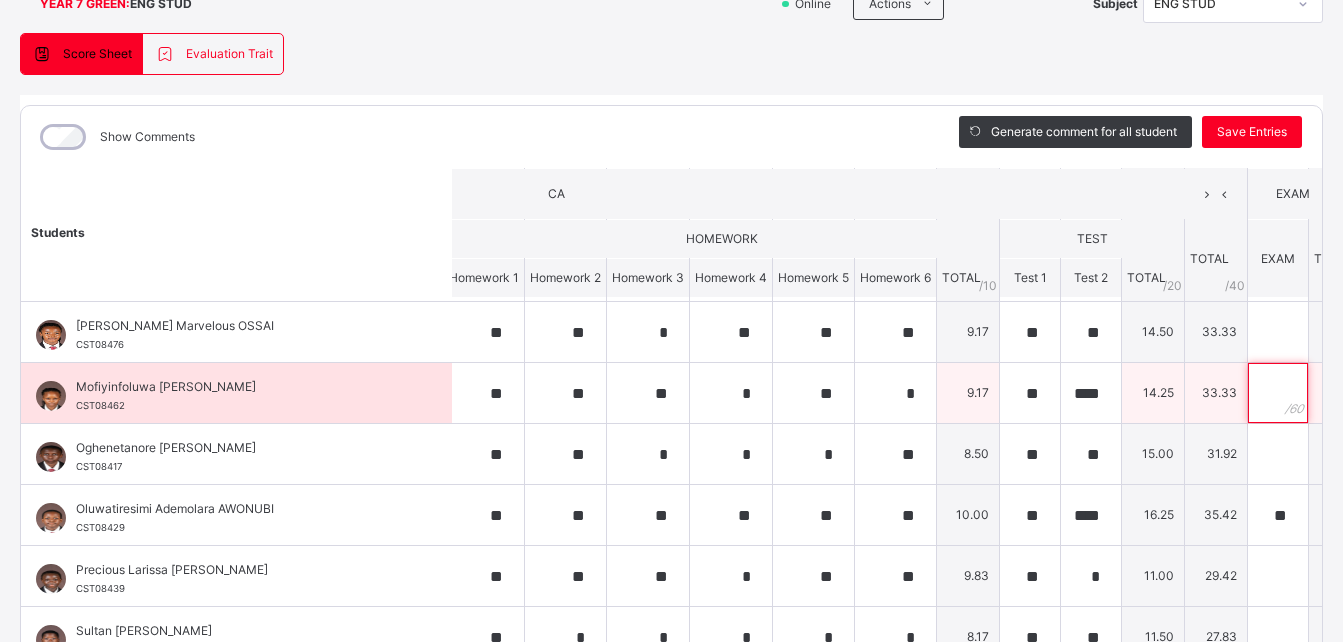 click at bounding box center (1278, 393) 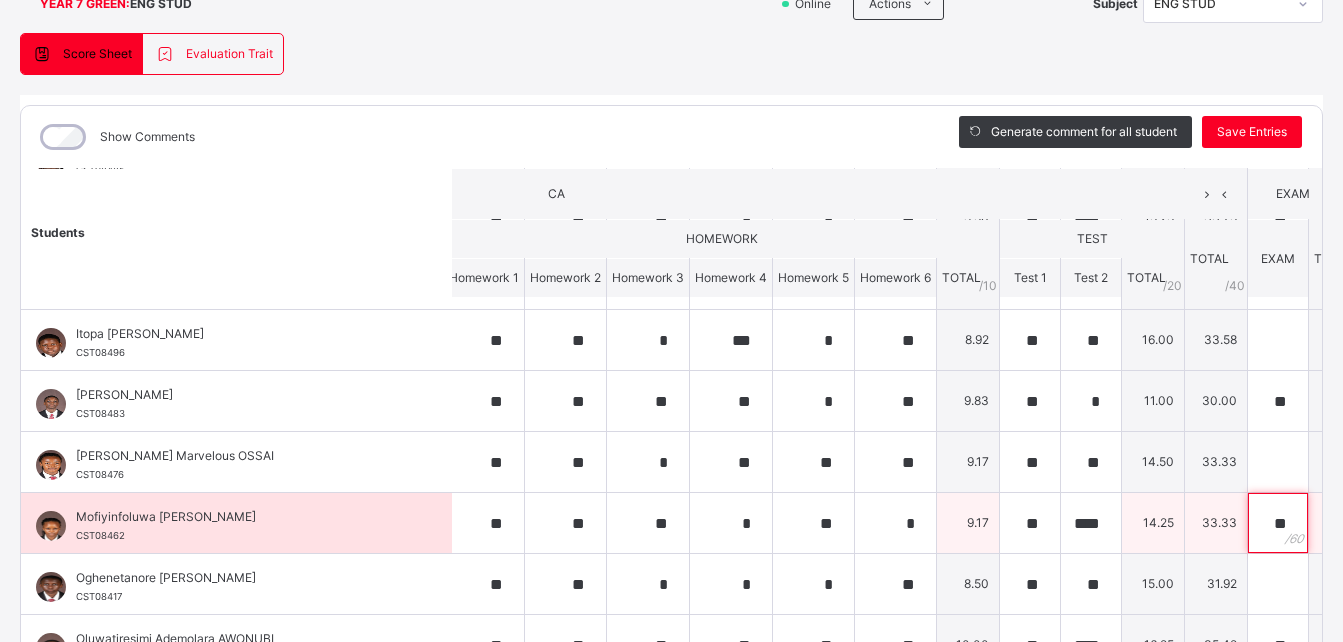 scroll, scrollTop: 569, scrollLeft: 553, axis: both 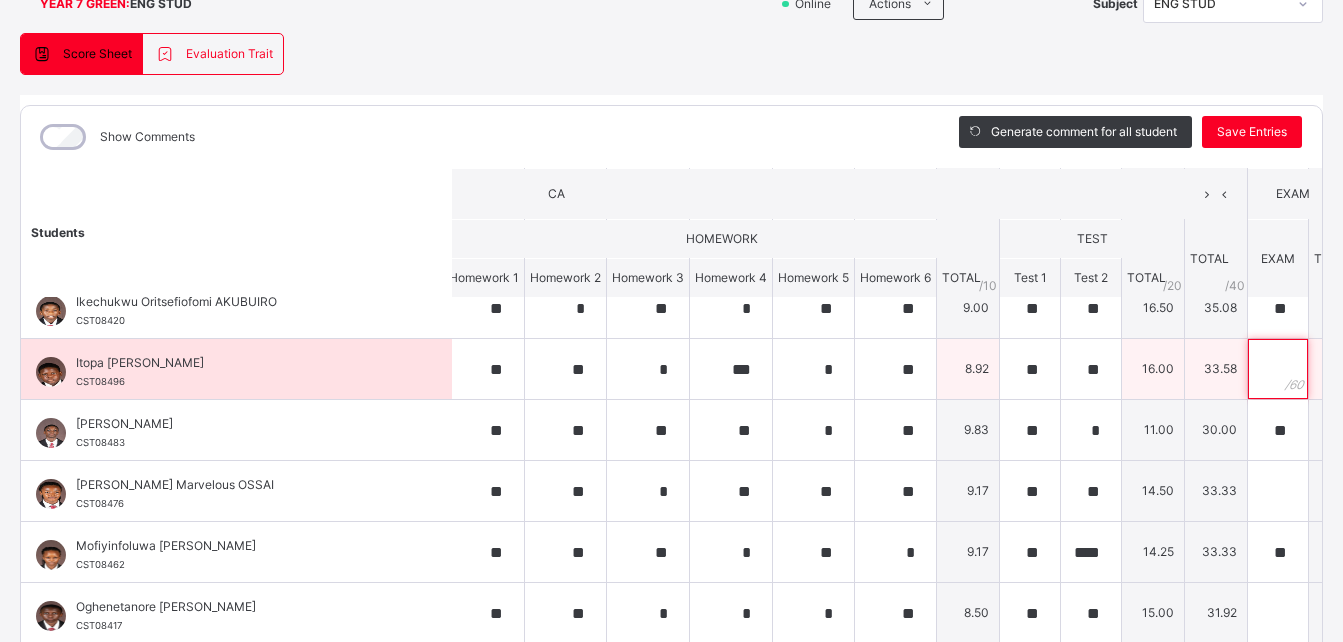 click at bounding box center [1278, 369] 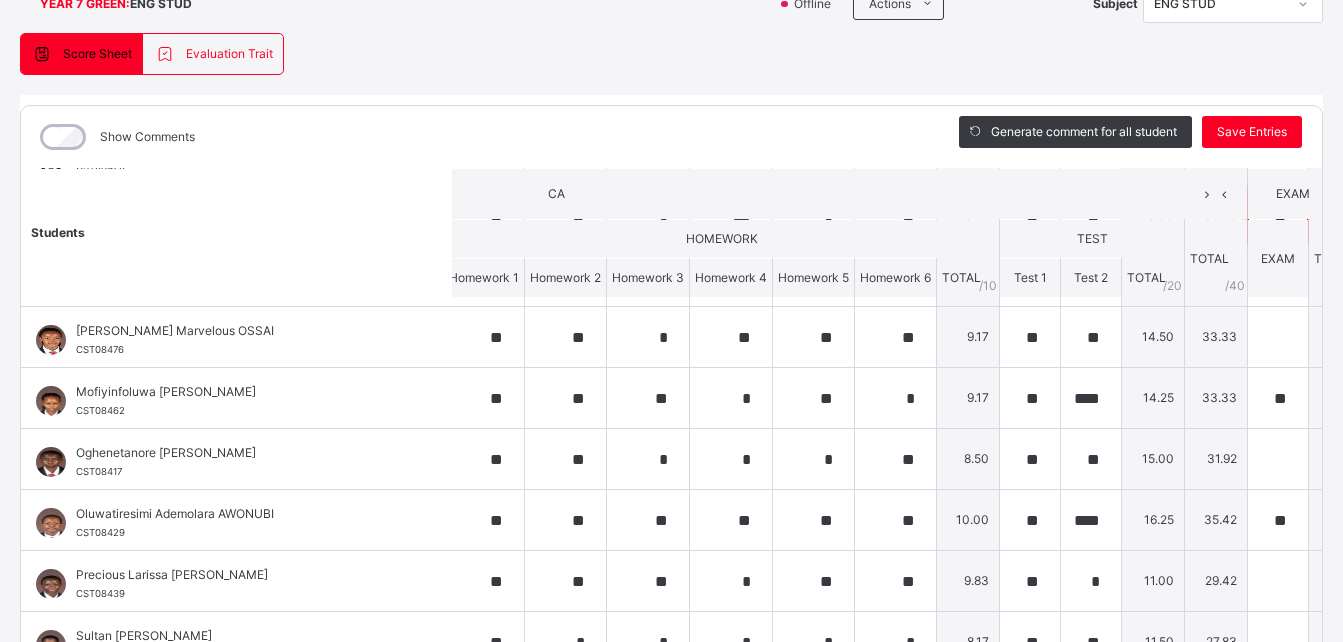 scroll, scrollTop: 743, scrollLeft: 553, axis: both 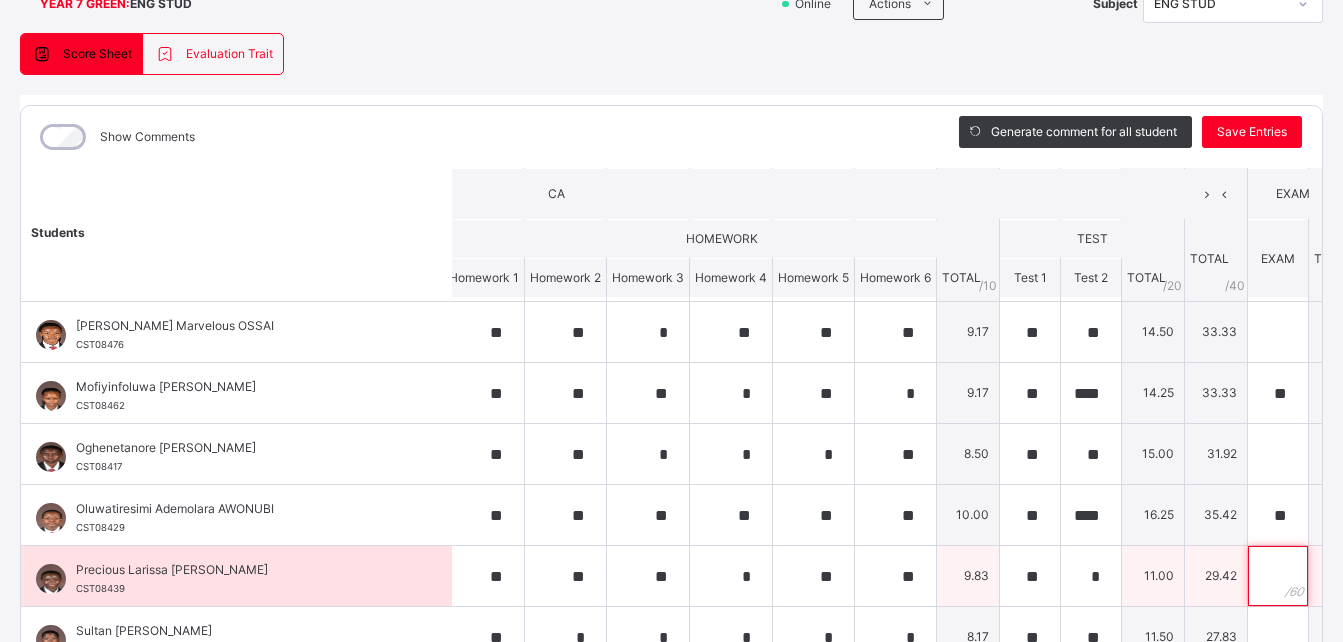 click at bounding box center [1278, 576] 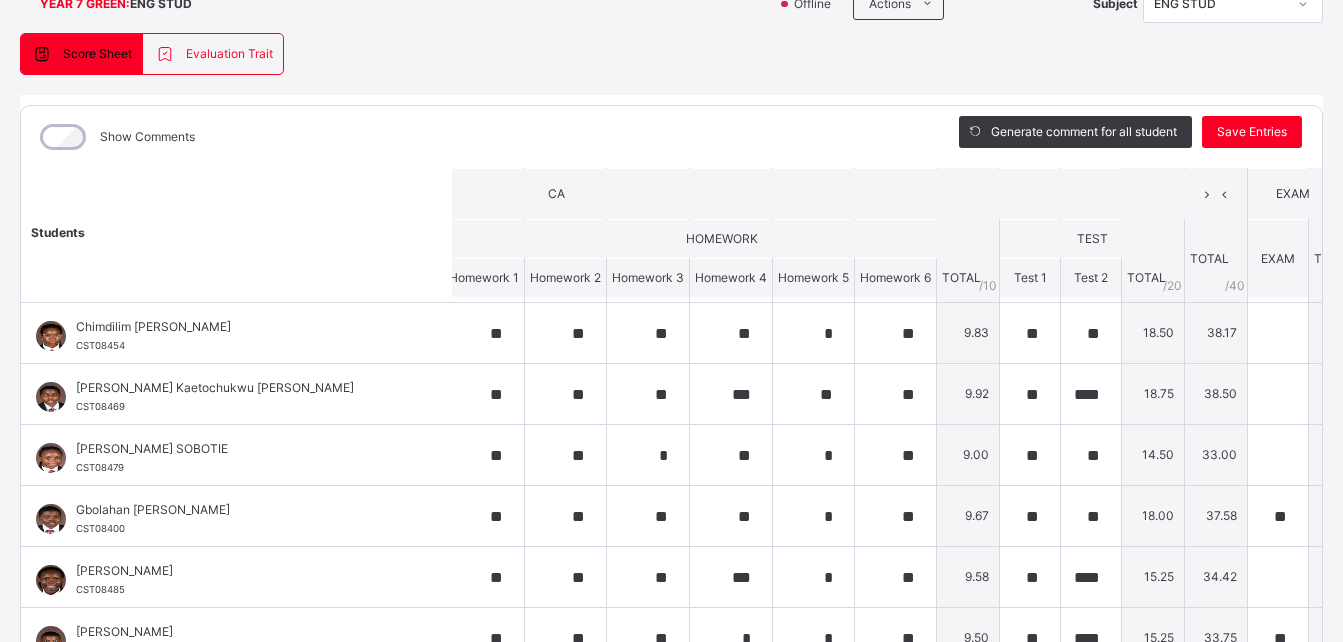scroll, scrollTop: 175, scrollLeft: 553, axis: both 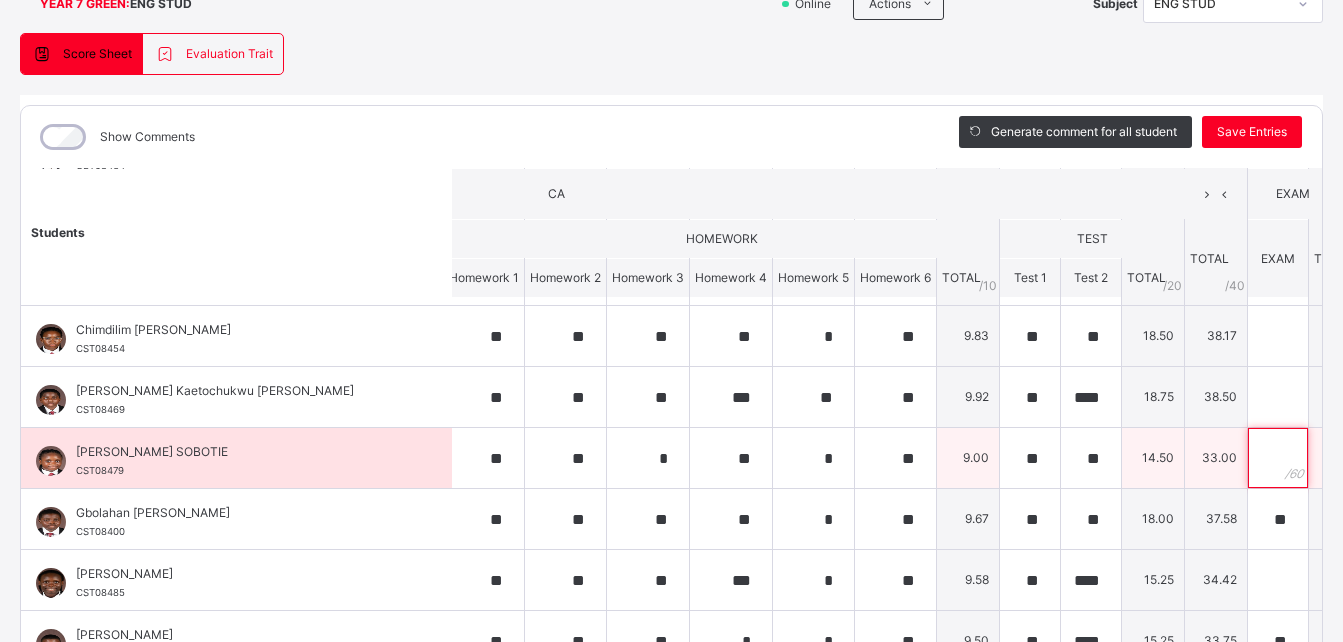click at bounding box center [1278, 458] 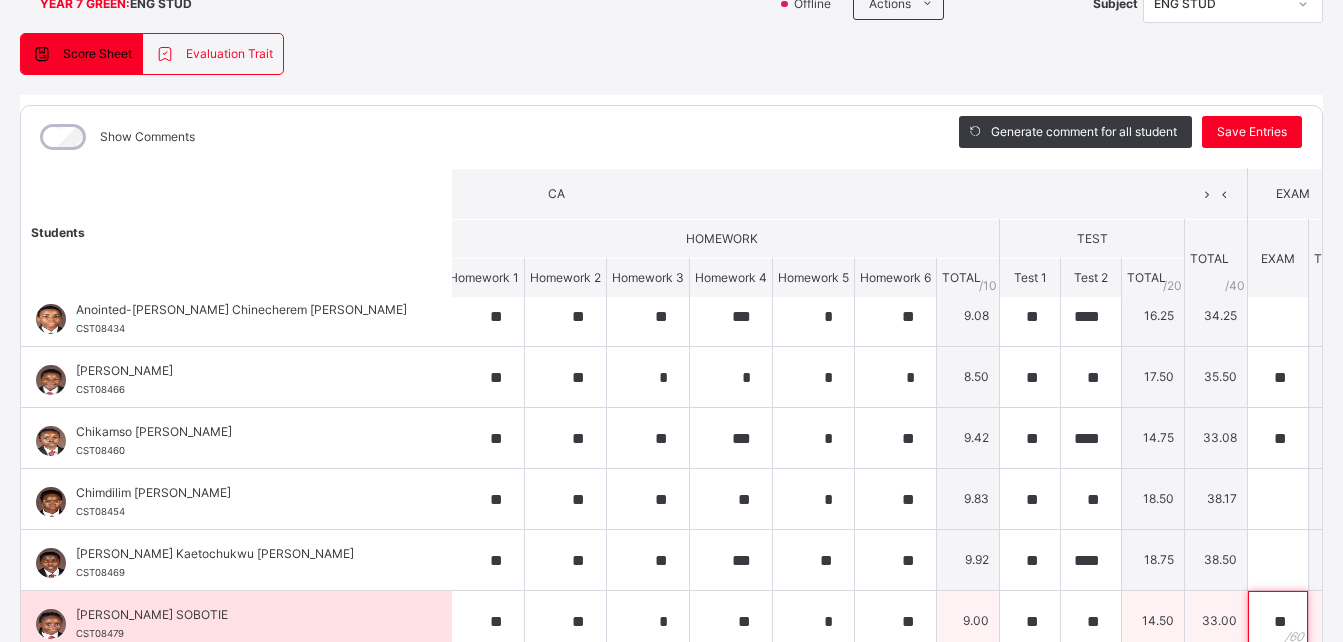 scroll, scrollTop: 0, scrollLeft: 553, axis: horizontal 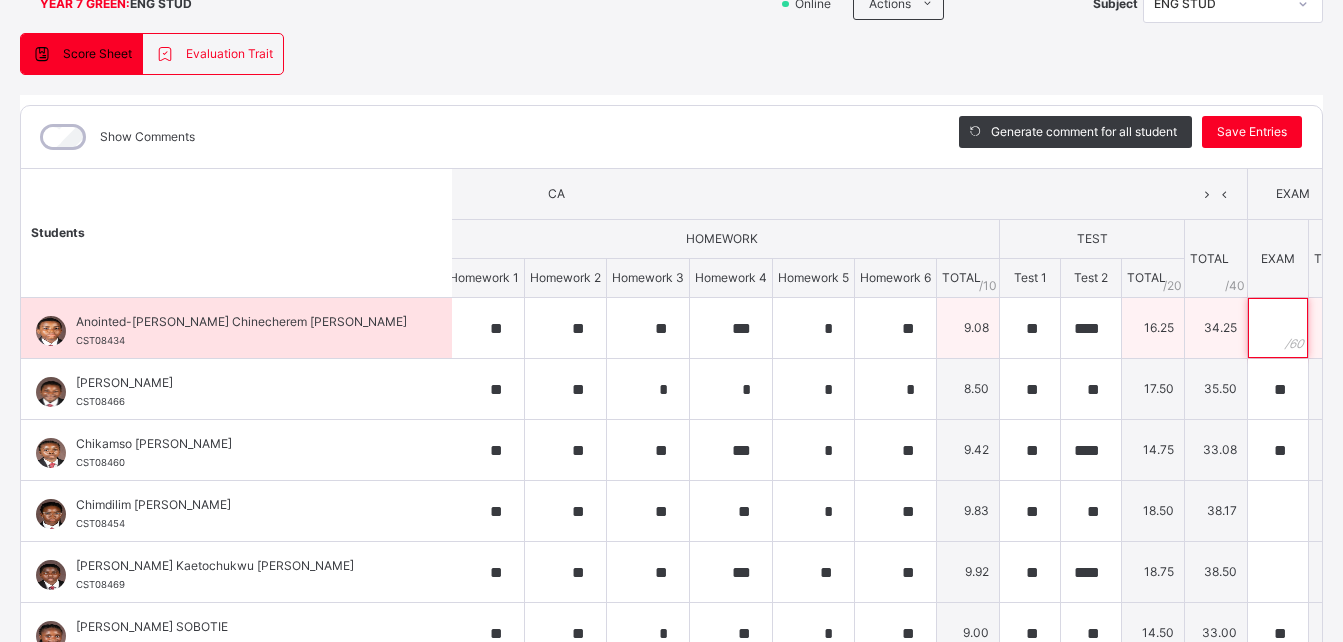click at bounding box center [1278, 328] 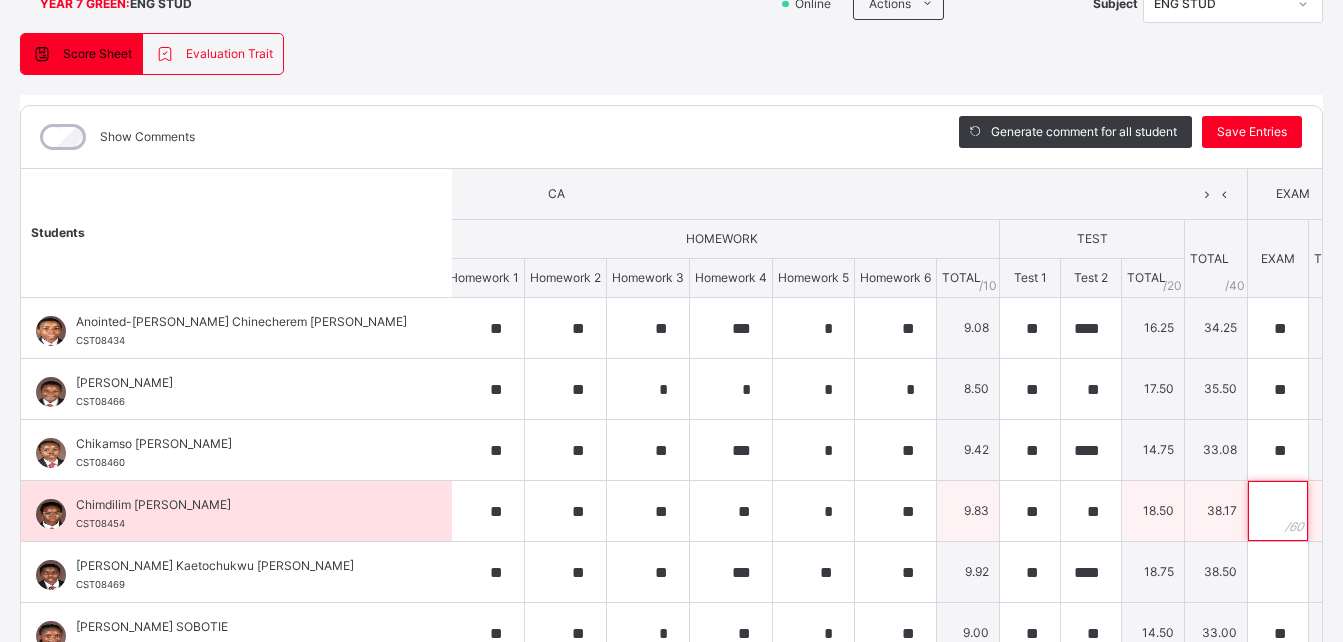 click at bounding box center (1278, 511) 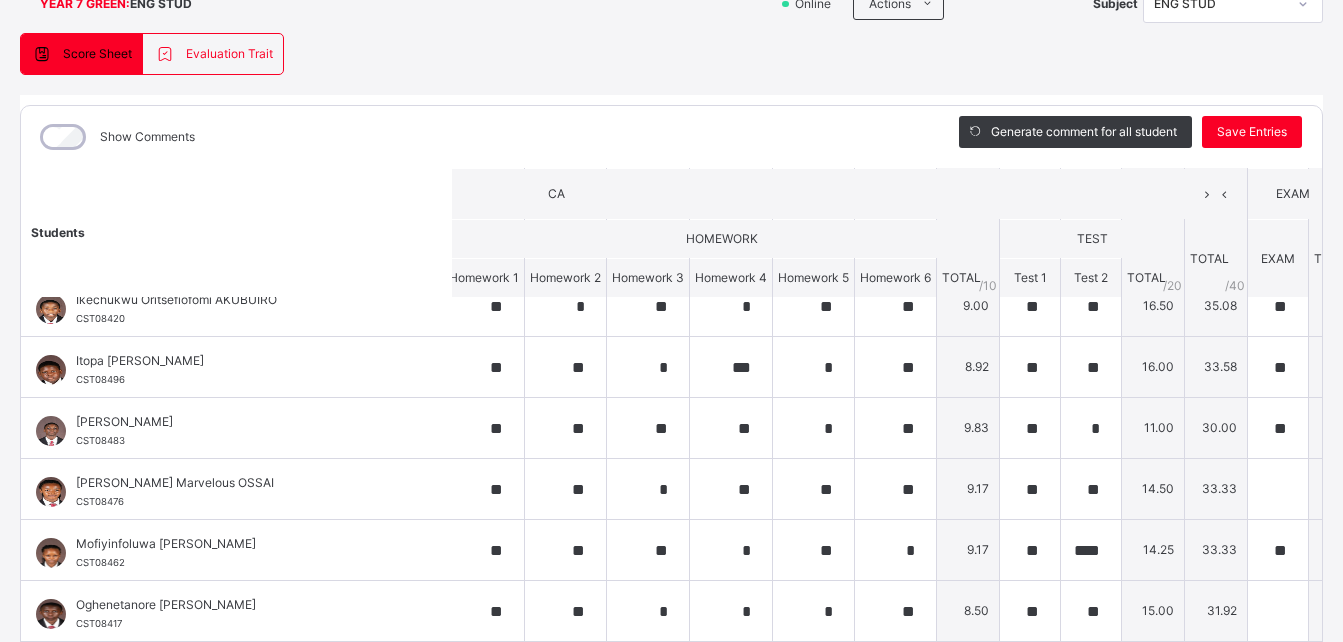 scroll, scrollTop: 572, scrollLeft: 553, axis: both 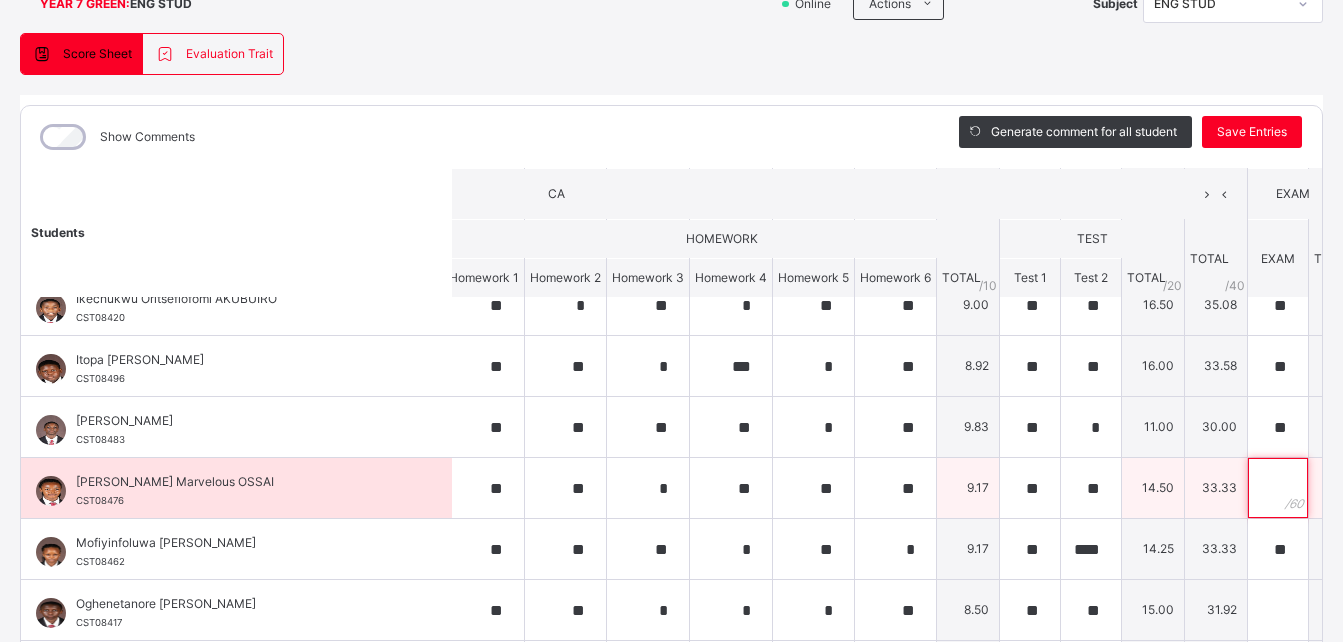 click at bounding box center [1278, 488] 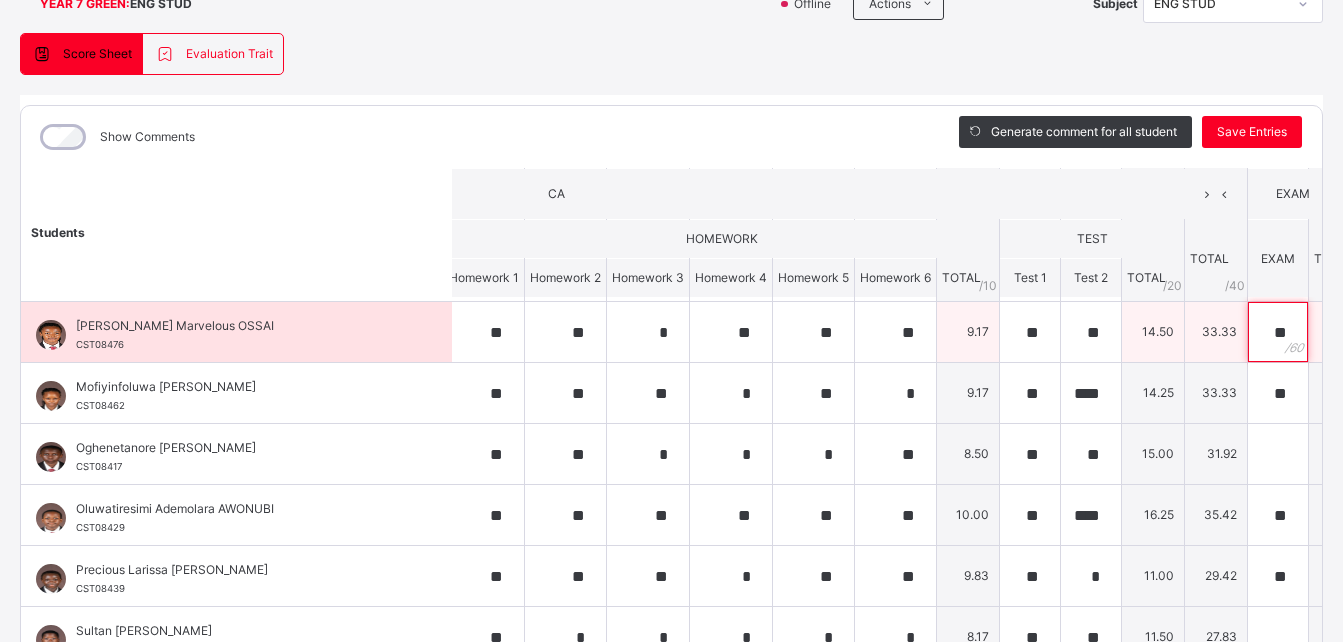 scroll, scrollTop: 743, scrollLeft: 553, axis: both 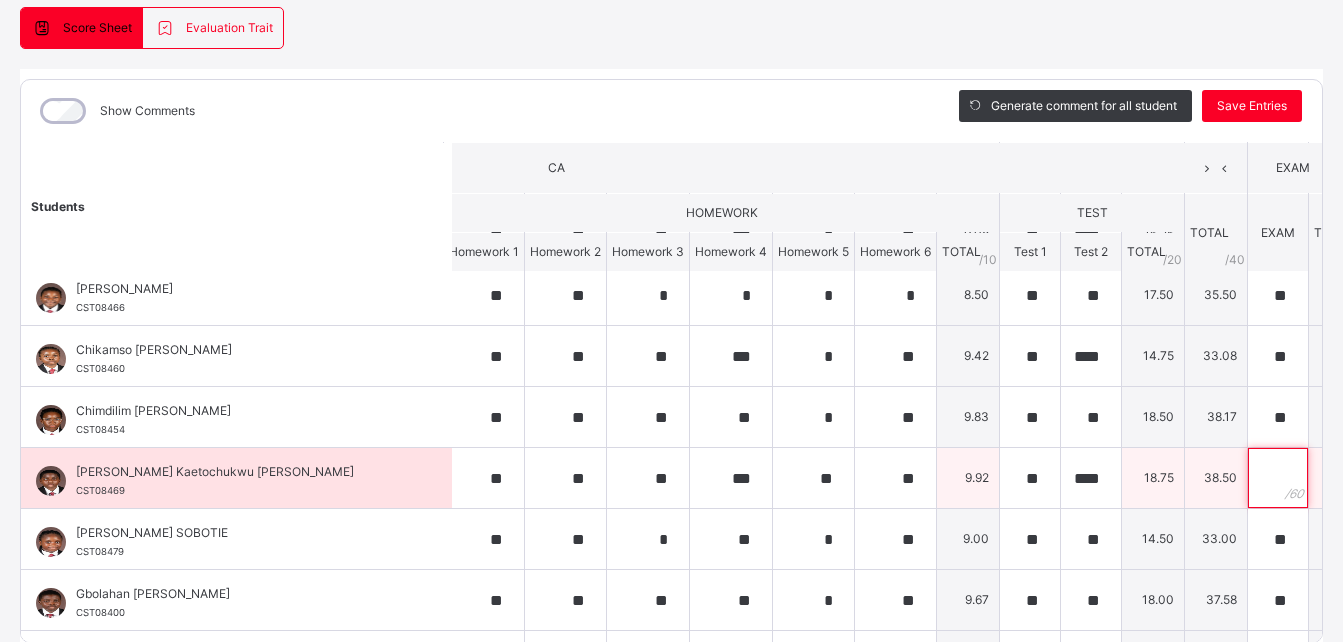 click at bounding box center (1278, 478) 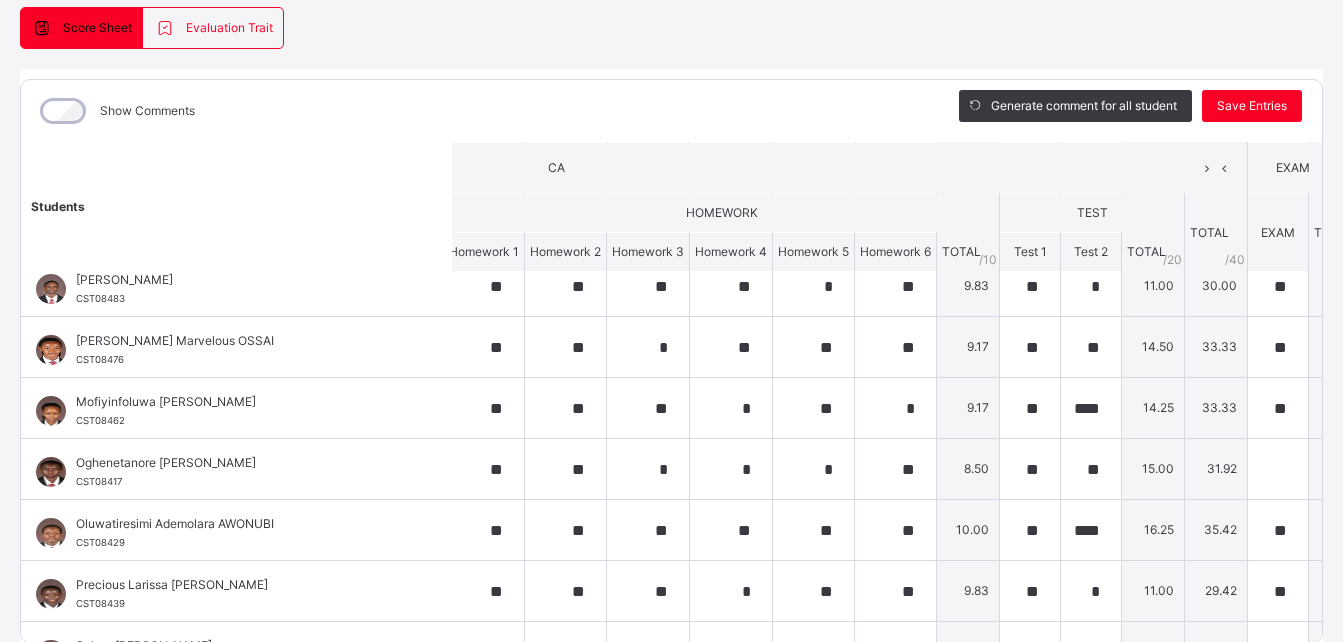 scroll, scrollTop: 743, scrollLeft: 553, axis: both 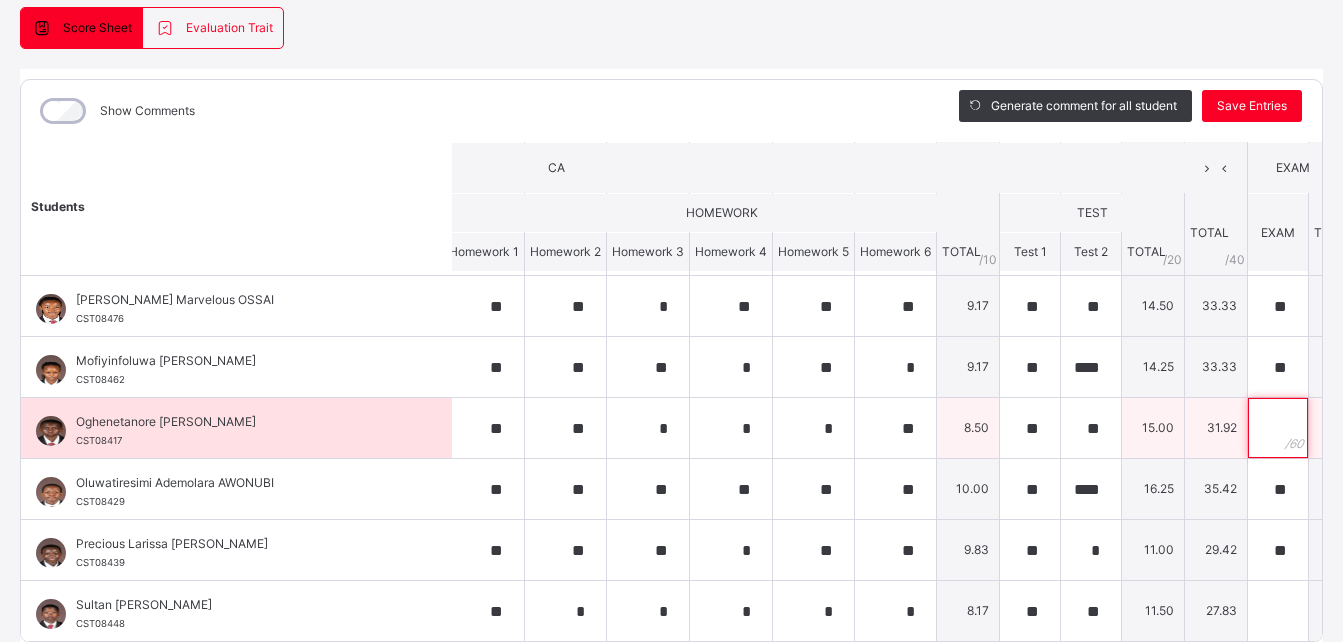 click at bounding box center (1278, 428) 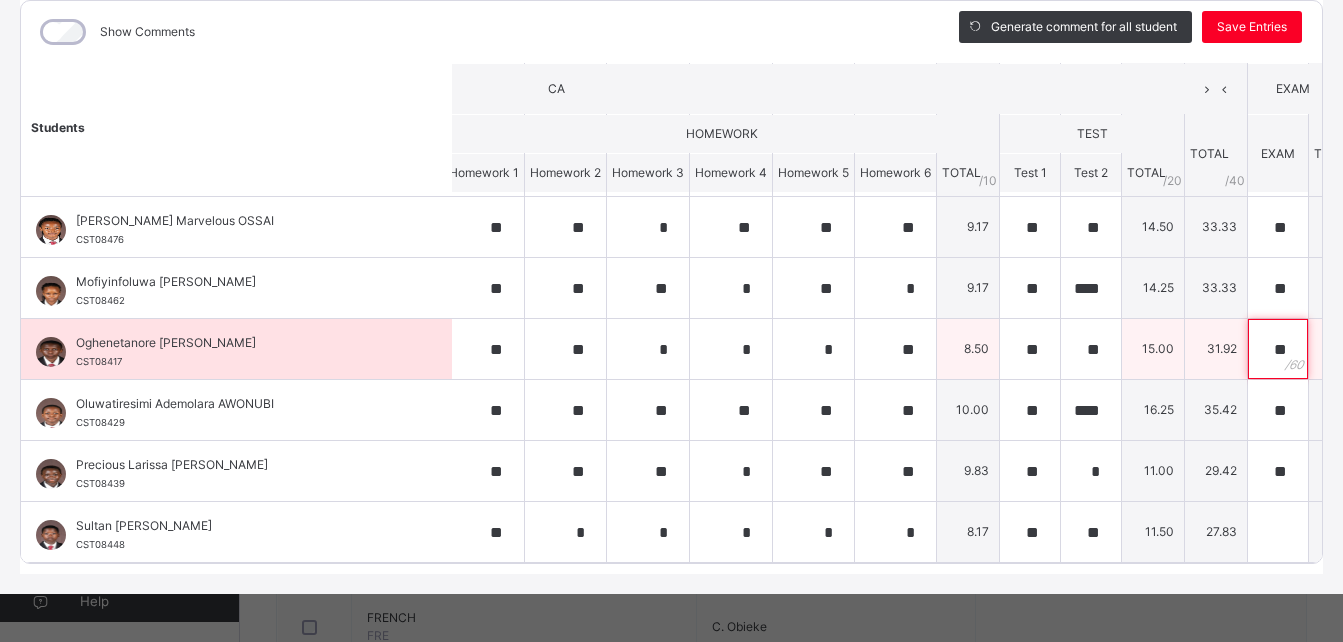scroll, scrollTop: 284, scrollLeft: 0, axis: vertical 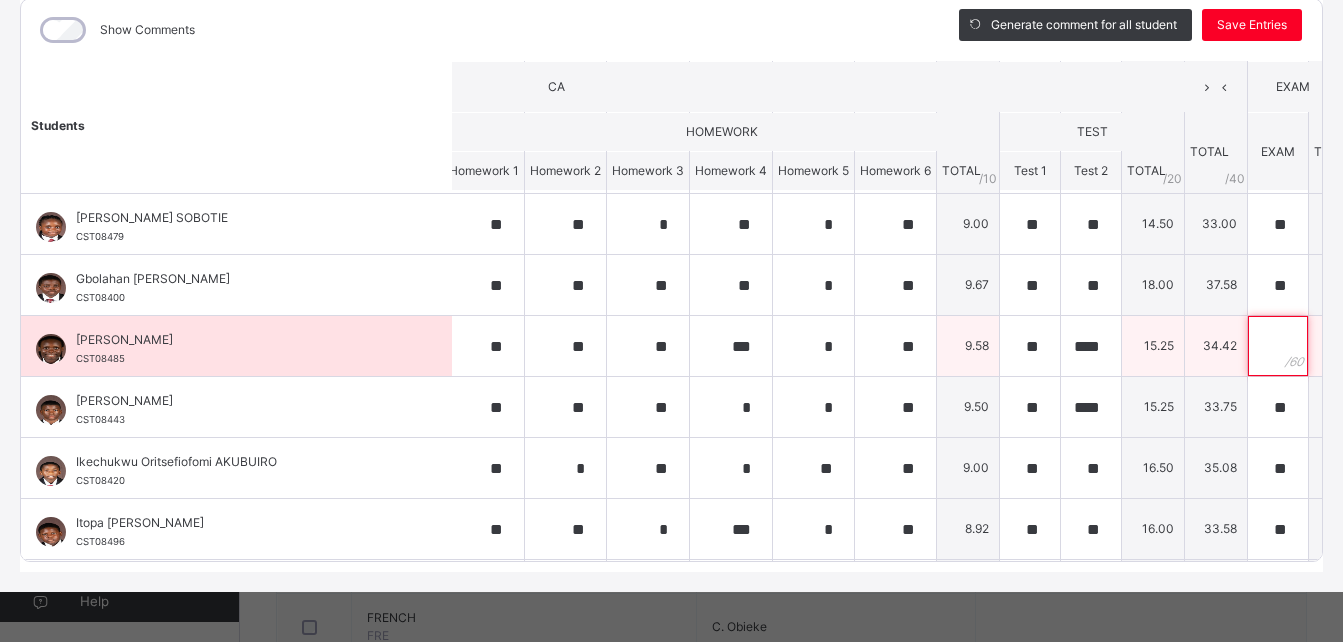 click at bounding box center (1278, 346) 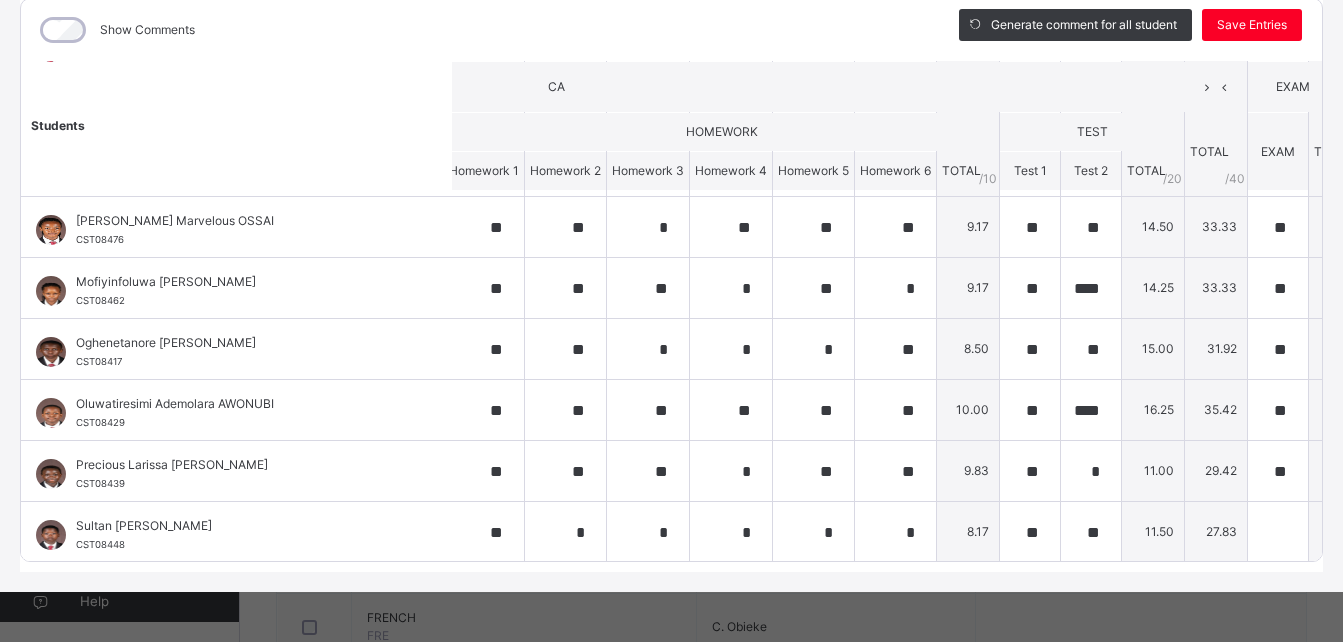 scroll, scrollTop: 743, scrollLeft: 553, axis: both 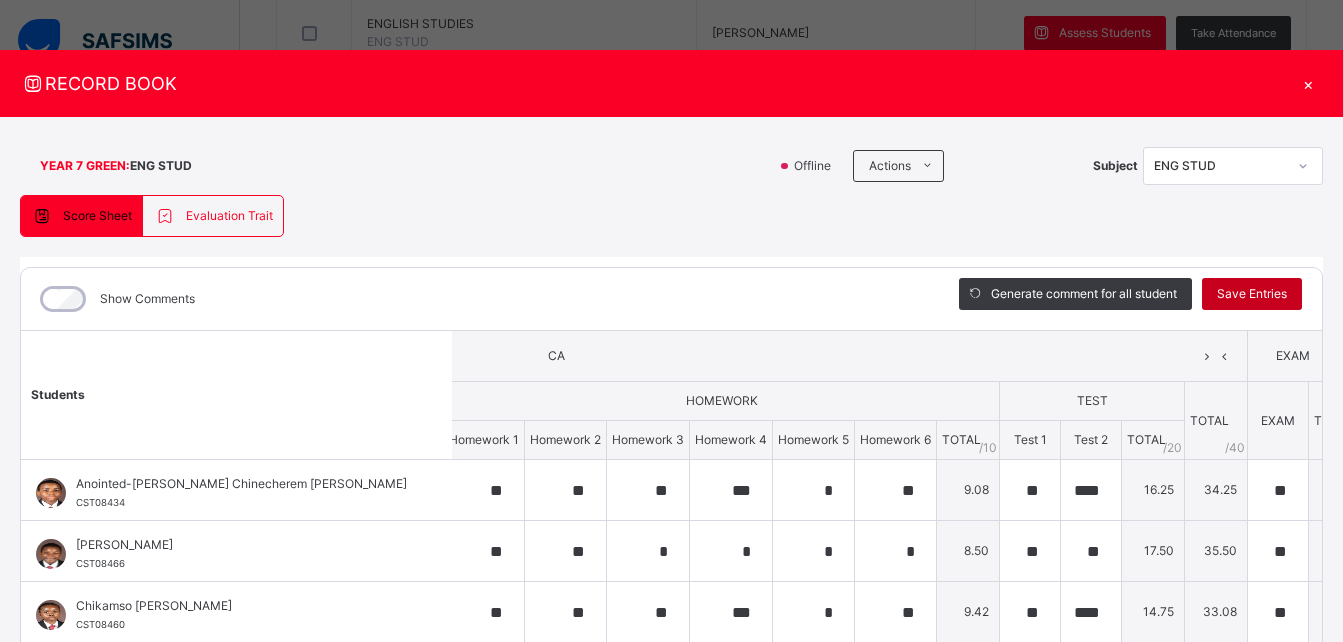click on "Save Entries" at bounding box center (1252, 294) 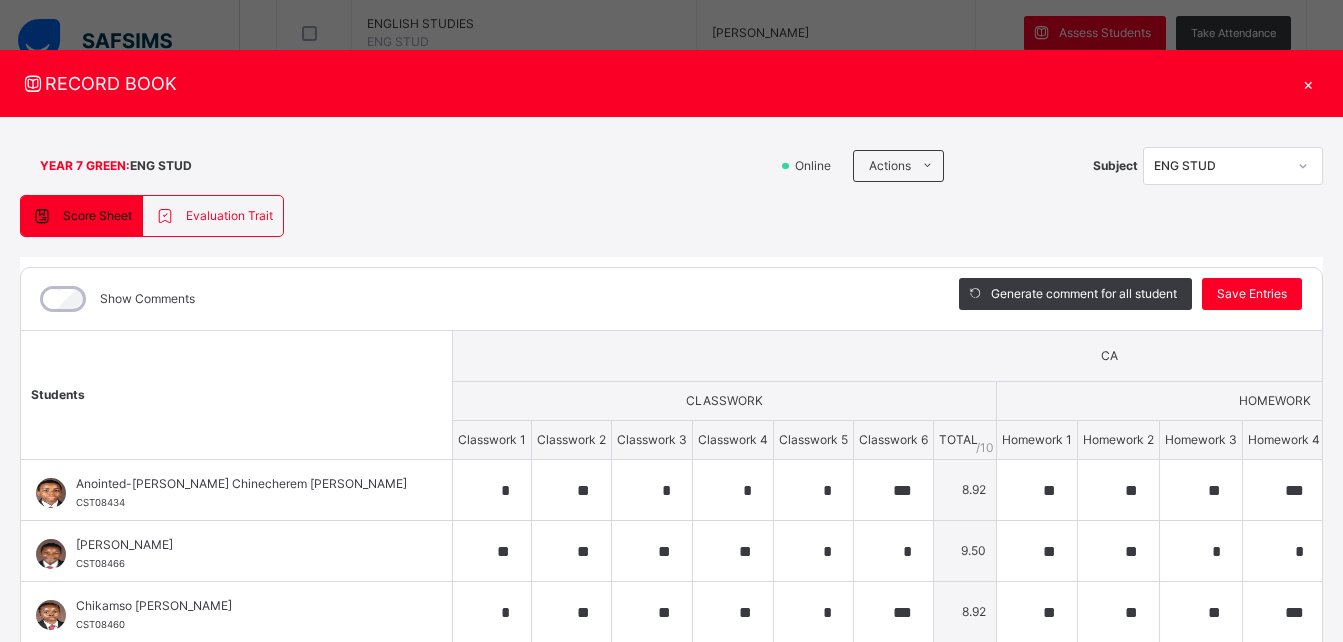 click on "×" at bounding box center (1308, 83) 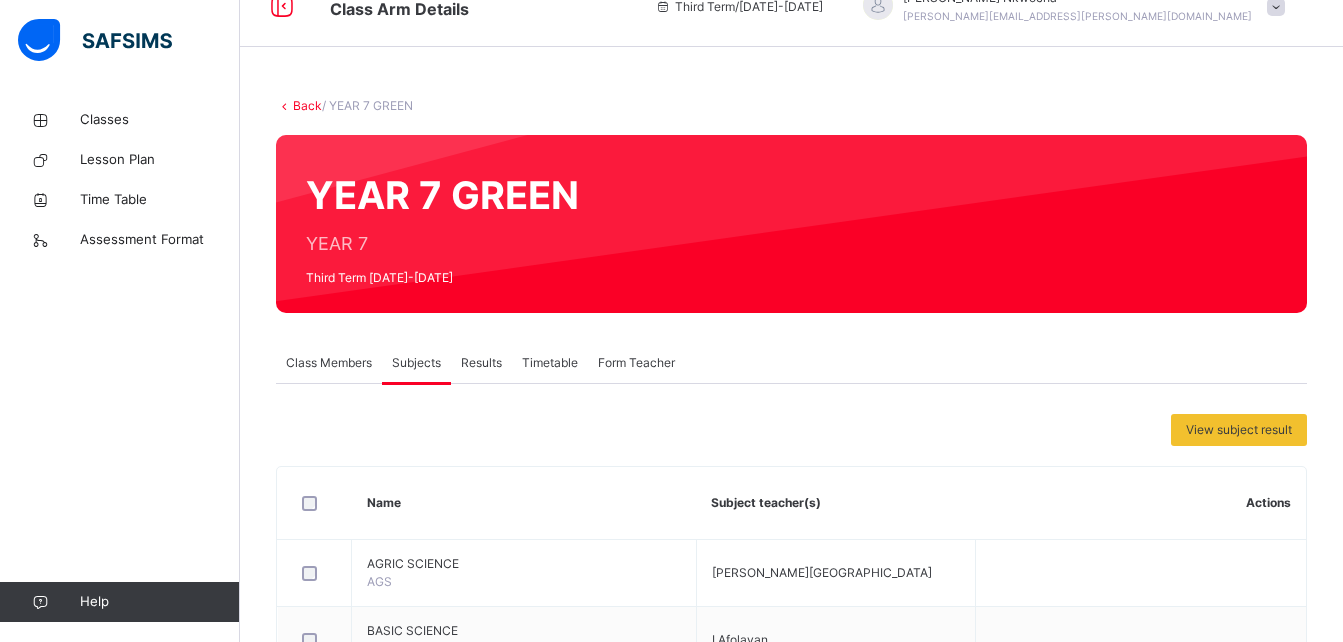 scroll, scrollTop: 0, scrollLeft: 0, axis: both 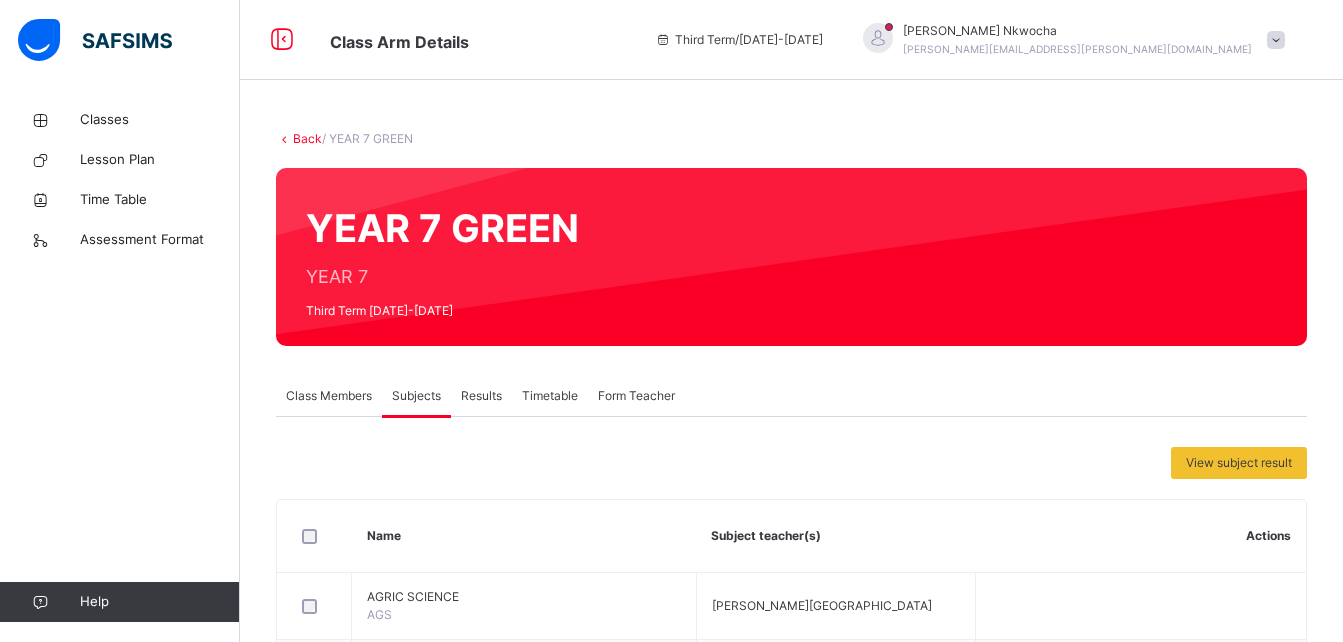 click on "Back" at bounding box center (307, 138) 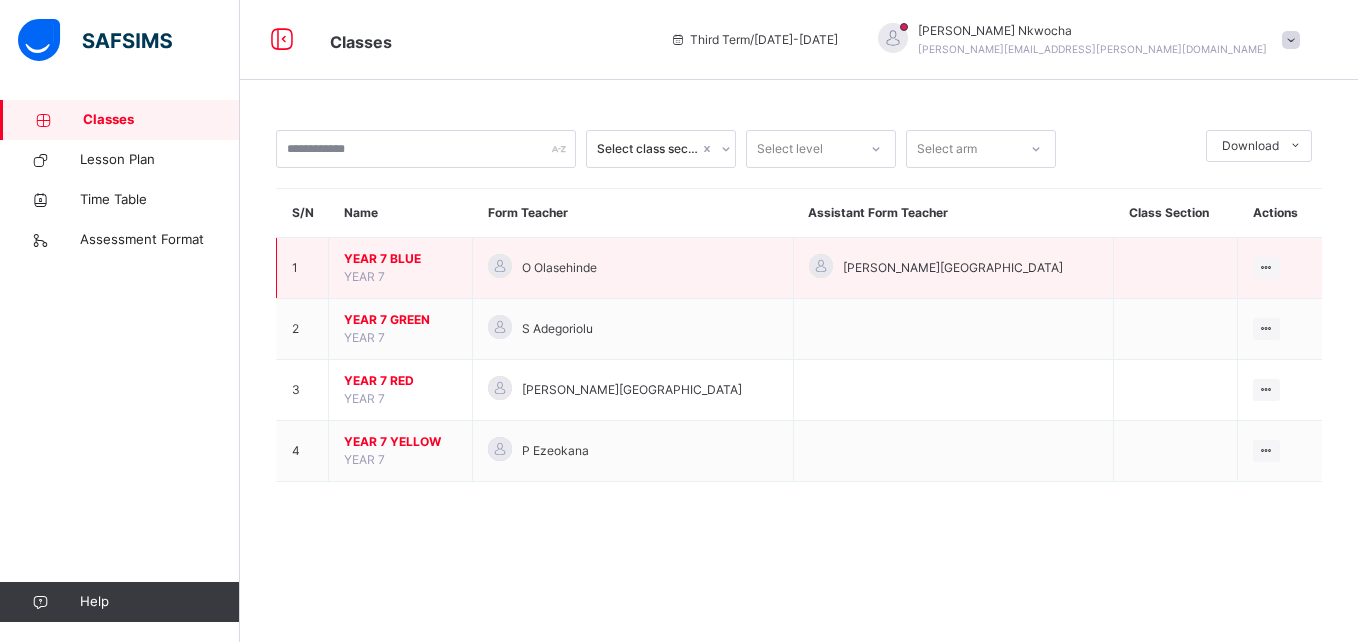click on "YEAR 7   BLUE" at bounding box center (400, 259) 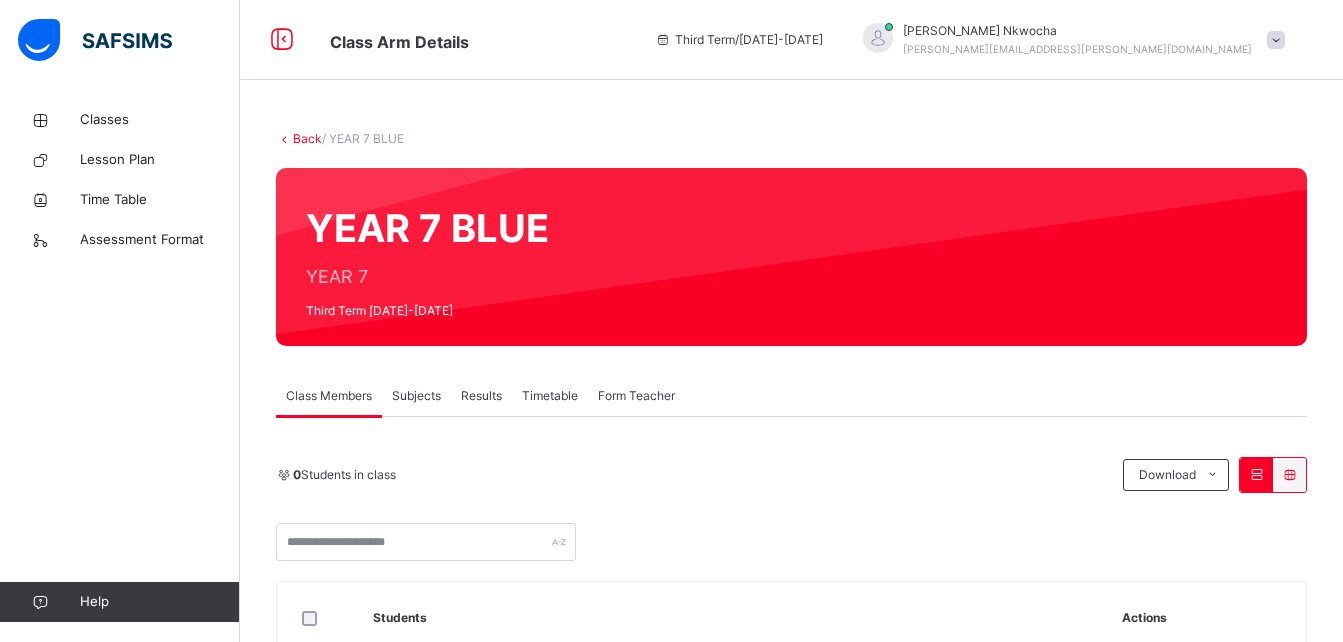 click on "Subjects" at bounding box center (416, 396) 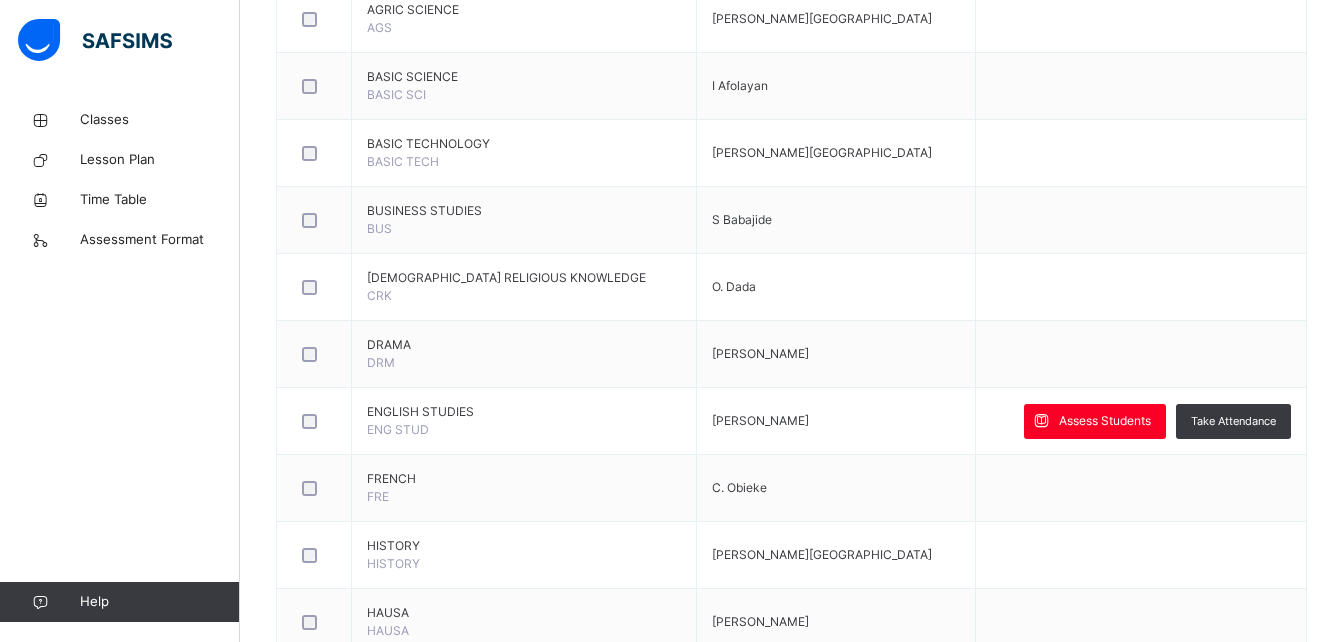 scroll, scrollTop: 654, scrollLeft: 0, axis: vertical 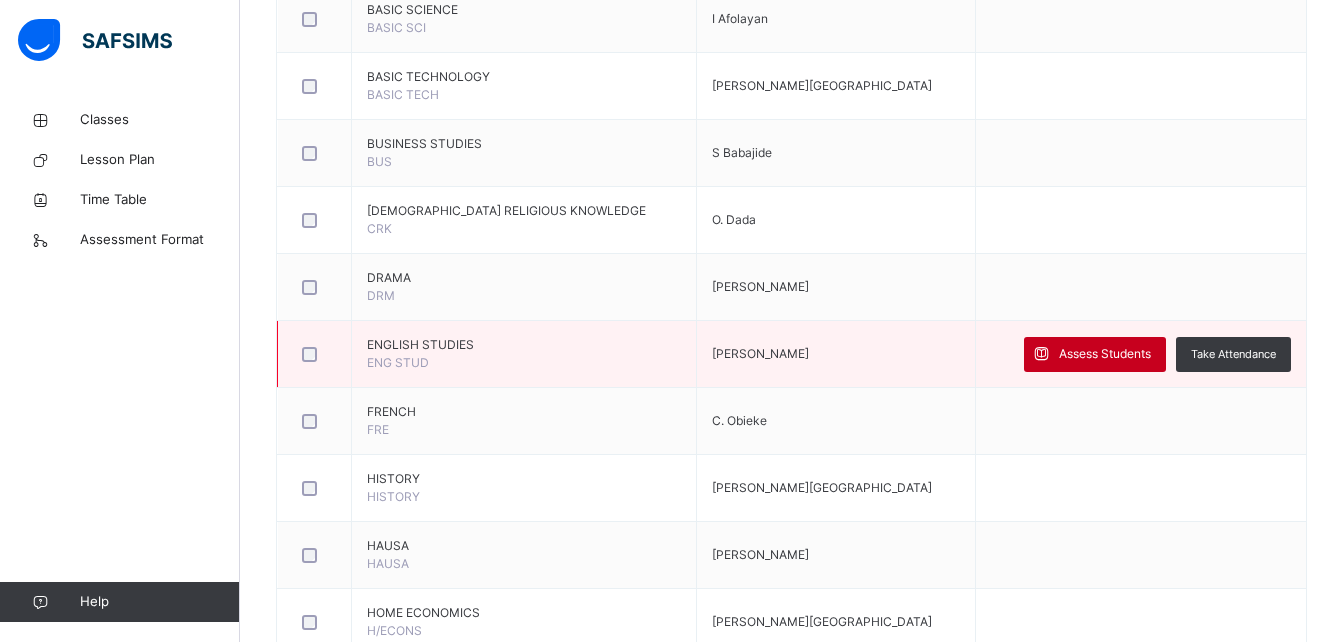 click on "Assess Students" at bounding box center [1095, 354] 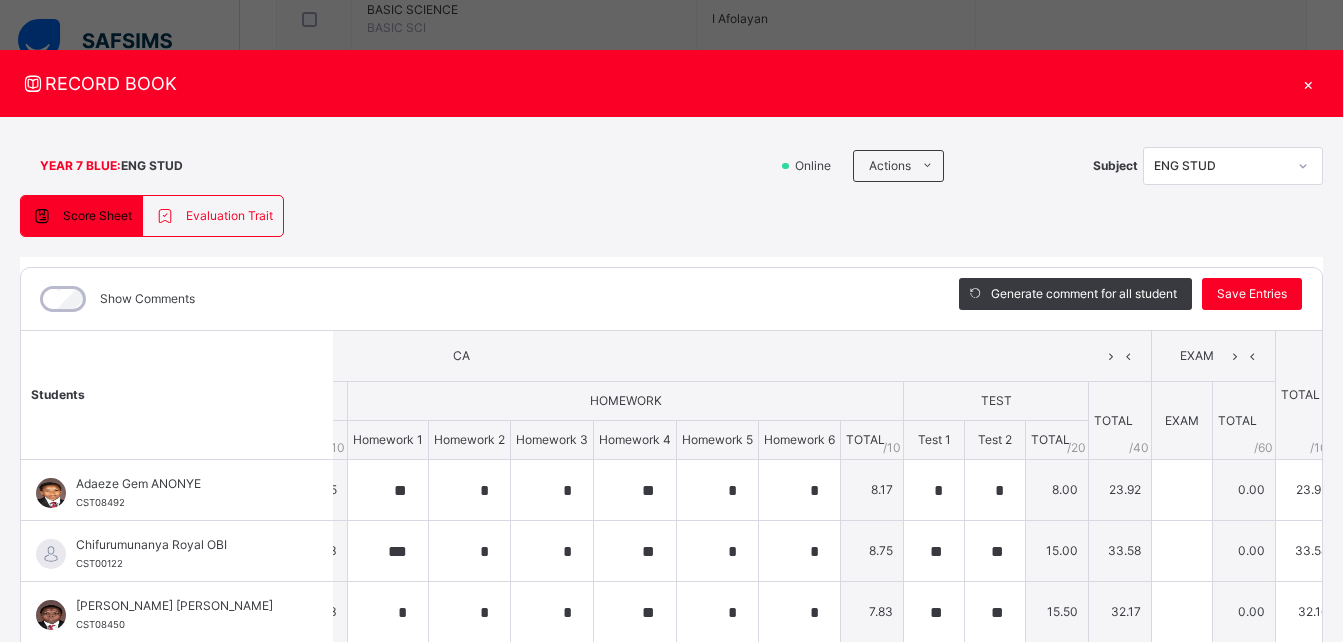 scroll, scrollTop: 0, scrollLeft: 553, axis: horizontal 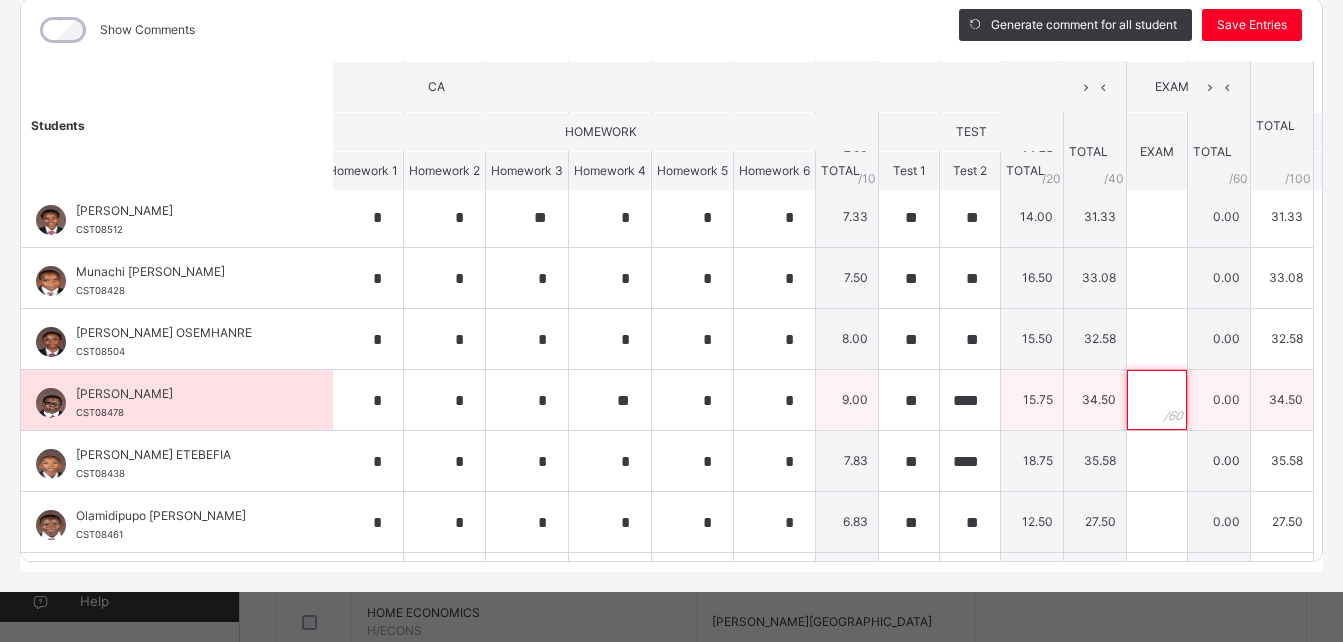 click at bounding box center (1157, 400) 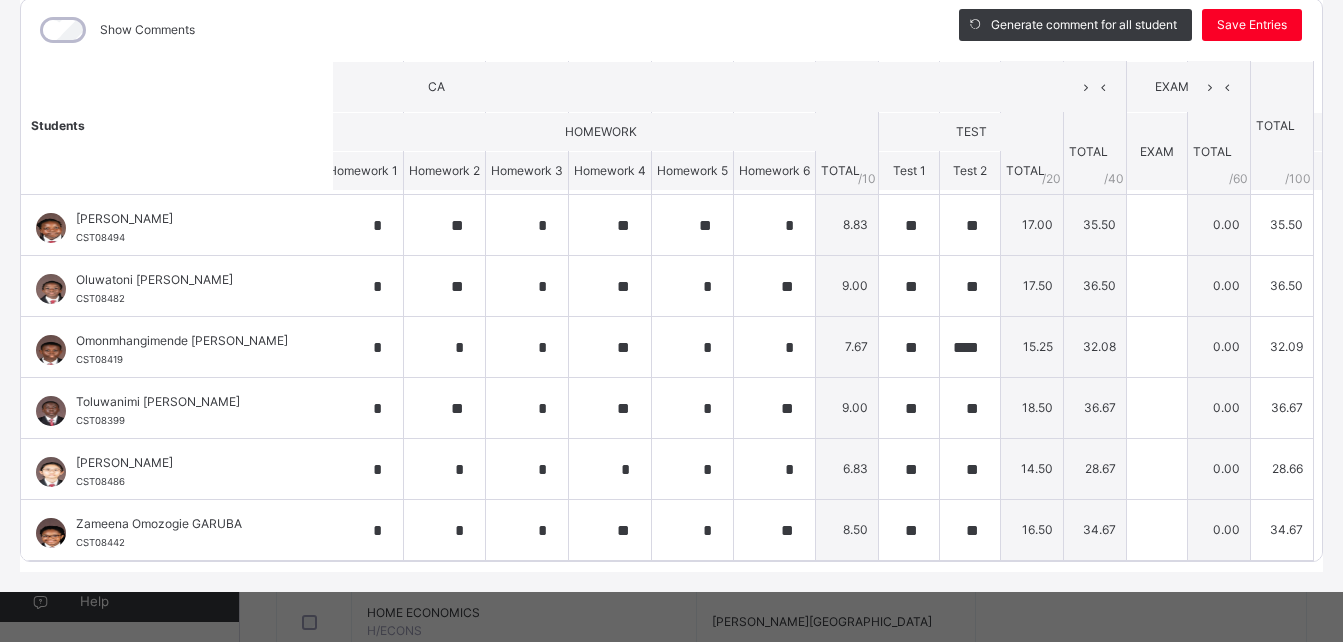 scroll, scrollTop: 675, scrollLeft: 553, axis: both 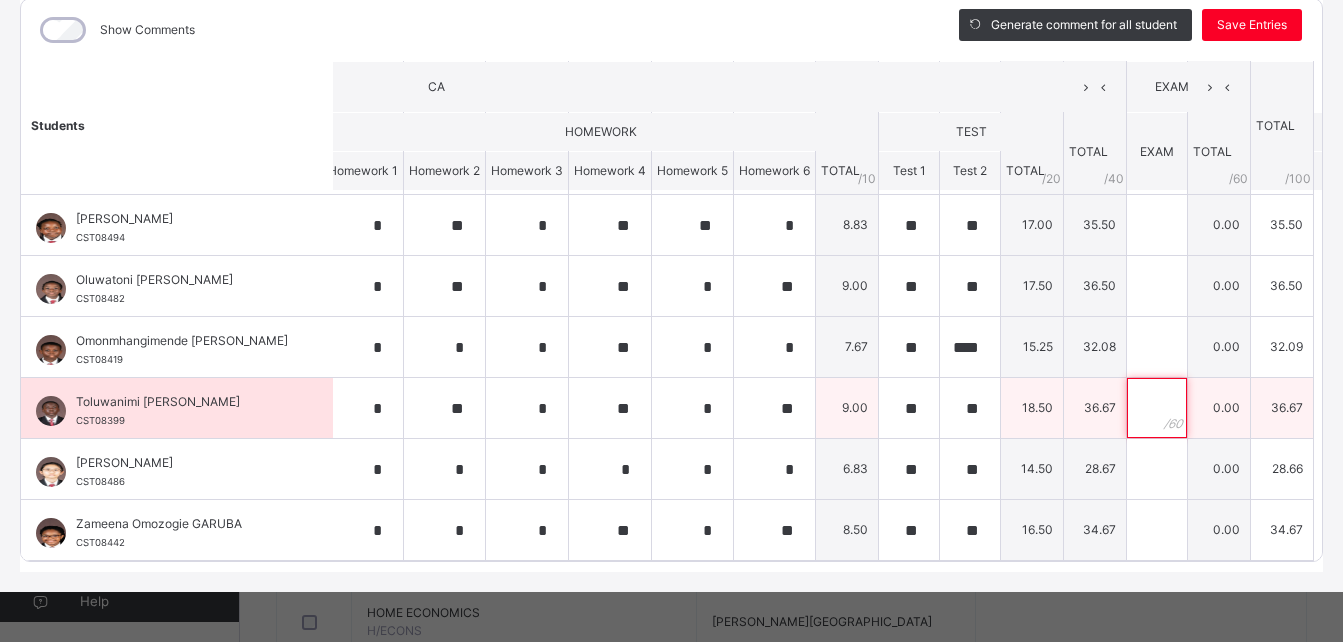 click at bounding box center (1157, 408) 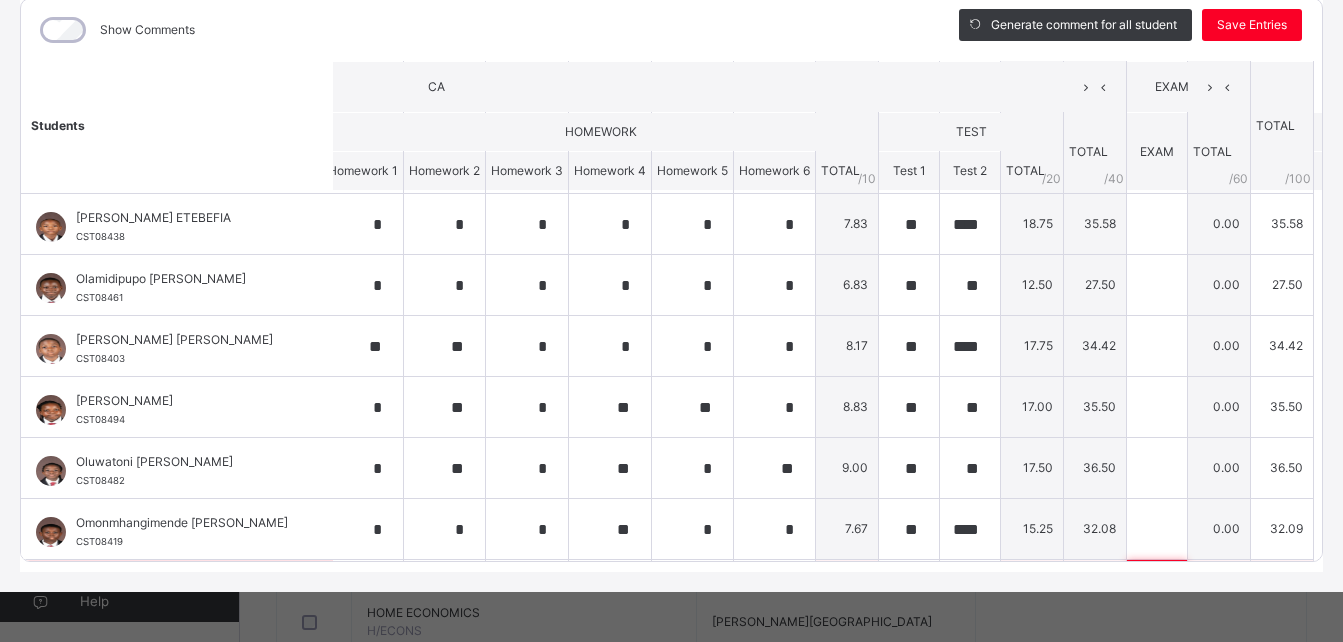 scroll, scrollTop: 469, scrollLeft: 553, axis: both 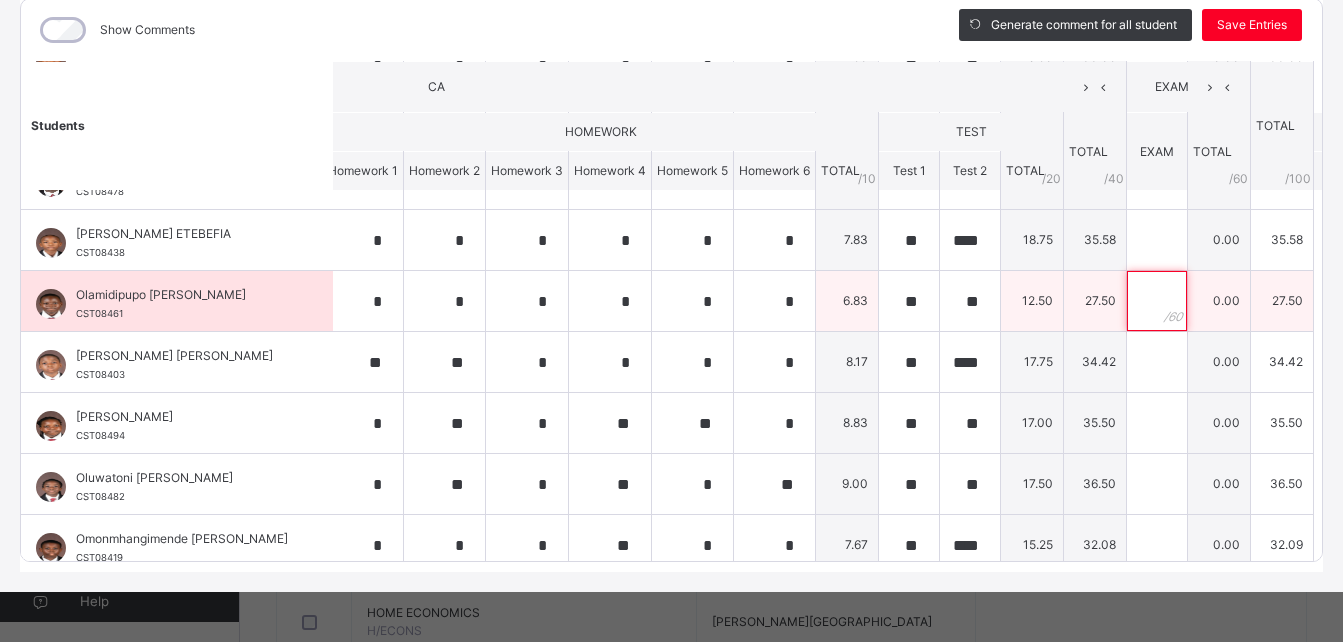 click at bounding box center [1157, 301] 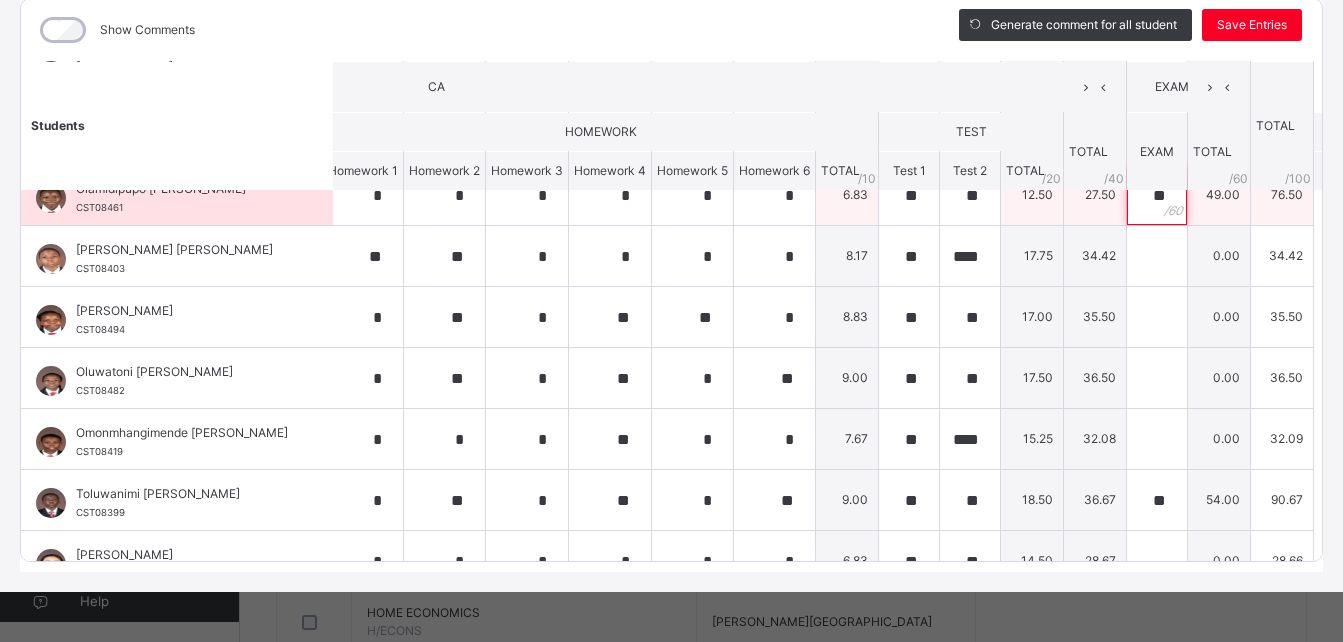 scroll, scrollTop: 584, scrollLeft: 553, axis: both 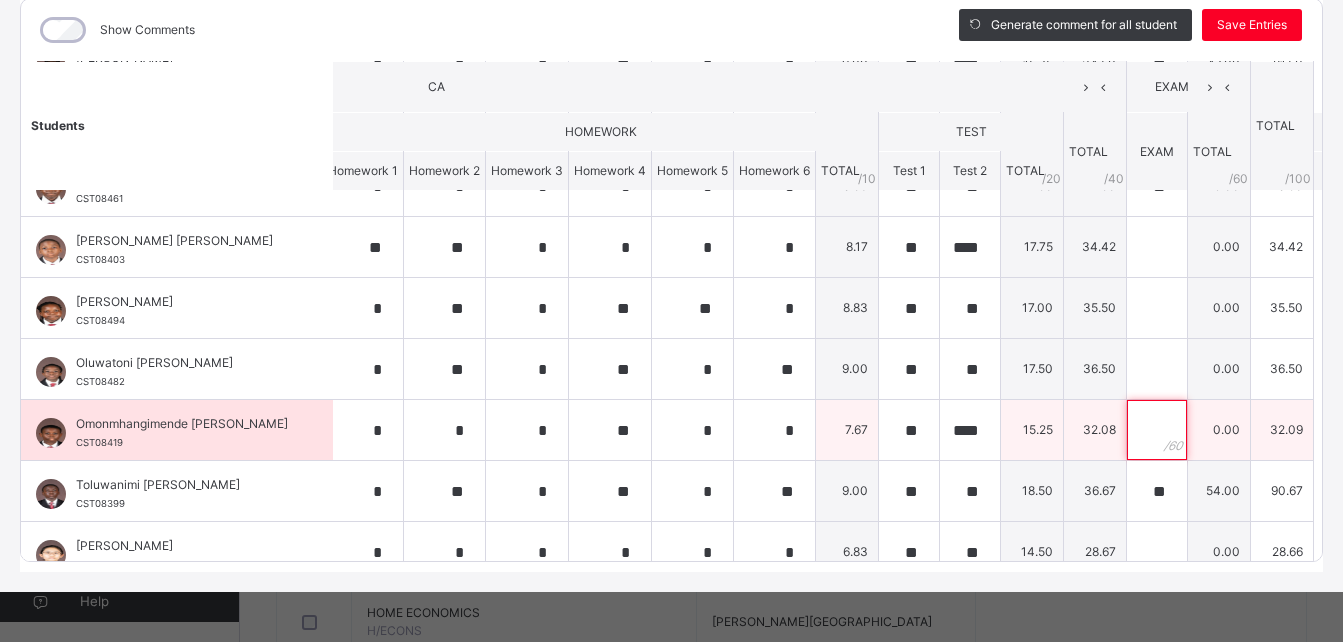 click at bounding box center [1157, 430] 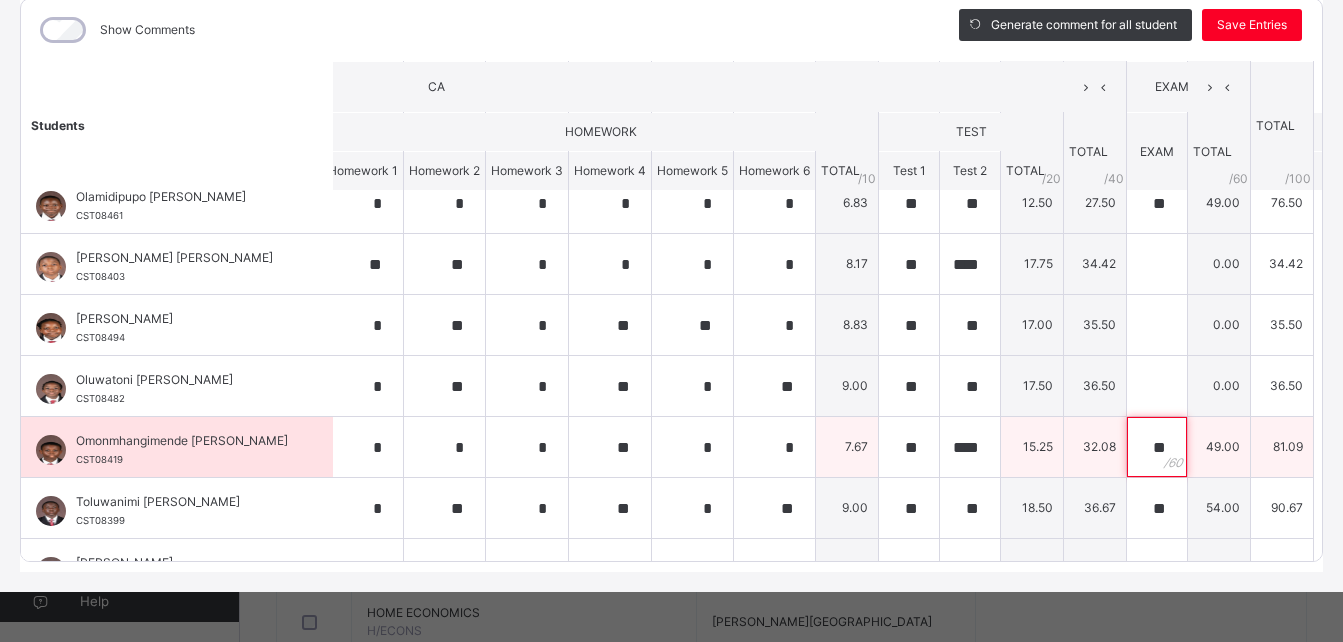 scroll, scrollTop: 570, scrollLeft: 553, axis: both 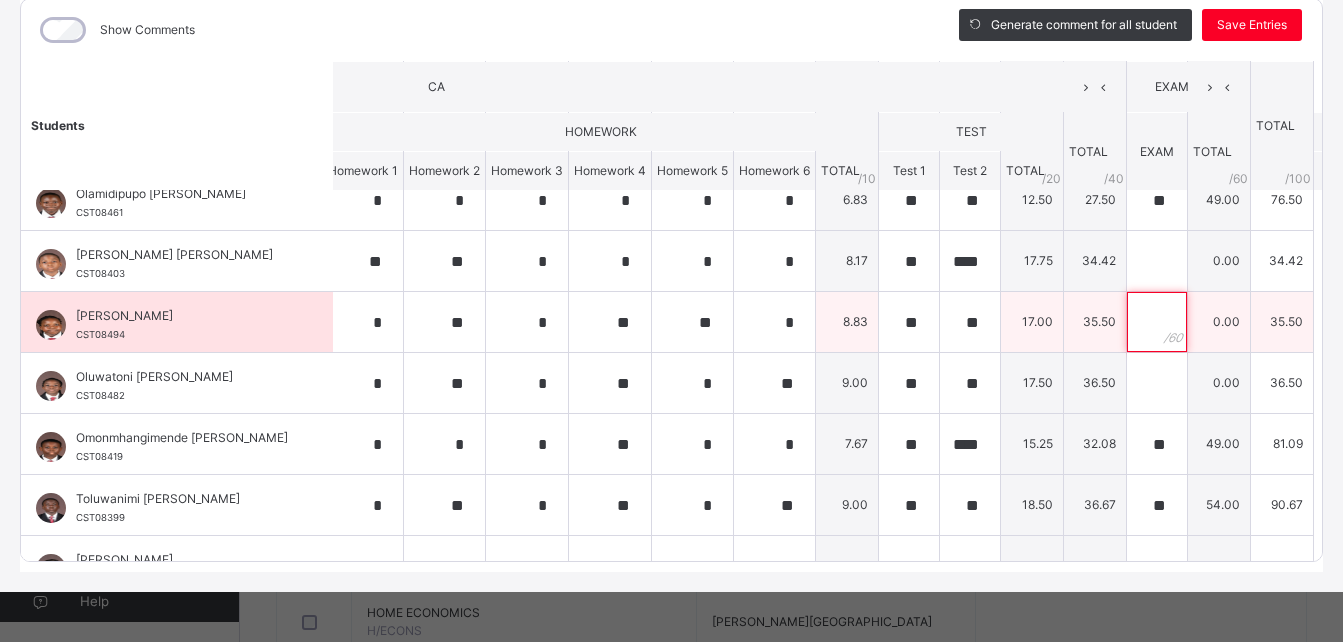 click at bounding box center [1157, 322] 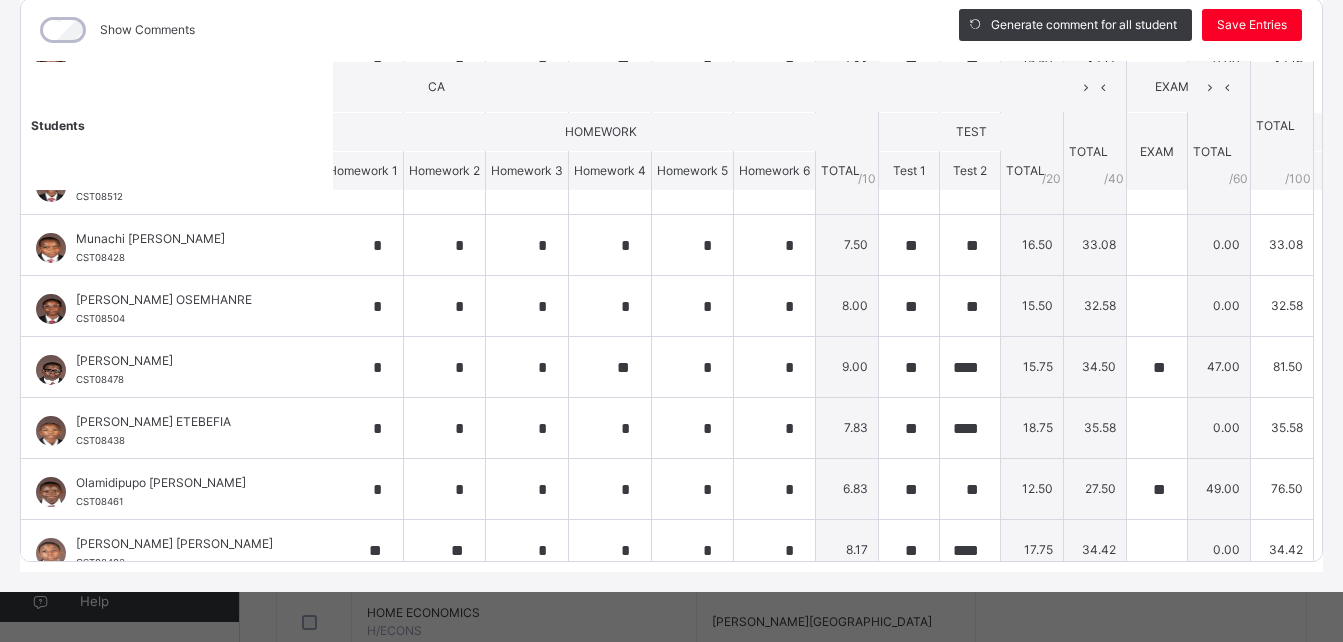 scroll, scrollTop: 279, scrollLeft: 553, axis: both 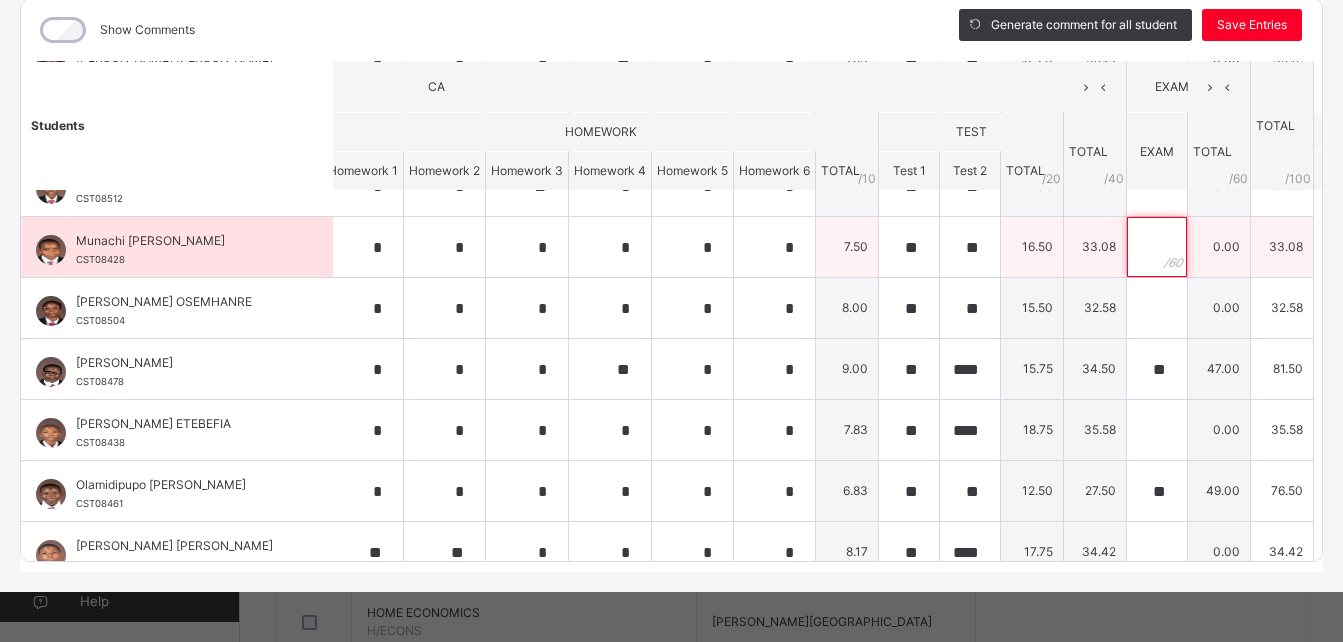 click at bounding box center [1157, 247] 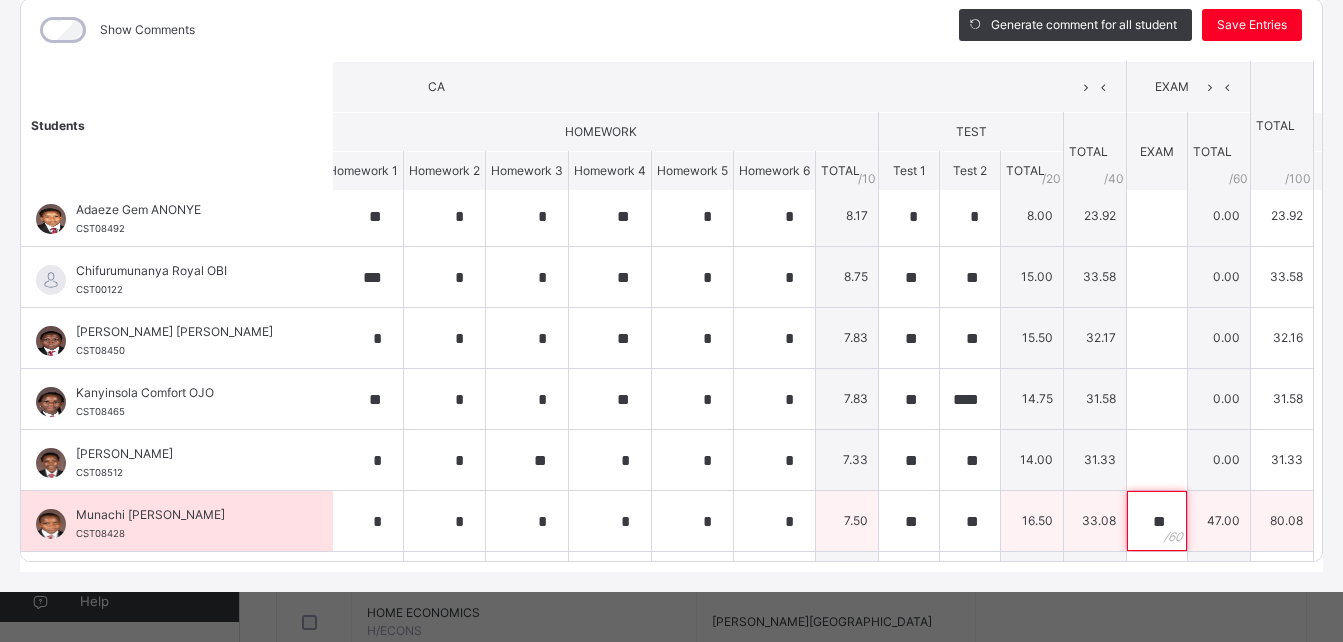 scroll, scrollTop: 0, scrollLeft: 553, axis: horizontal 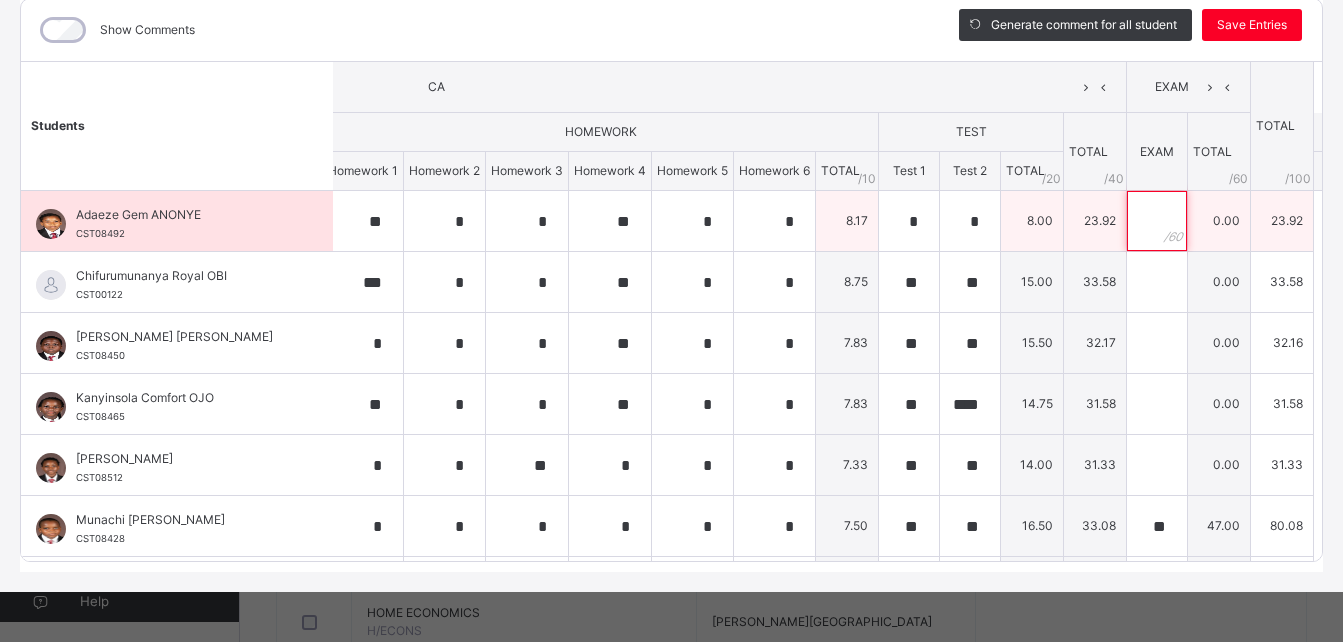 click at bounding box center [1157, 221] 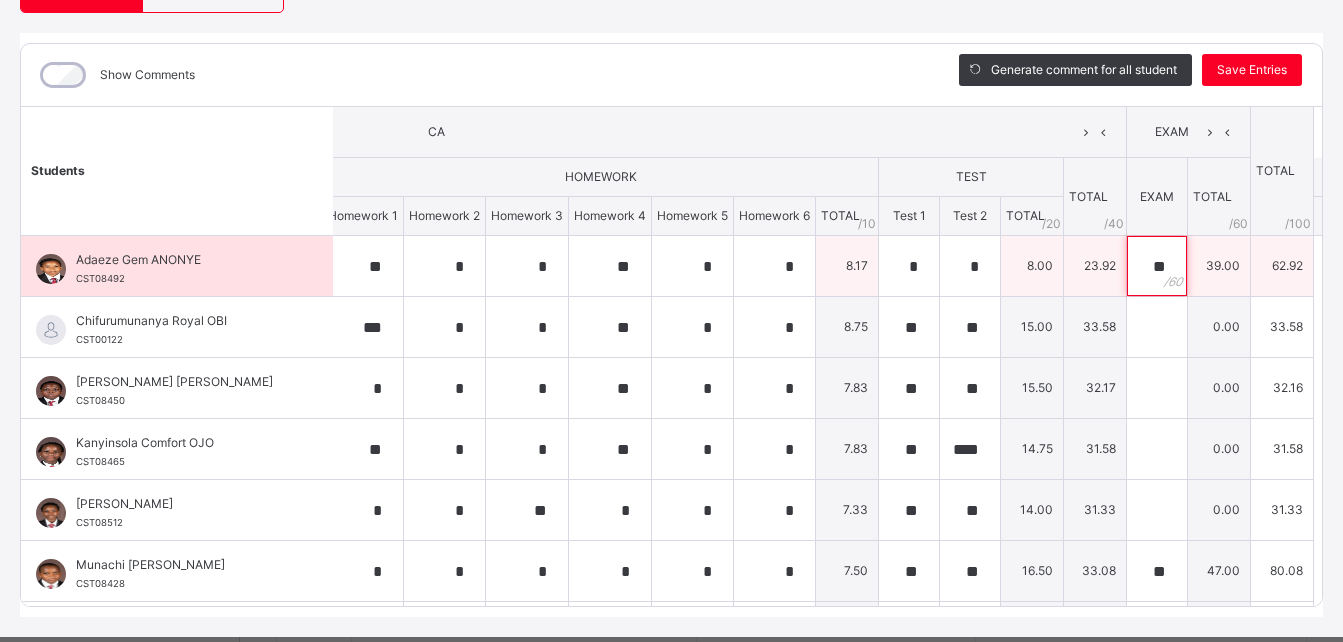 scroll, scrollTop: 228, scrollLeft: 0, axis: vertical 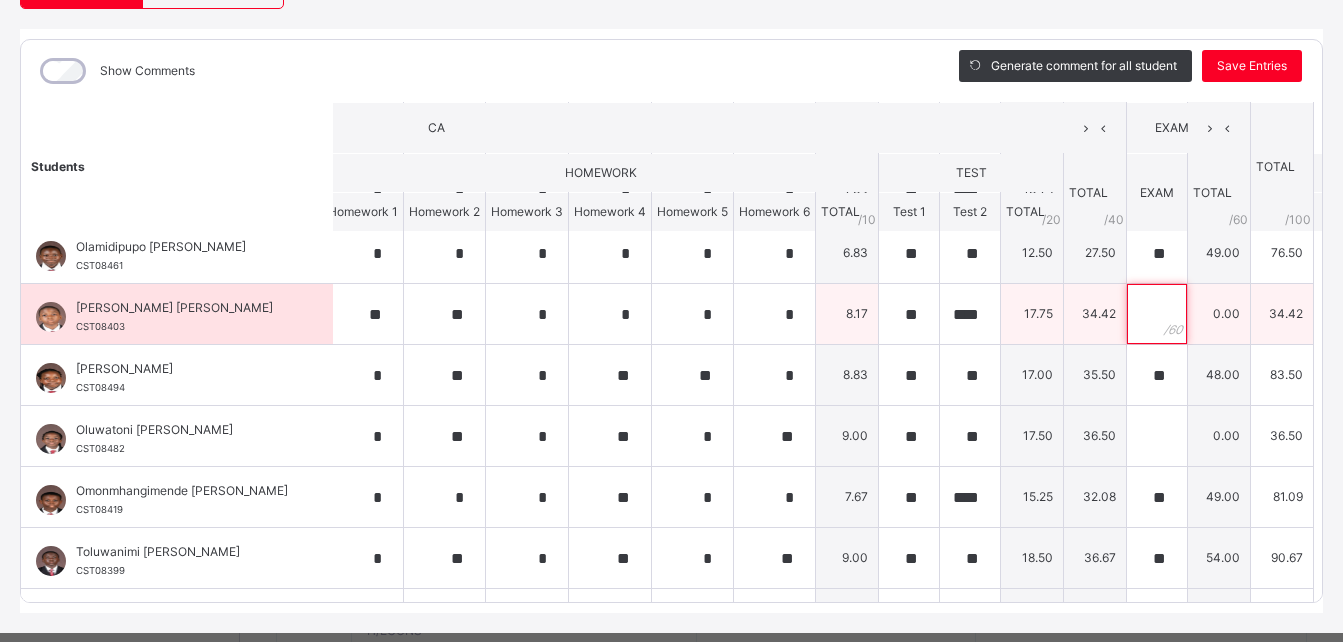 click at bounding box center [1157, 314] 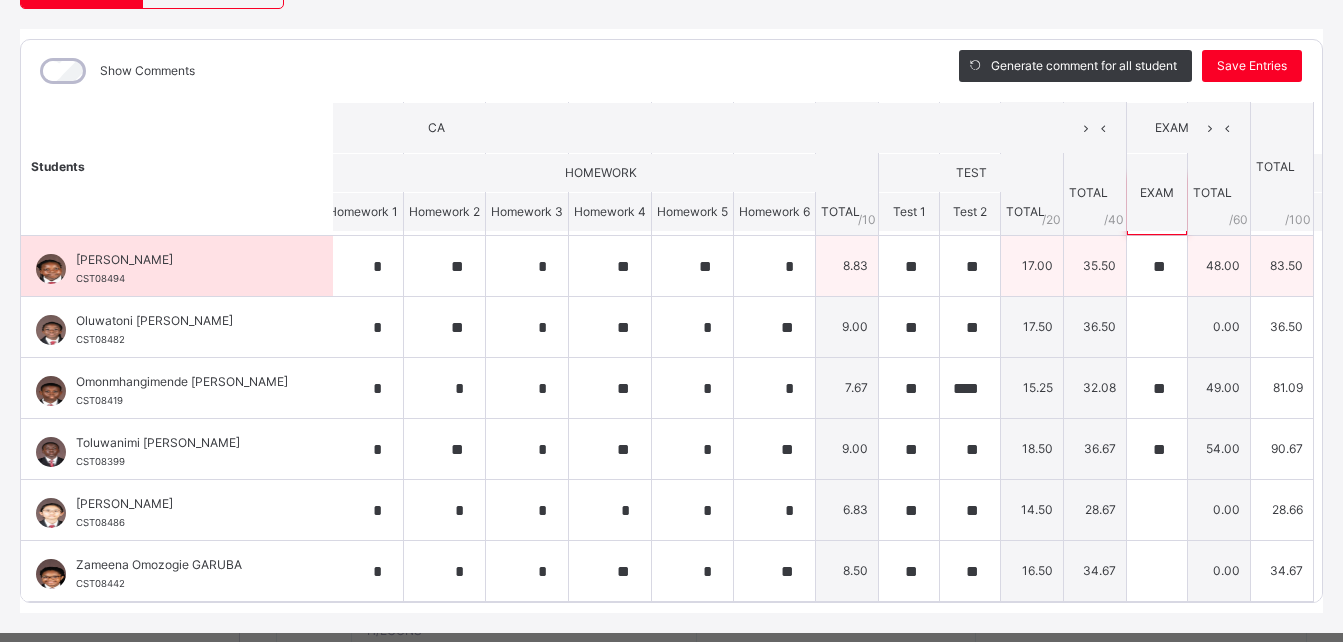 scroll, scrollTop: 682, scrollLeft: 553, axis: both 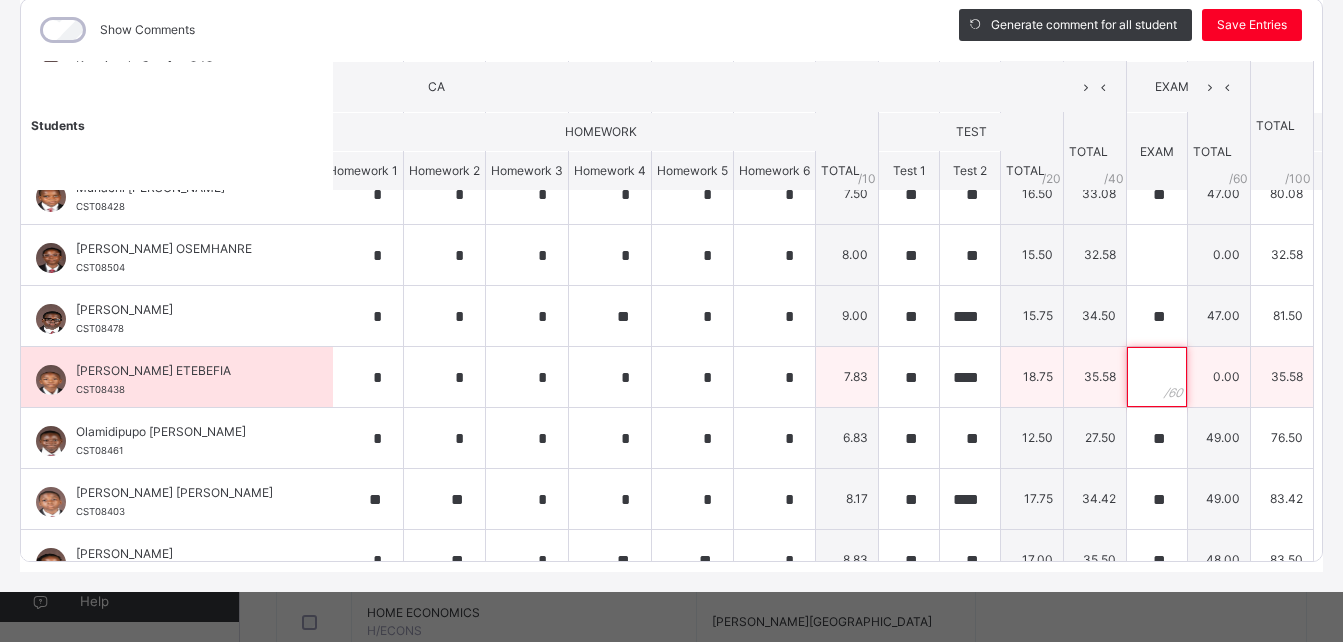 click at bounding box center (1157, 377) 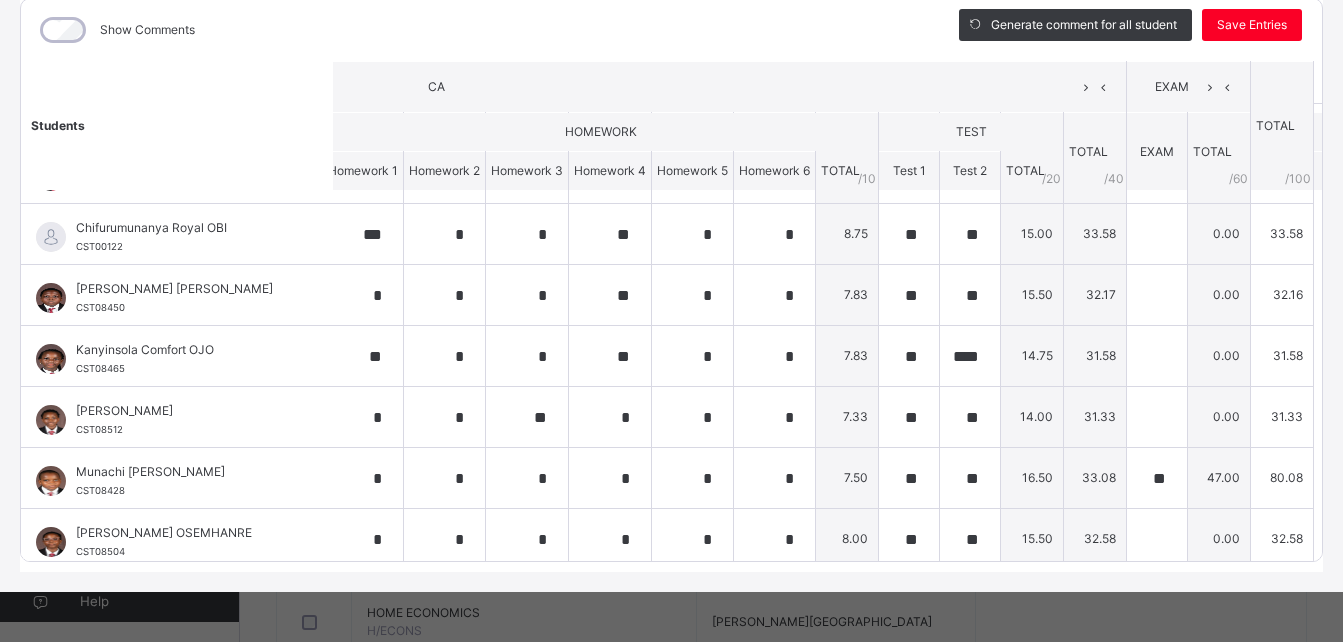 scroll, scrollTop: 47, scrollLeft: 553, axis: both 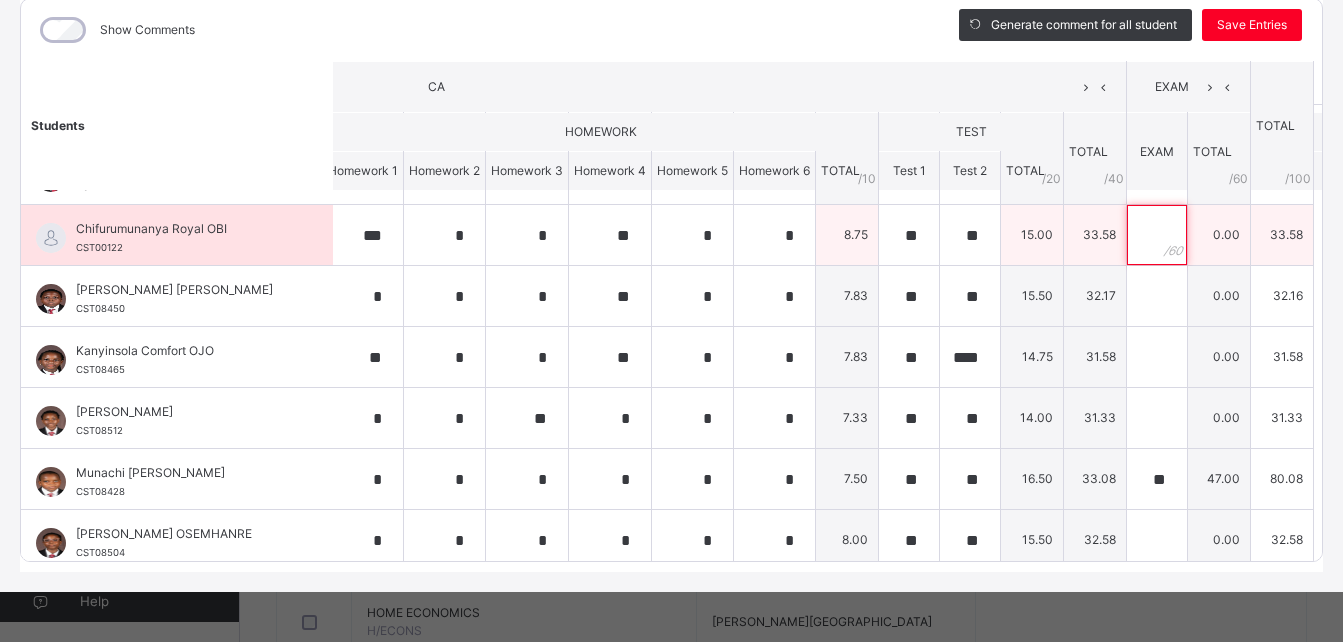 click at bounding box center (1157, 235) 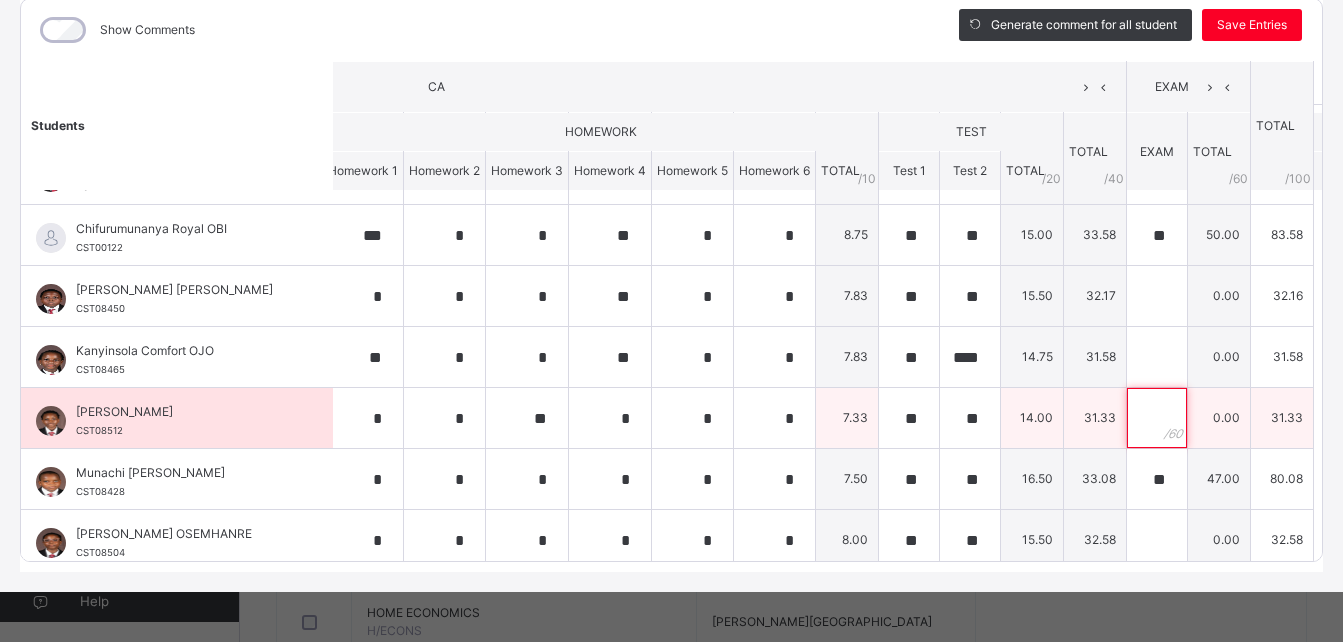 click at bounding box center [1157, 418] 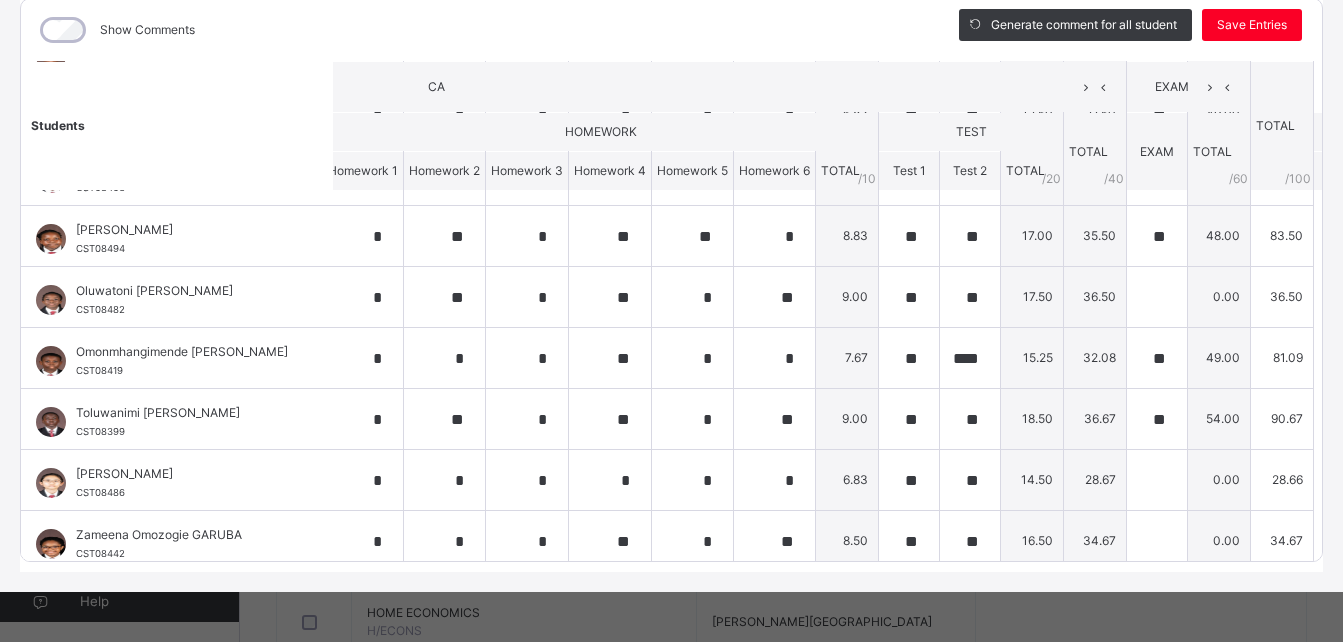 scroll, scrollTop: 657, scrollLeft: 553, axis: both 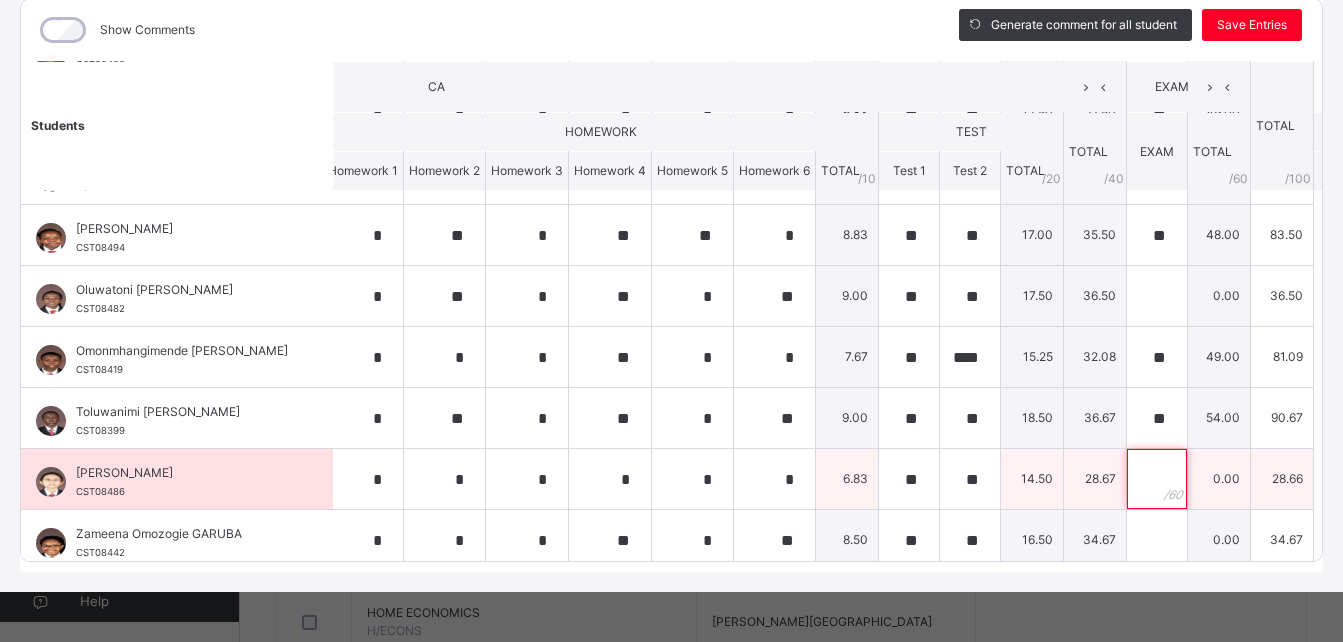 click at bounding box center (1157, 479) 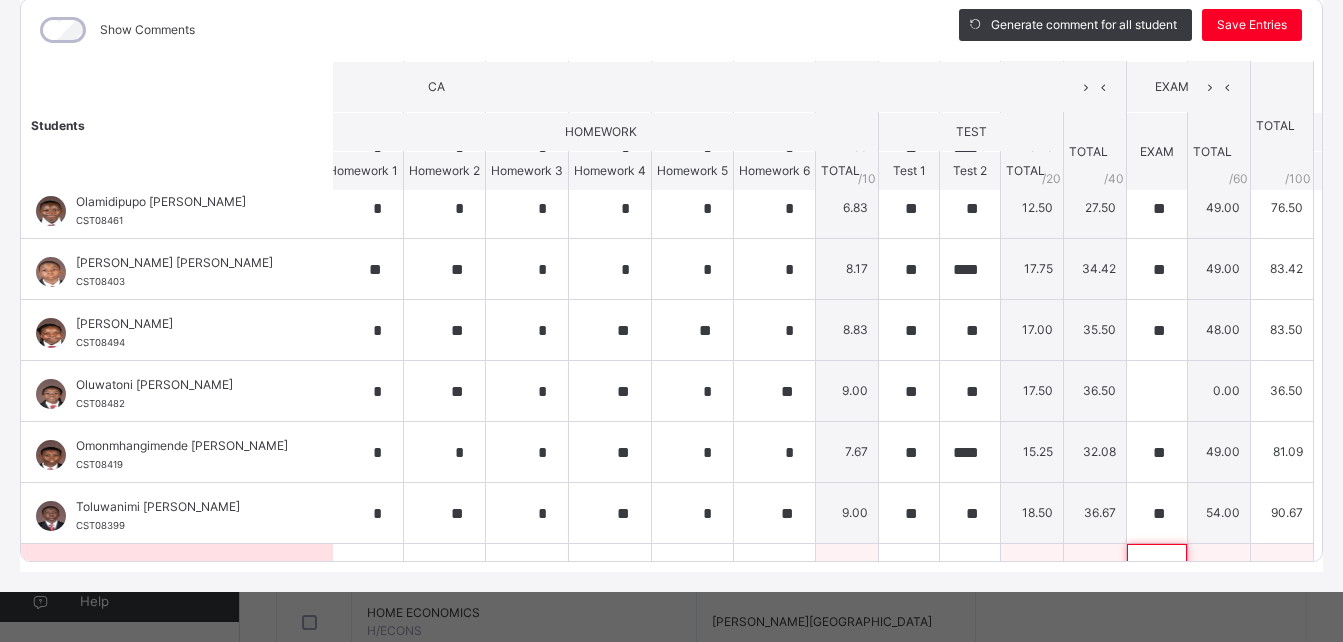 scroll, scrollTop: 578, scrollLeft: 553, axis: both 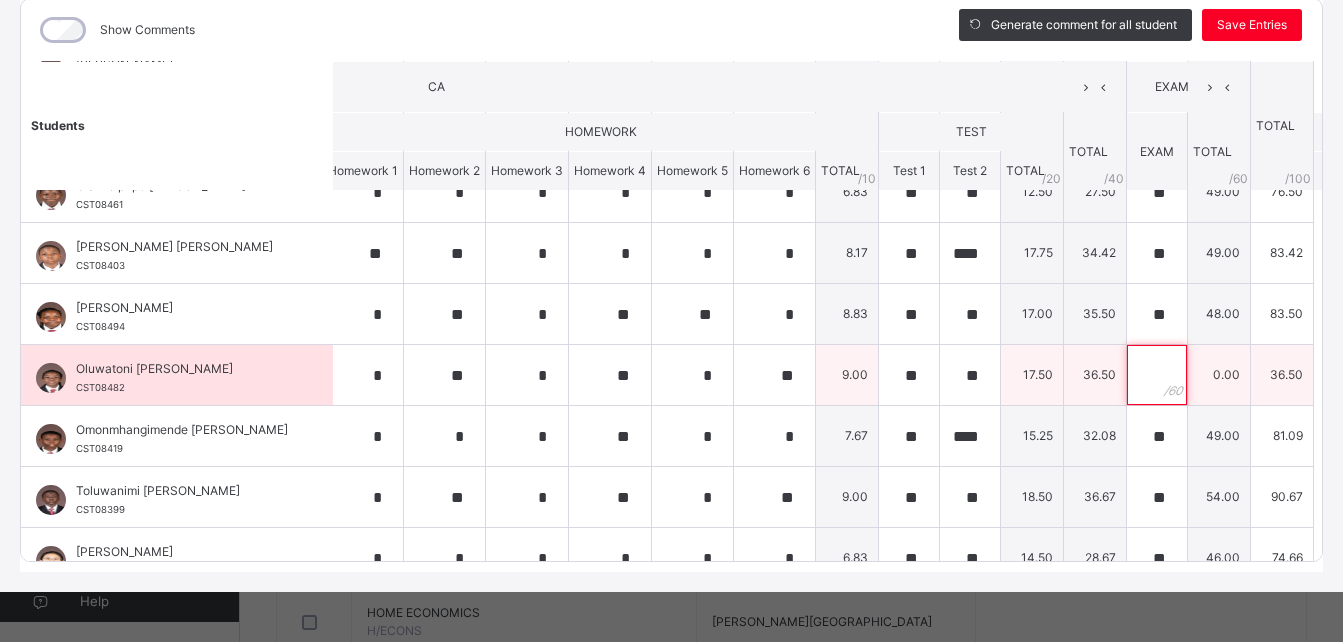 click at bounding box center [1157, 375] 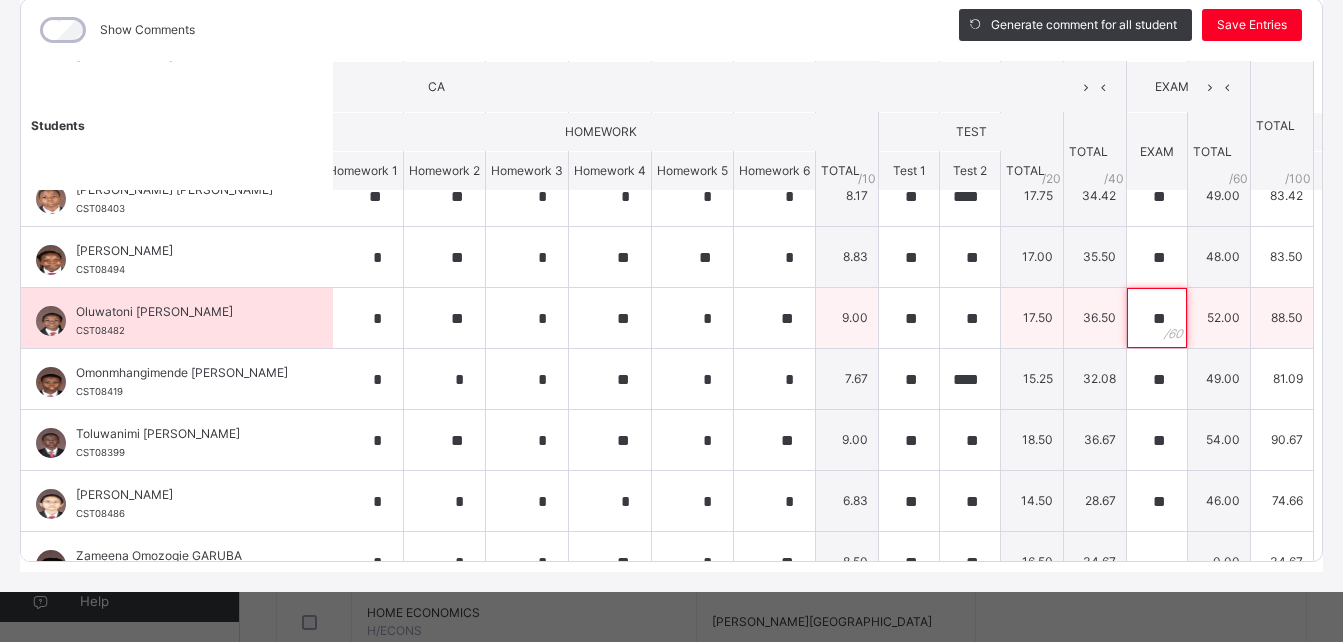 scroll, scrollTop: 682, scrollLeft: 553, axis: both 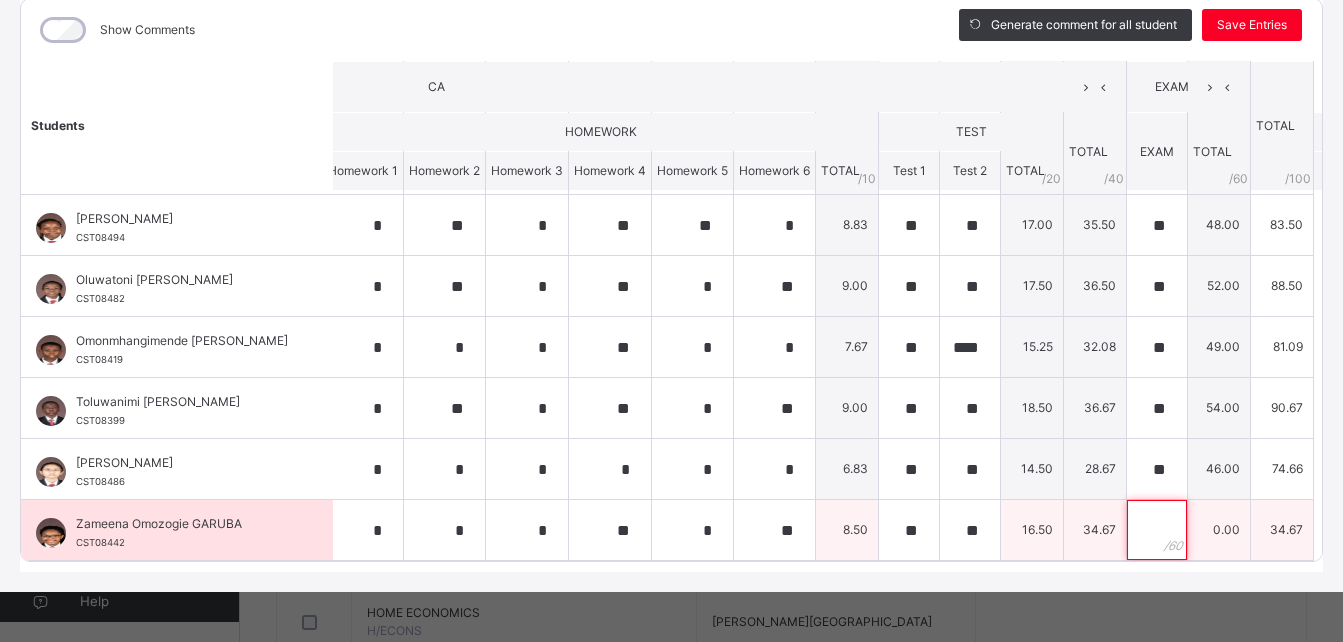 click at bounding box center (1157, 530) 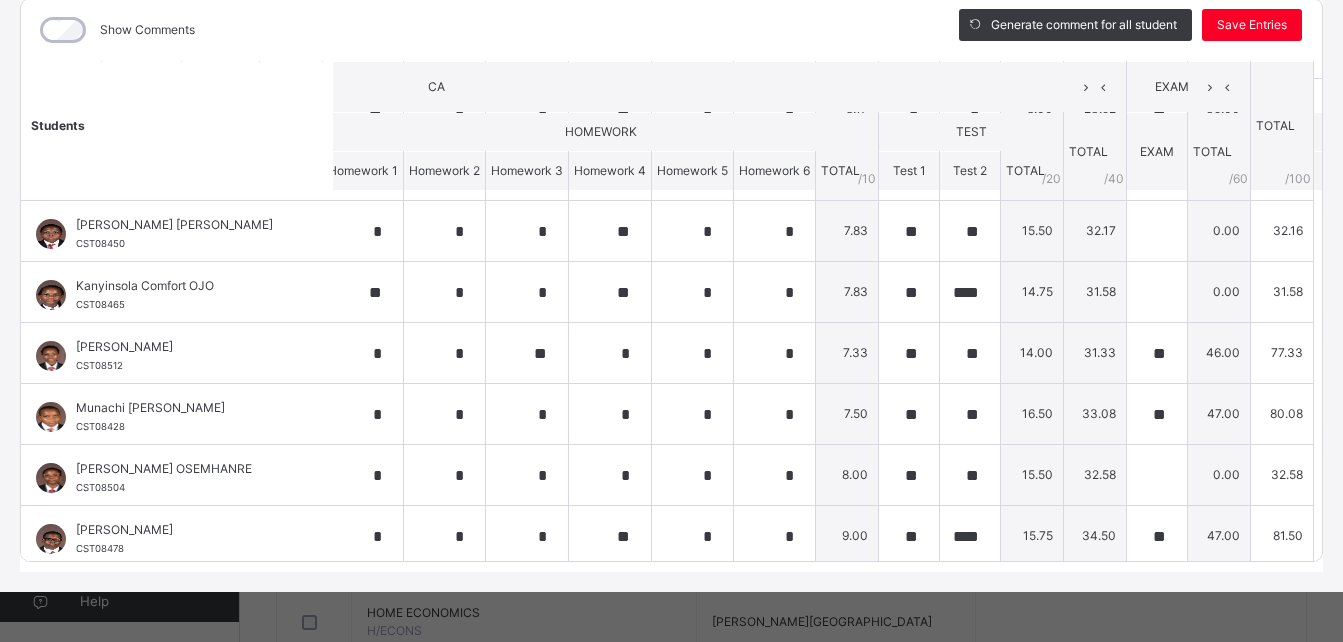 scroll, scrollTop: 86, scrollLeft: 553, axis: both 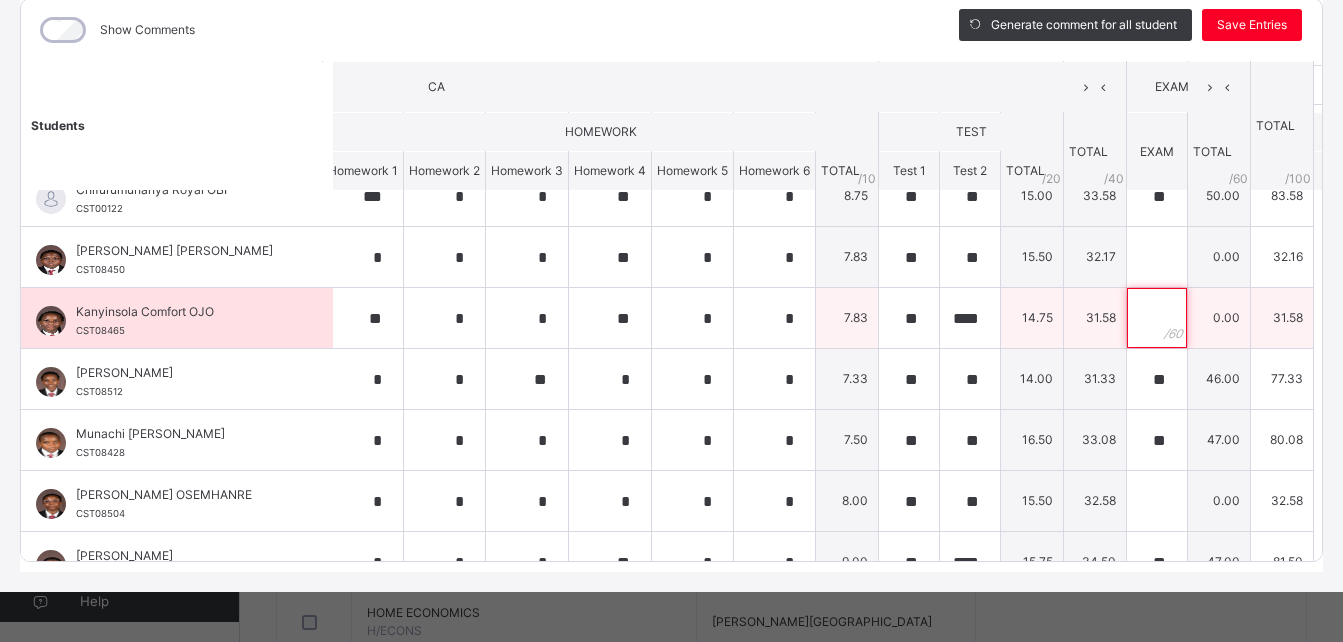 click at bounding box center [1157, 318] 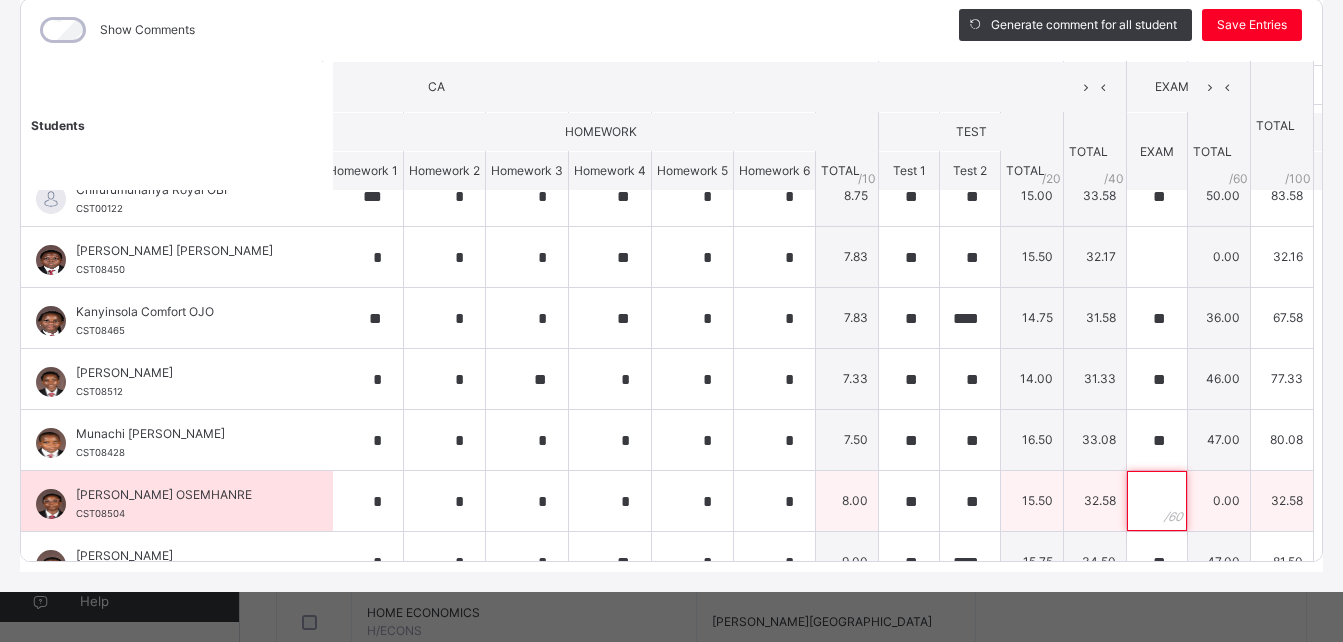 click at bounding box center [1157, 501] 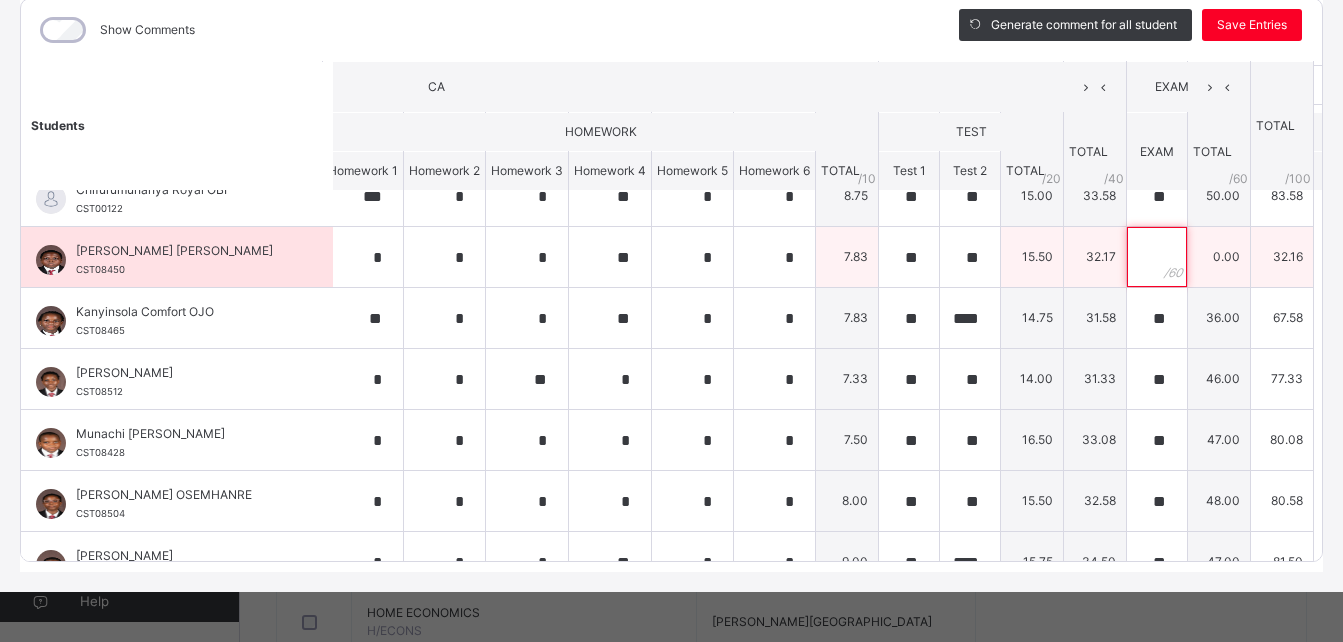 click at bounding box center (1157, 257) 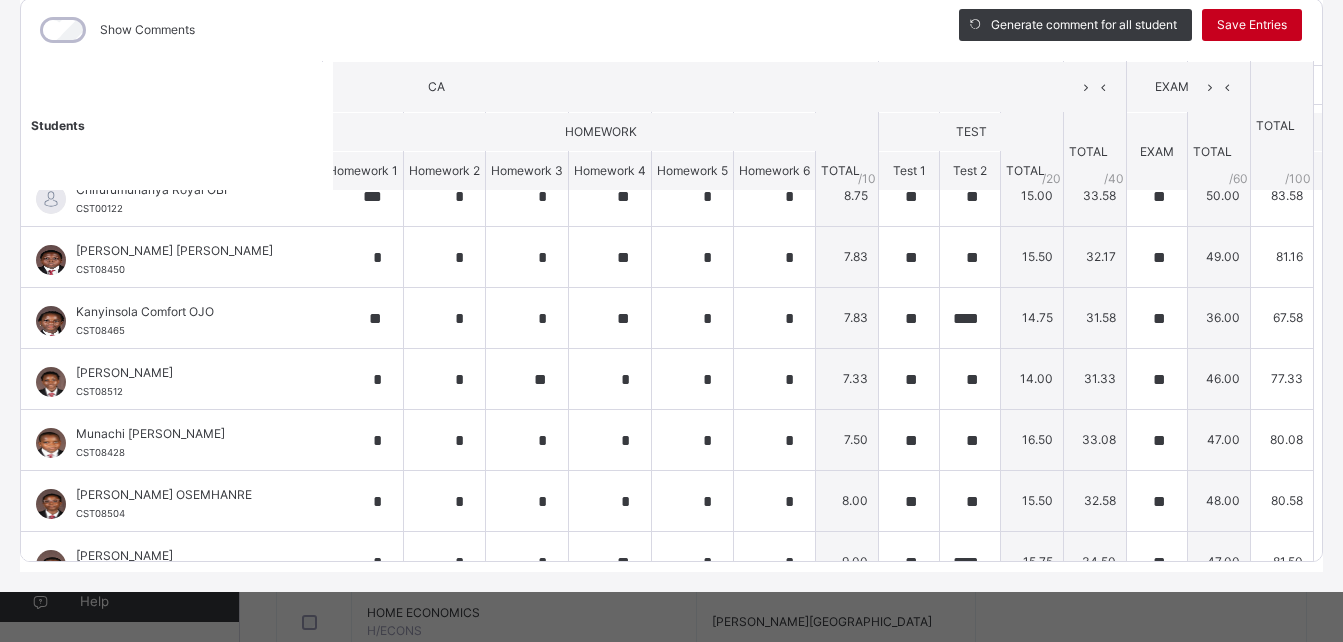 click on "Save Entries" at bounding box center [1252, 25] 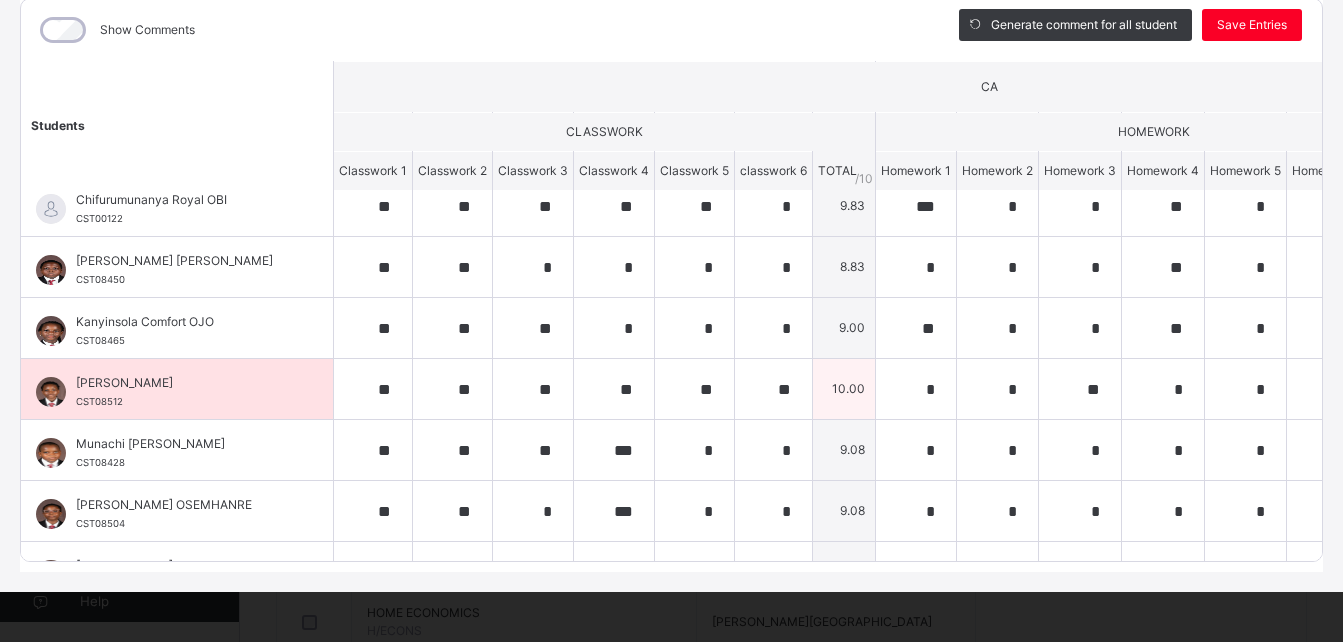 scroll, scrollTop: 0, scrollLeft: 0, axis: both 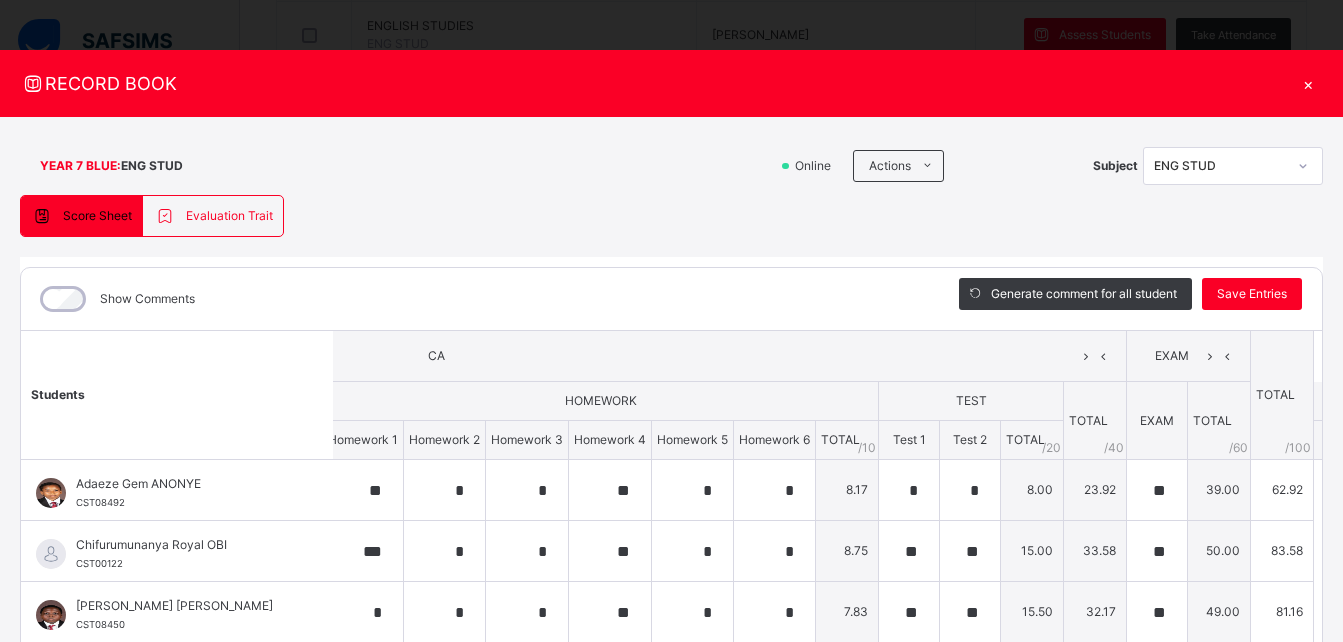 click on "Score Sheet Evaluation Trait Score Sheet Evaluation Trait Show Comments   Generate comment for all student   Save Entries Class Level:  YEAR 7   BLUE Subject:  ENG STUD Session:  2024/2025 Session Session:  Third Term Students CA EXAM TOTAL /100 Comment CLASSWORK HOMEWORK TEST TOTAL / 40 EXAM TOTAL / 60 Classwork 1 Classwork 2 Classwork 3 Classwork 4 Classwork 5 classwork 6 TOTAL / 10 Homework 1 Homework 2 Homework 3 Homework 4 Homework 5 Homework 6 TOTAL / 10 Test 1 Test 2 TOTAL / 20 Adaeze Gem ANONYE CST08492 Adaeze Gem ANONYE CST08492 * * * *** * * 7.75 ** * * ** * * 8.17 * * 8.00 23.92 ** 39.00 62.92 Generate comment 0 / 250   ×   Subject Teacher’s Comment Generate and see in full the comment developed by the AI with an option to regenerate the comment JS Adaeze Gem ANONYE   CST08492   Total 62.92  / 100.00 [PERSON_NAME] Bot   Regenerate     Use this comment   Chifurumunanya Royal OBI CST00122 Chifurumunanya Royal OBI CST00122 ** ** ** ** ** * 9.83 *** * * ** * * 8.75 ** ** 15.00 33.58 ** 50.00 83.58 0 / 250" at bounding box center (671, 518) 